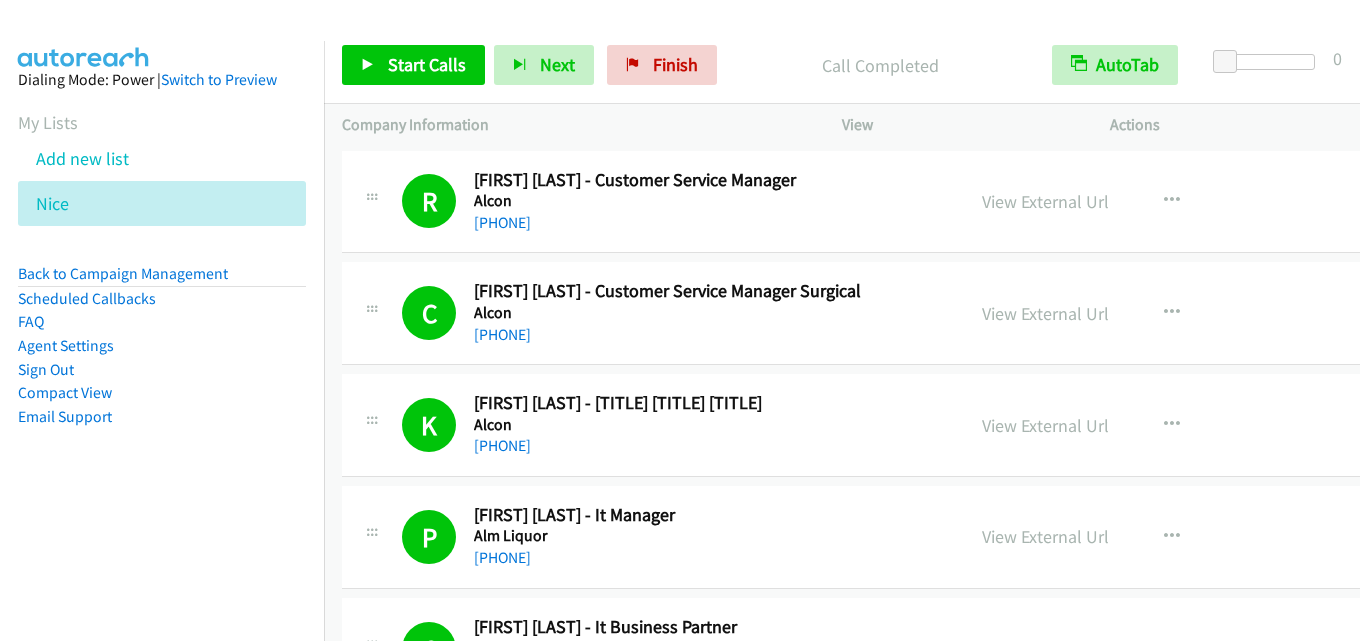 scroll, scrollTop: 0, scrollLeft: 0, axis: both 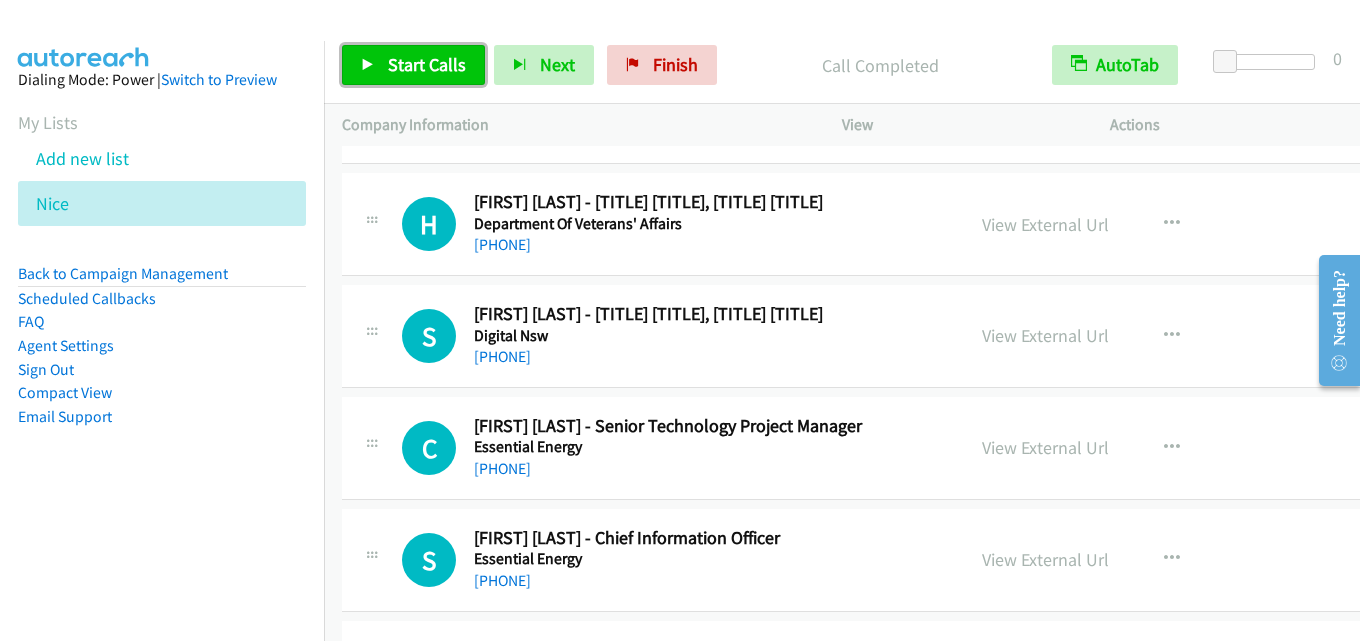 click on "Start Calls" at bounding box center (427, 64) 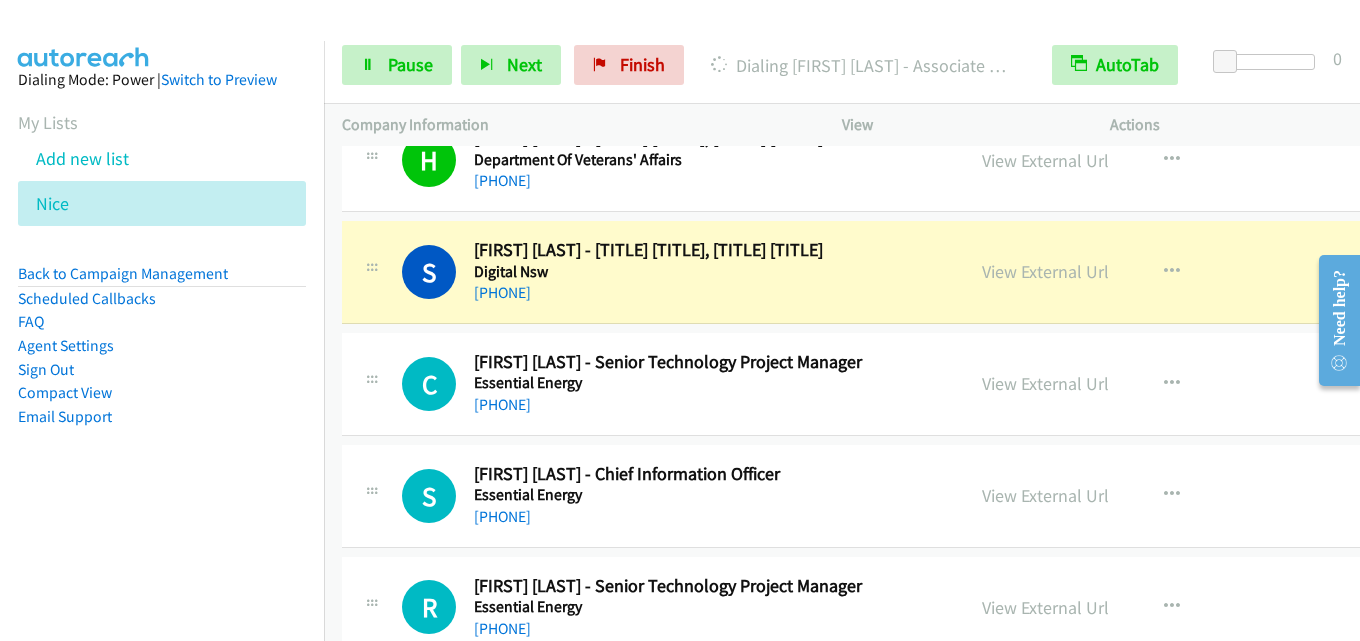 scroll, scrollTop: 6786, scrollLeft: 0, axis: vertical 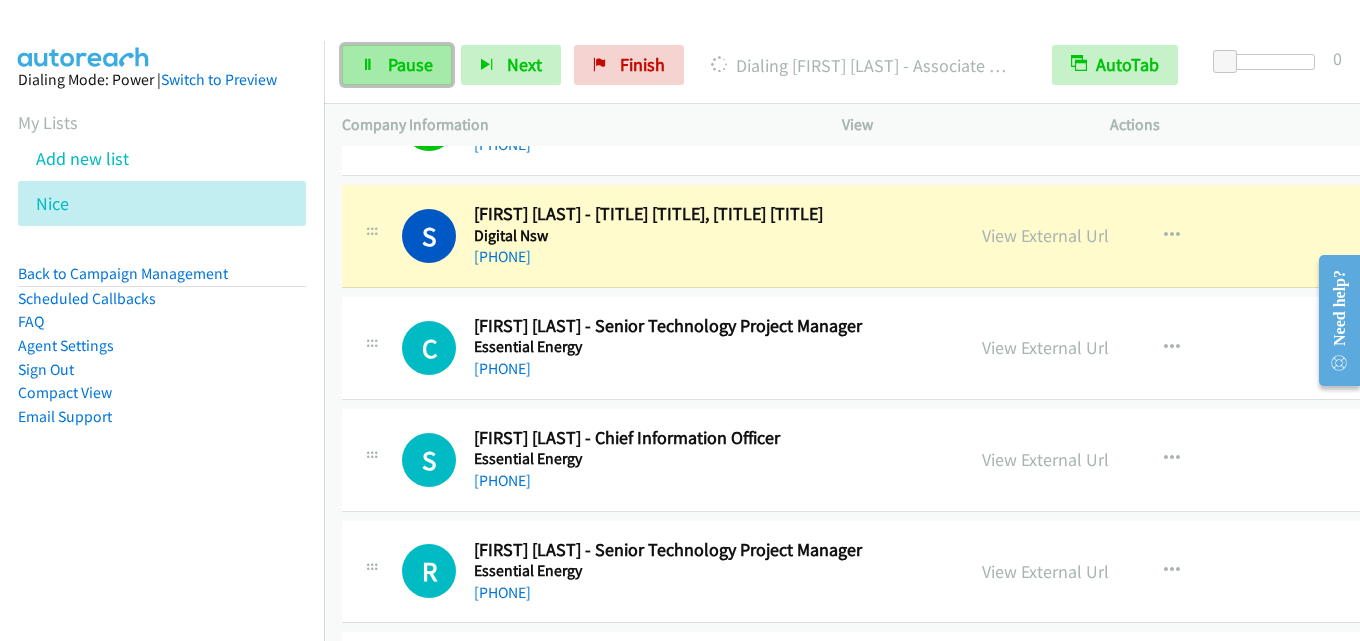 click on "Pause" at bounding box center [410, 64] 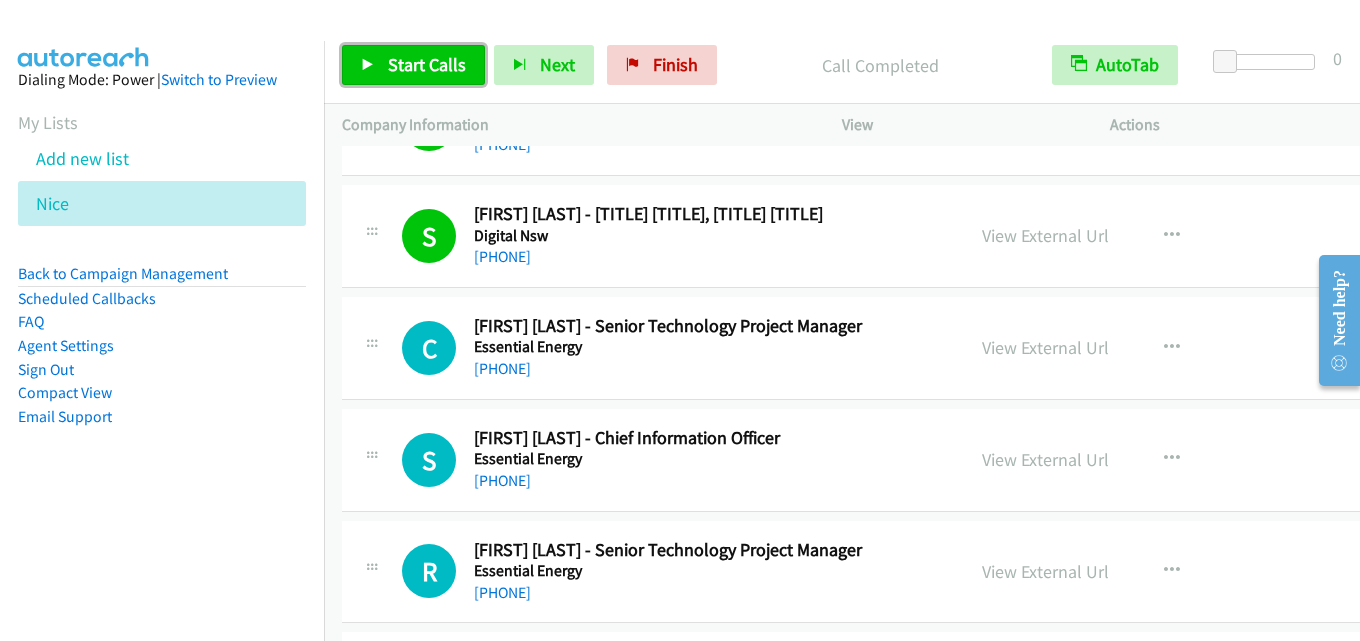 click on "Start Calls" at bounding box center (427, 64) 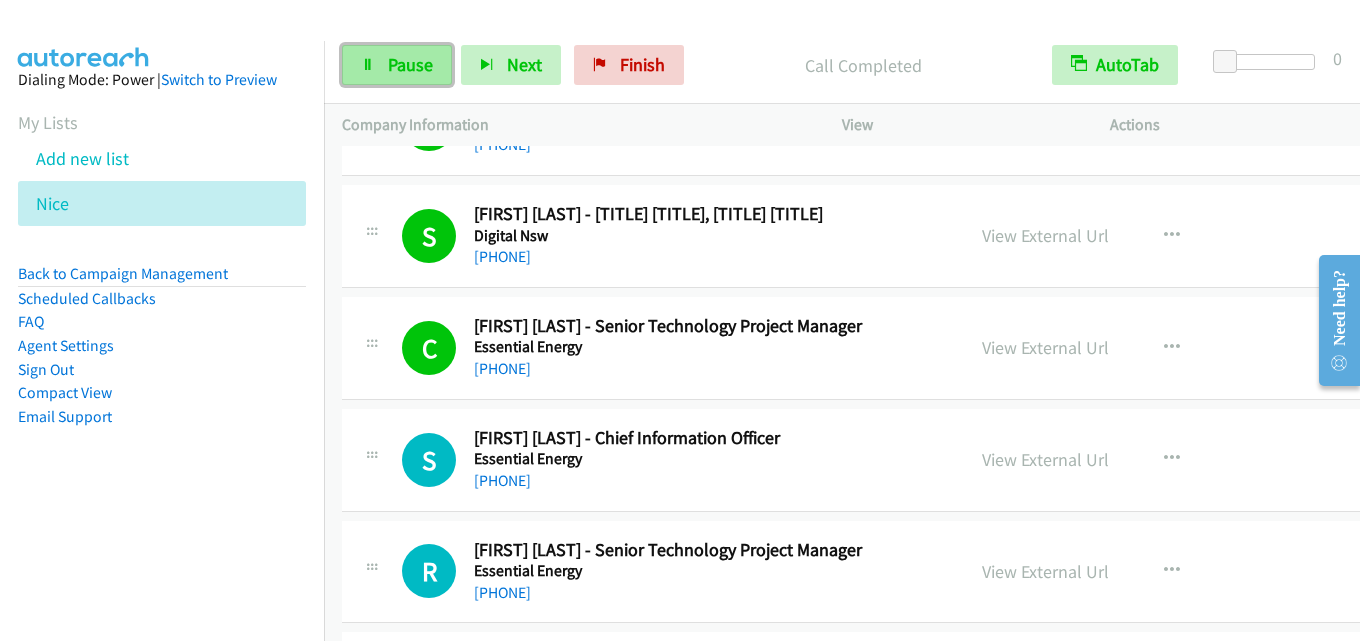 click on "Pause" at bounding box center (410, 64) 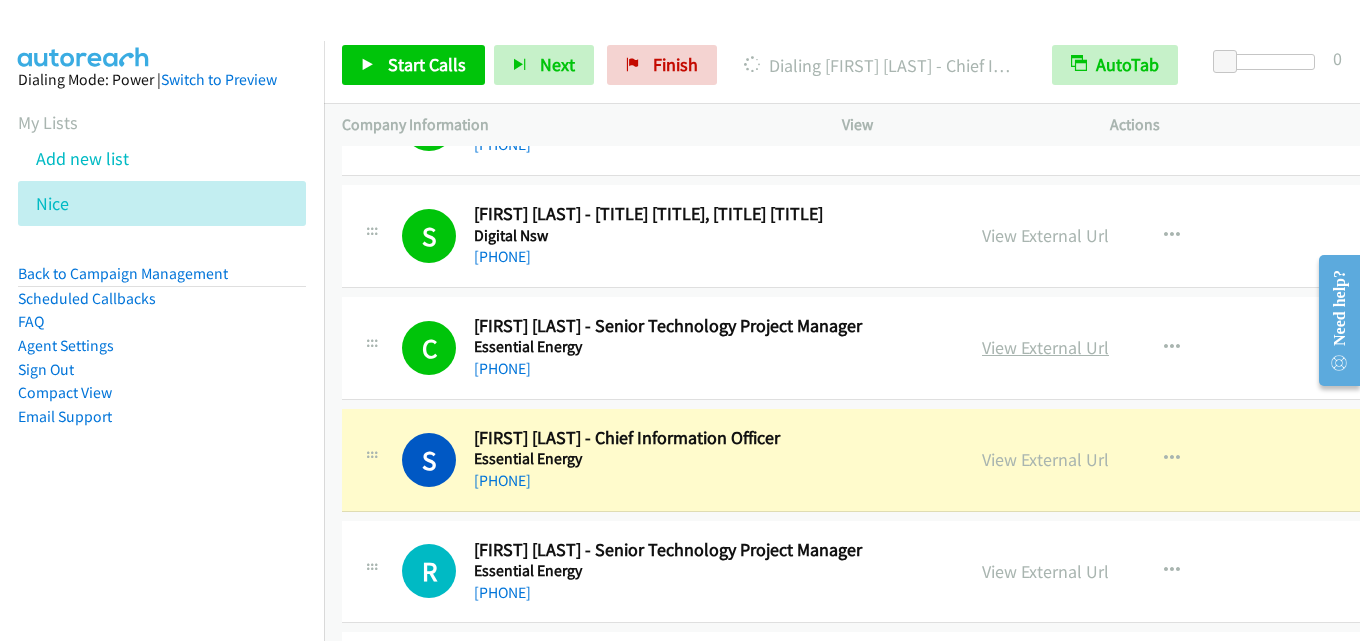 click on "View External Url" at bounding box center (1045, 347) 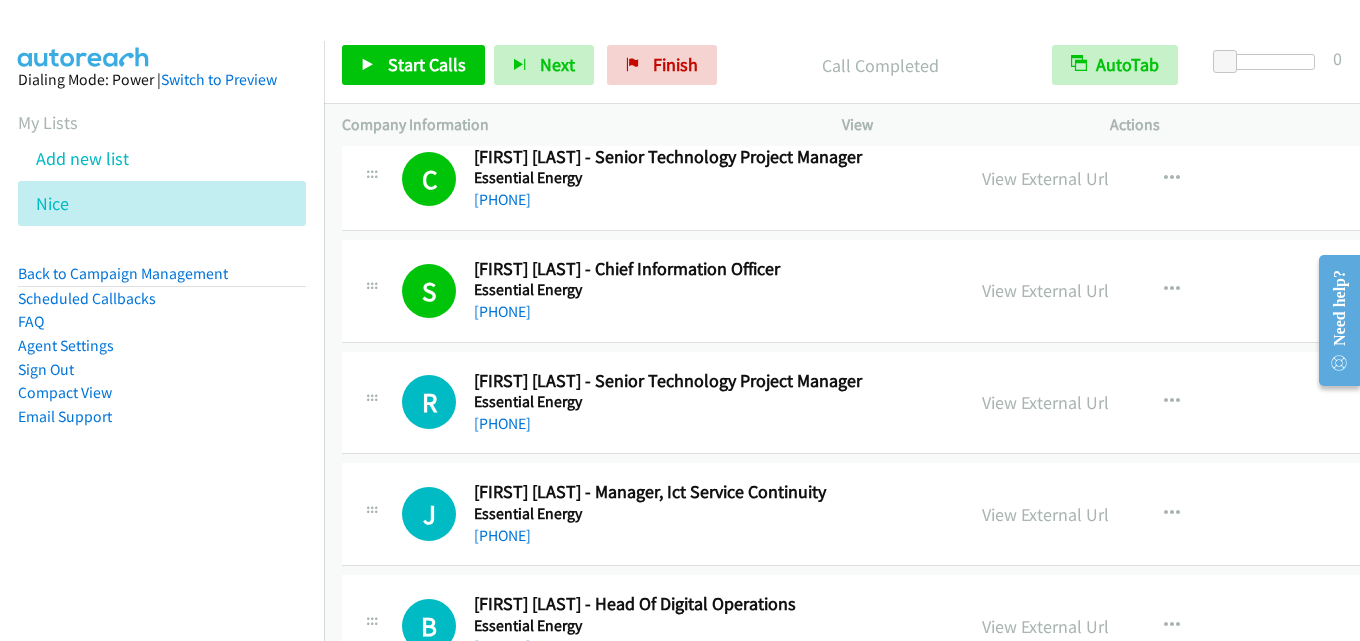 scroll, scrollTop: 6986, scrollLeft: 0, axis: vertical 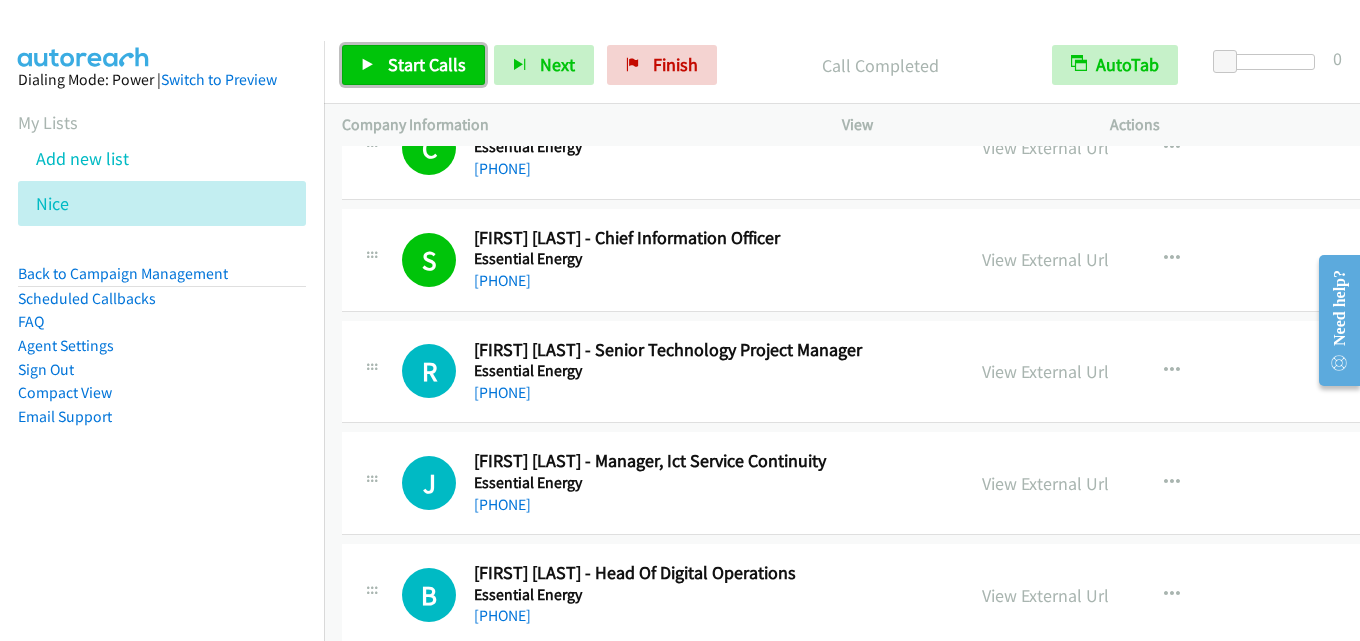 click on "Start Calls" at bounding box center (427, 64) 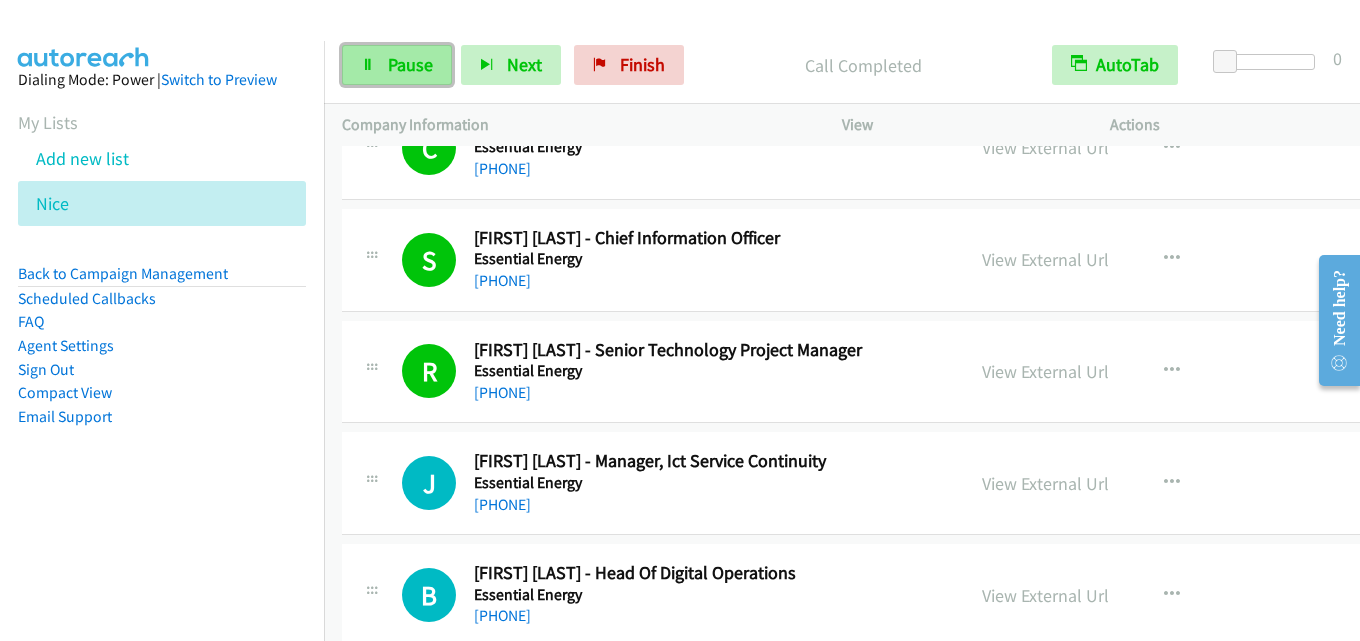 click on "Pause" at bounding box center [410, 64] 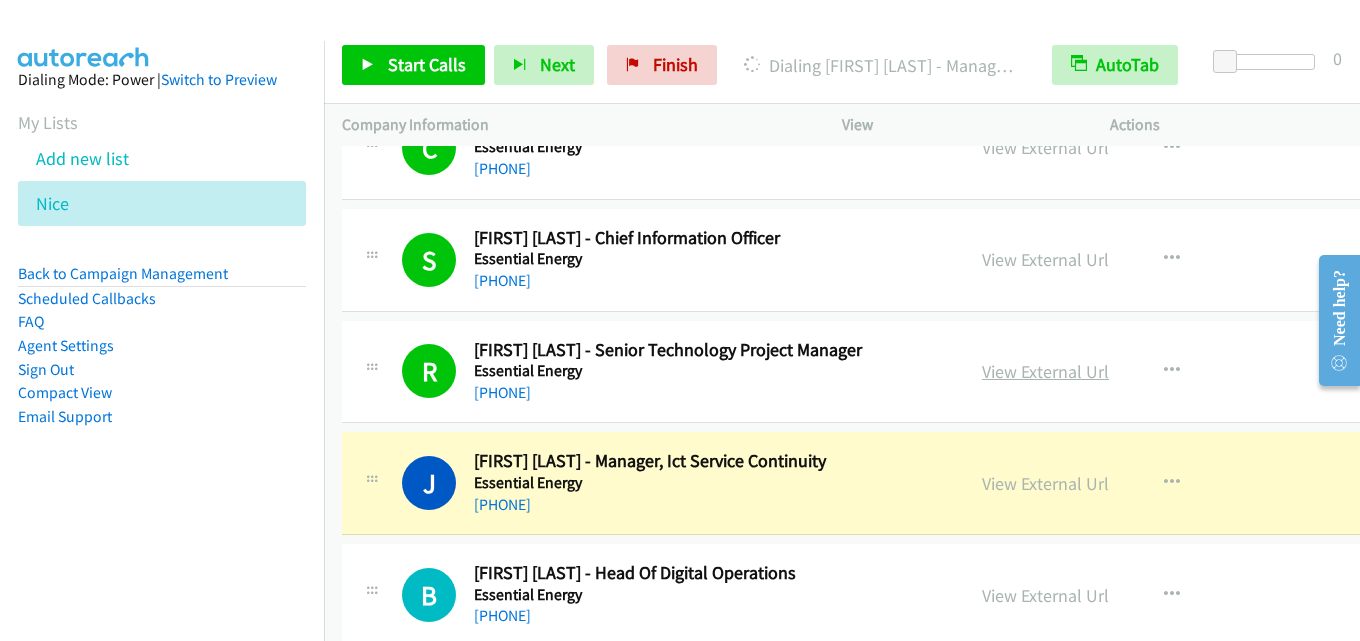 click on "View External Url" at bounding box center (1045, 371) 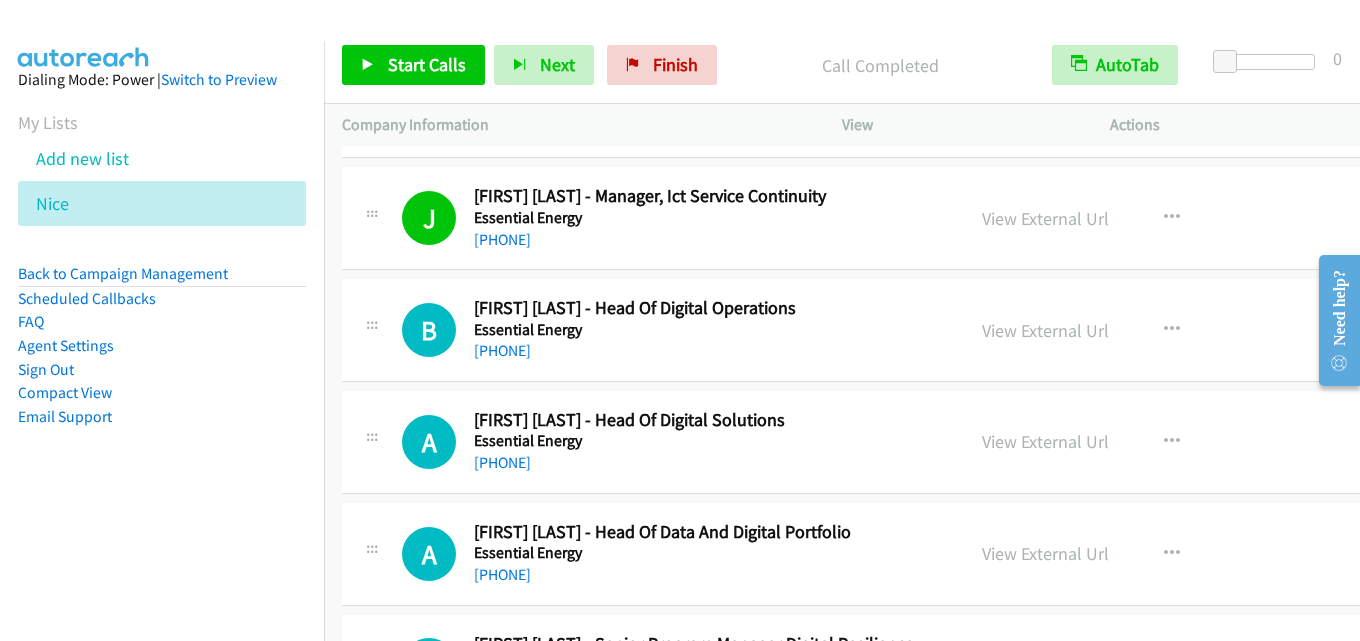 scroll, scrollTop: 7286, scrollLeft: 0, axis: vertical 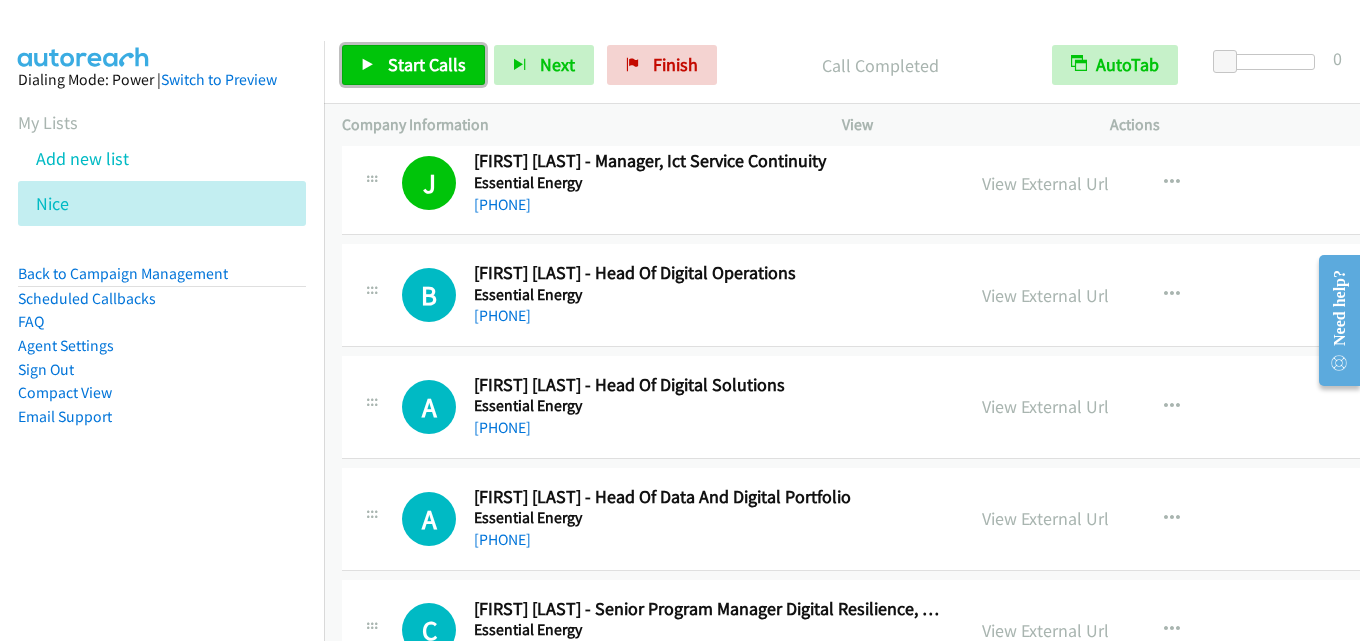 click on "Start Calls" at bounding box center (427, 64) 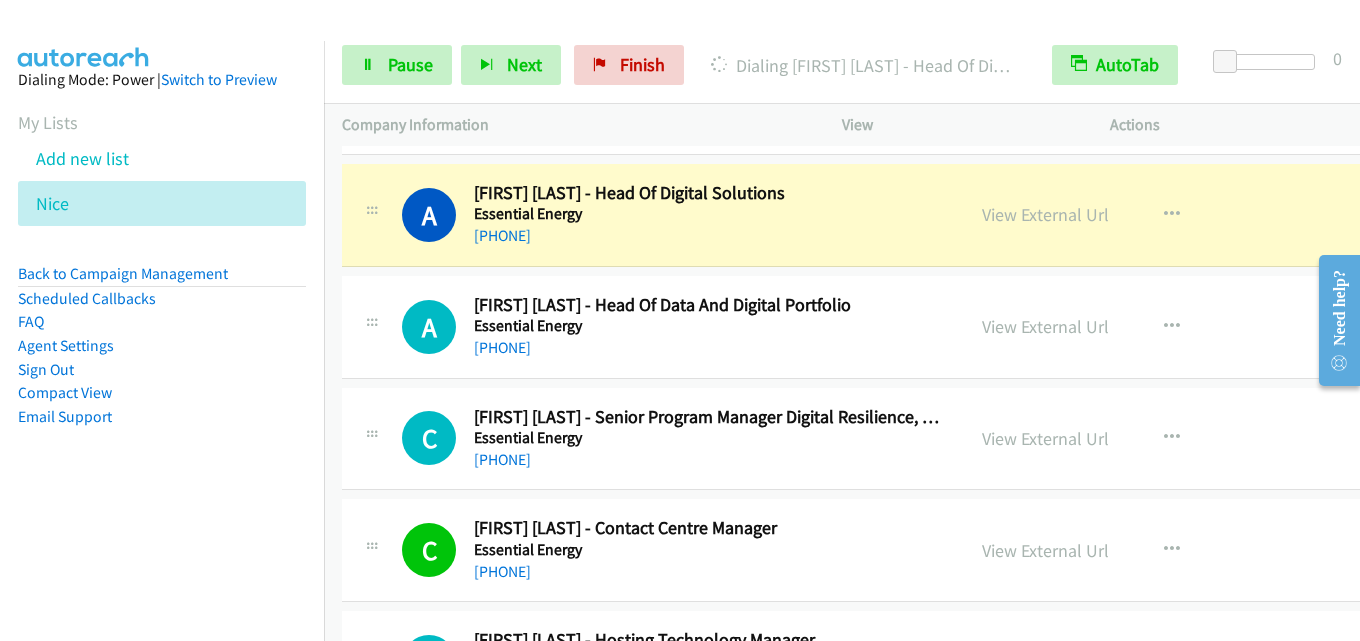scroll, scrollTop: 7486, scrollLeft: 0, axis: vertical 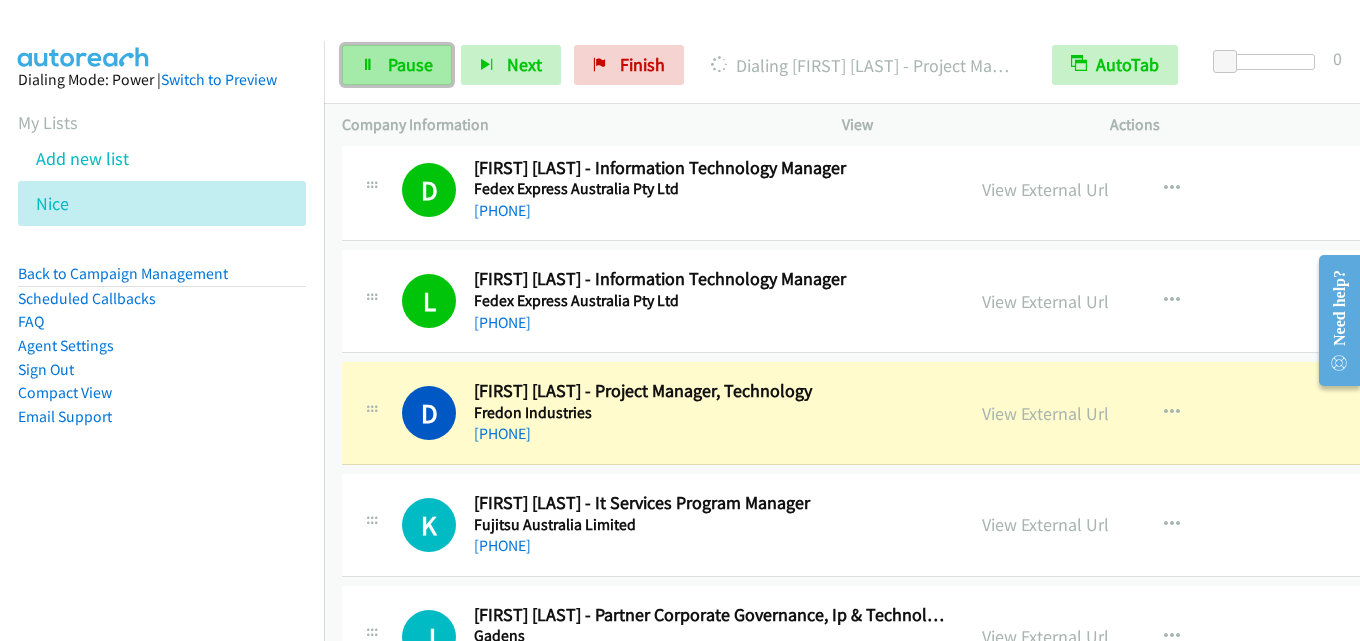 click on "Pause" at bounding box center (410, 64) 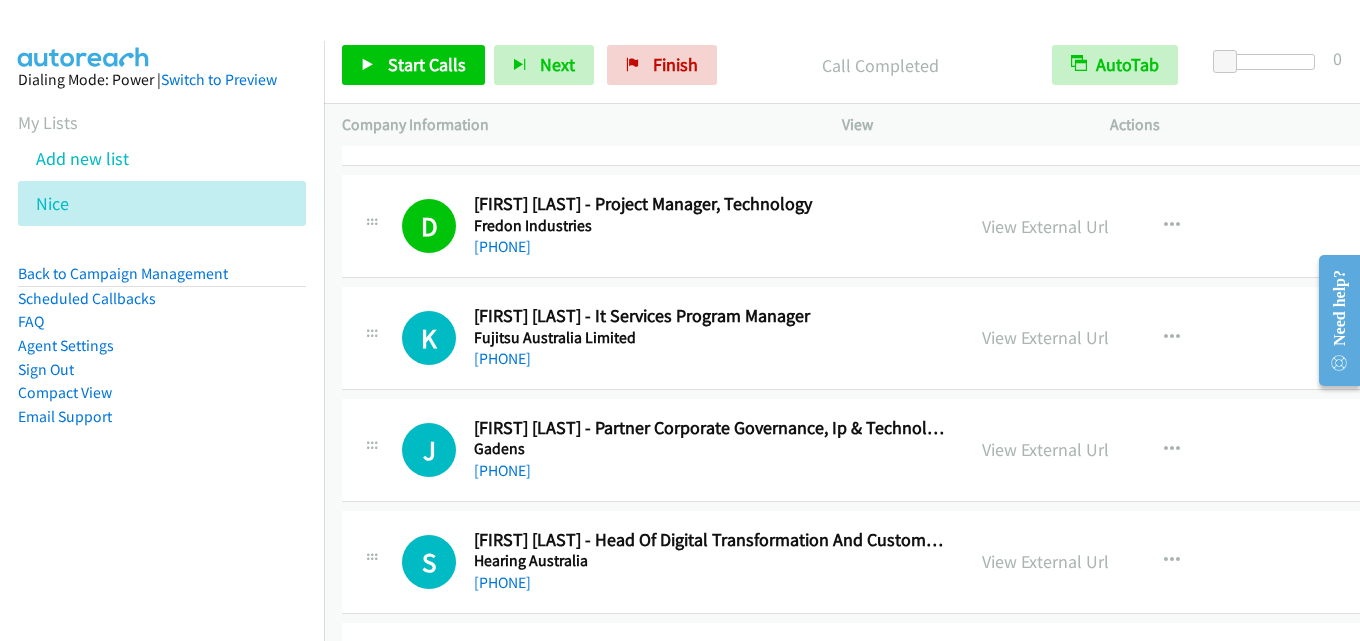 scroll, scrollTop: 8486, scrollLeft: 0, axis: vertical 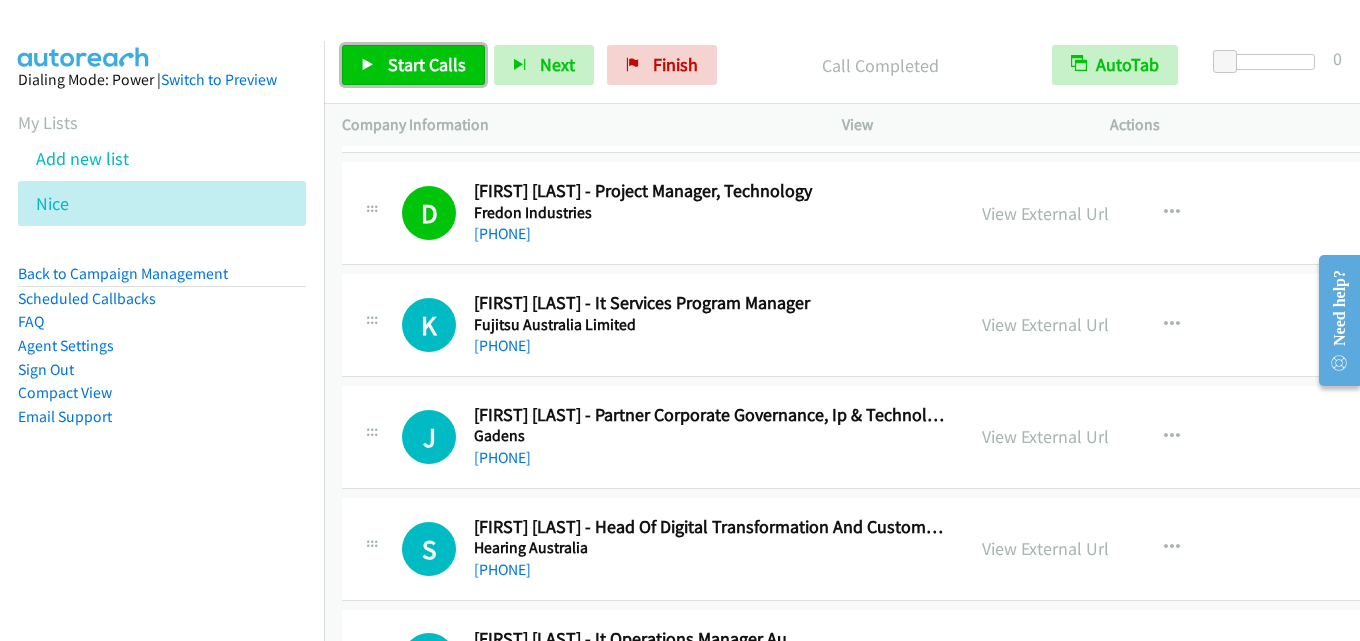 click on "Start Calls" at bounding box center [427, 64] 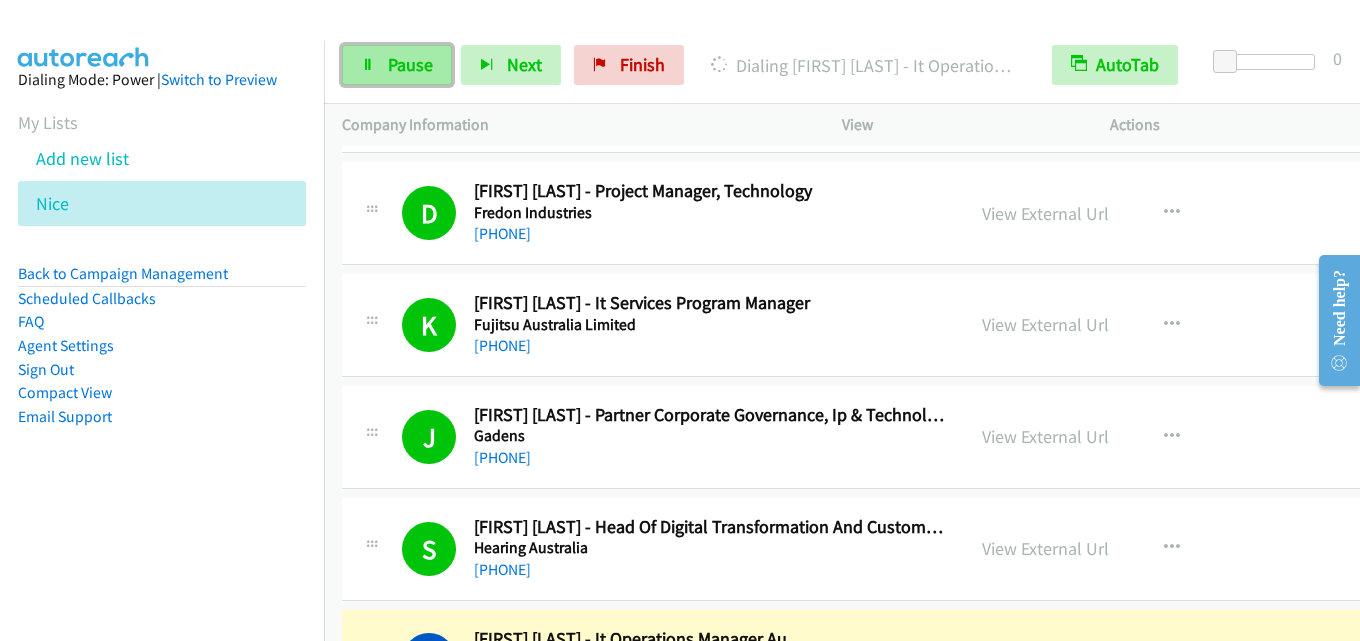 click on "Pause" at bounding box center (410, 64) 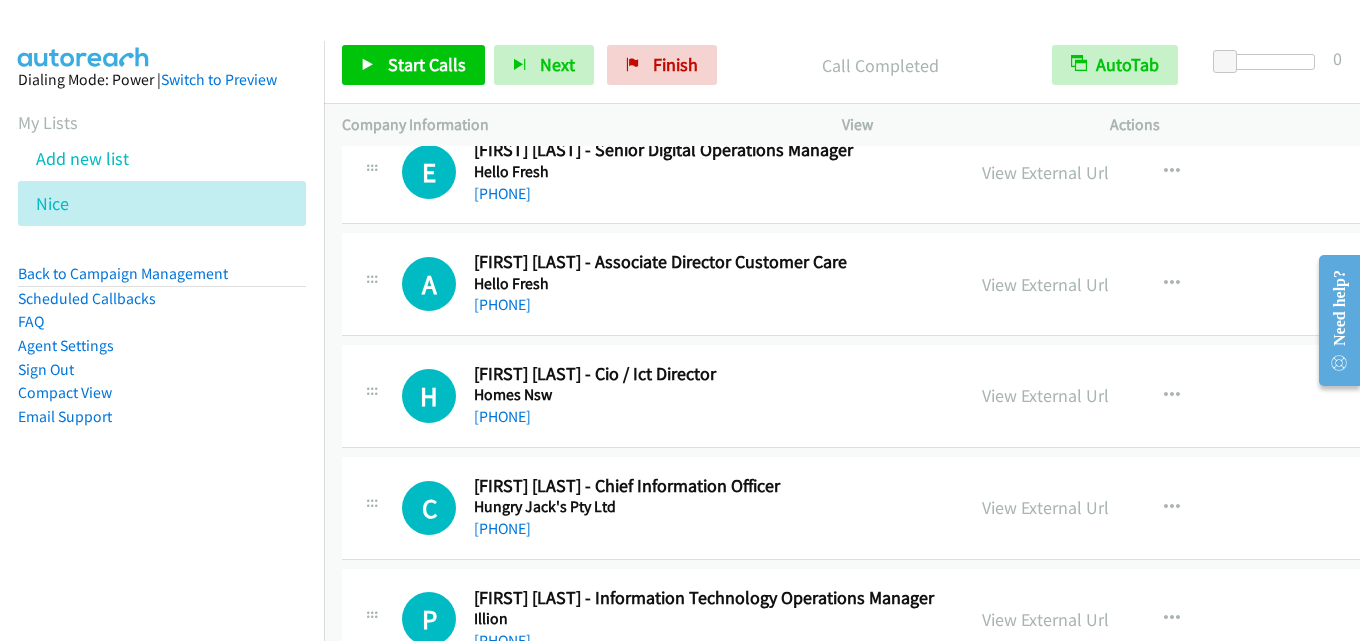 scroll, scrollTop: 8986, scrollLeft: 0, axis: vertical 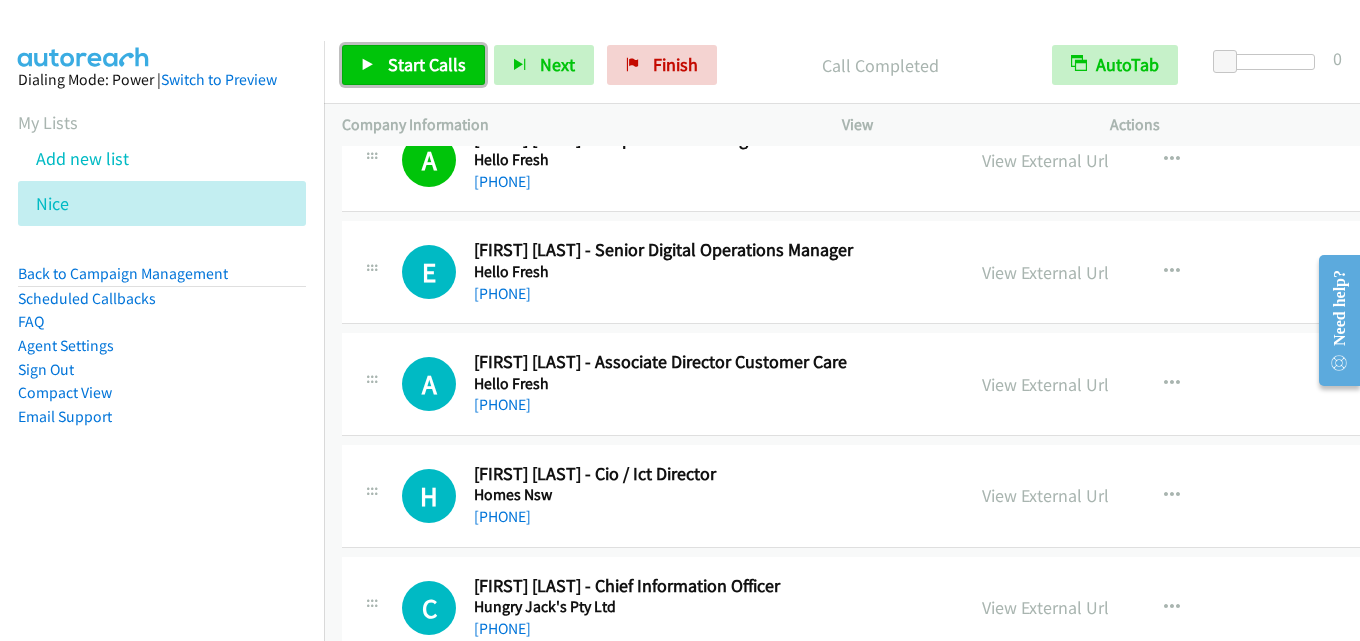 click on "Start Calls" at bounding box center (427, 64) 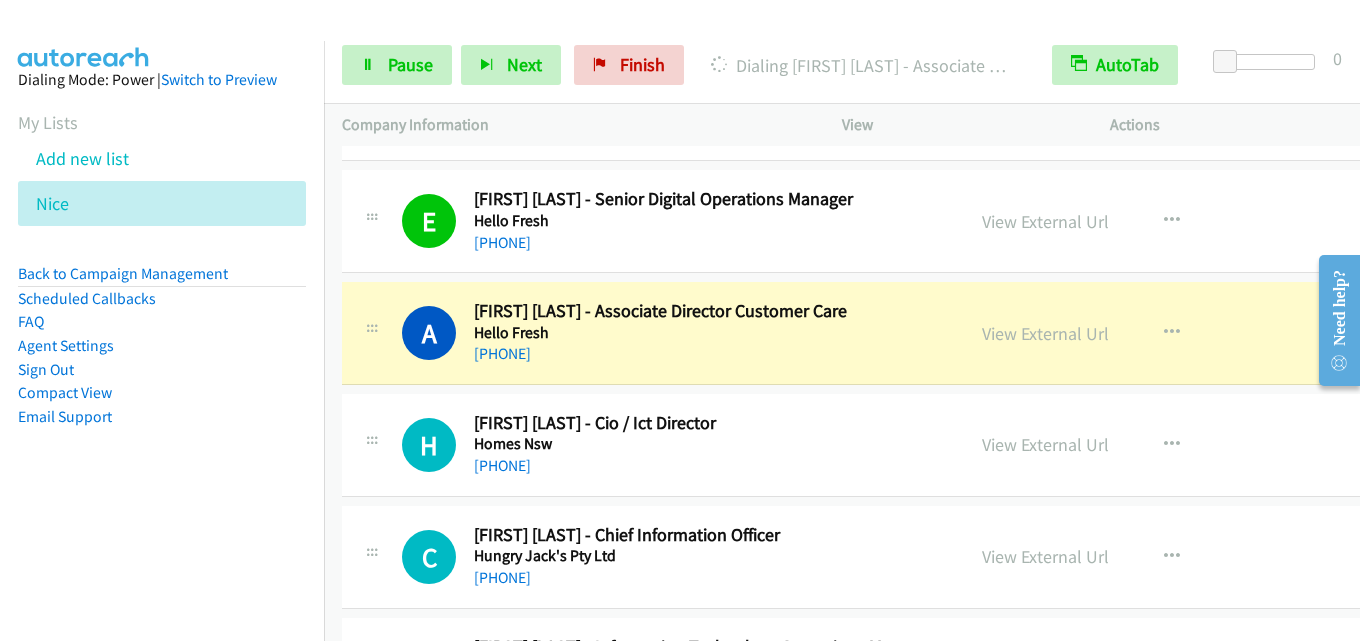 scroll, scrollTop: 9086, scrollLeft: 0, axis: vertical 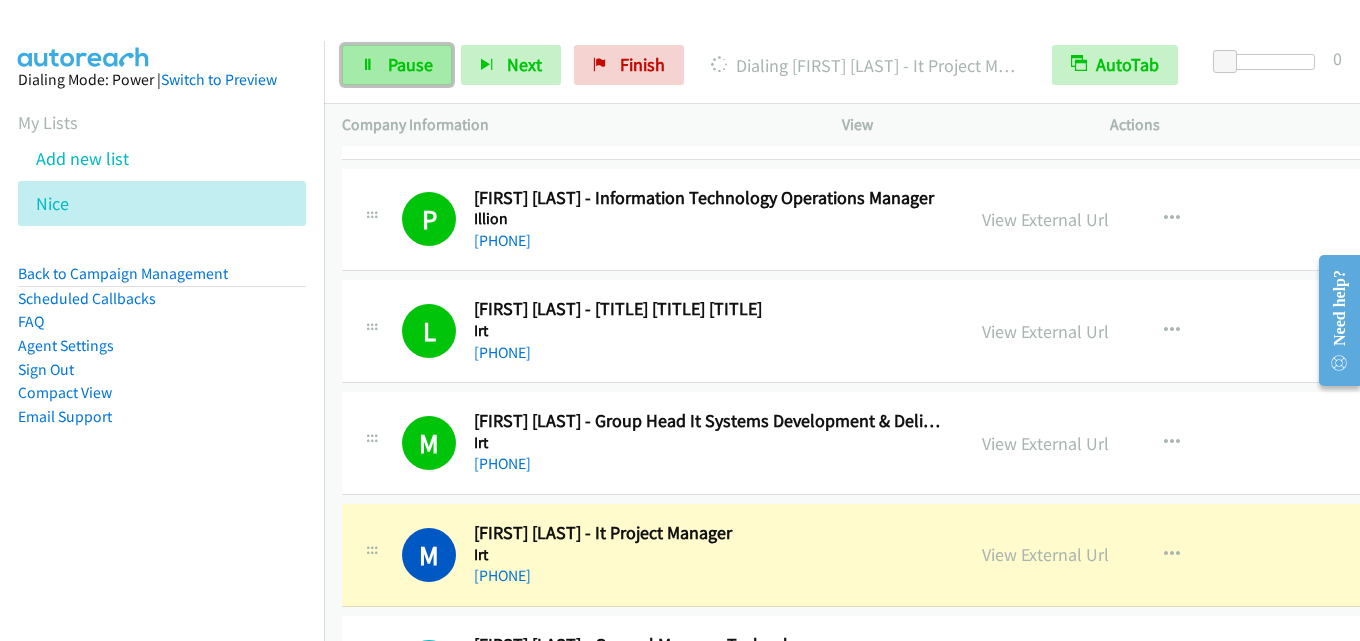 click on "Pause" at bounding box center [410, 64] 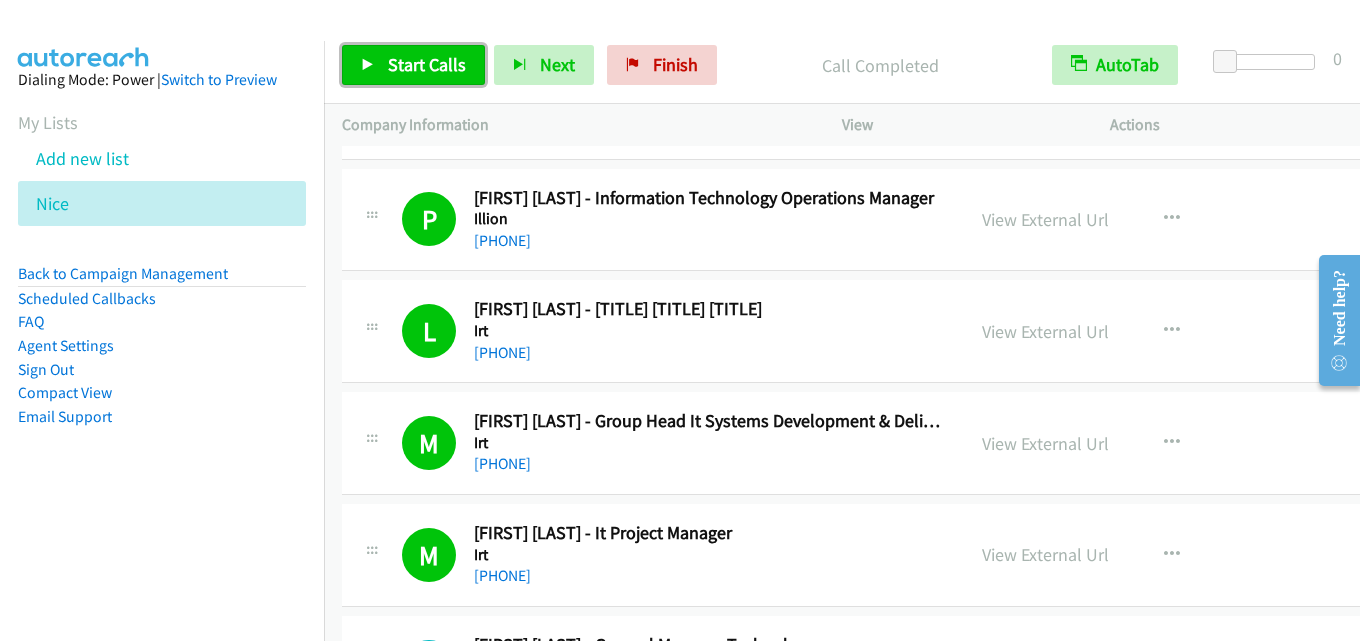 click on "Start Calls" at bounding box center [427, 64] 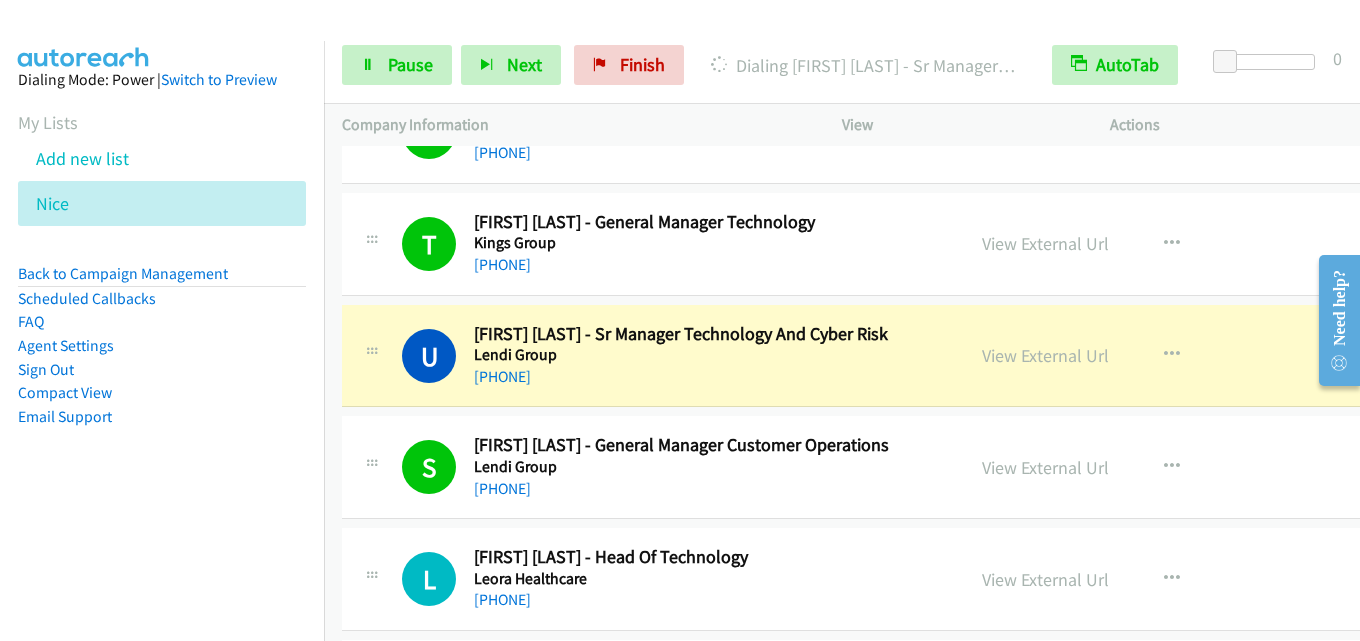 scroll, scrollTop: 9886, scrollLeft: 0, axis: vertical 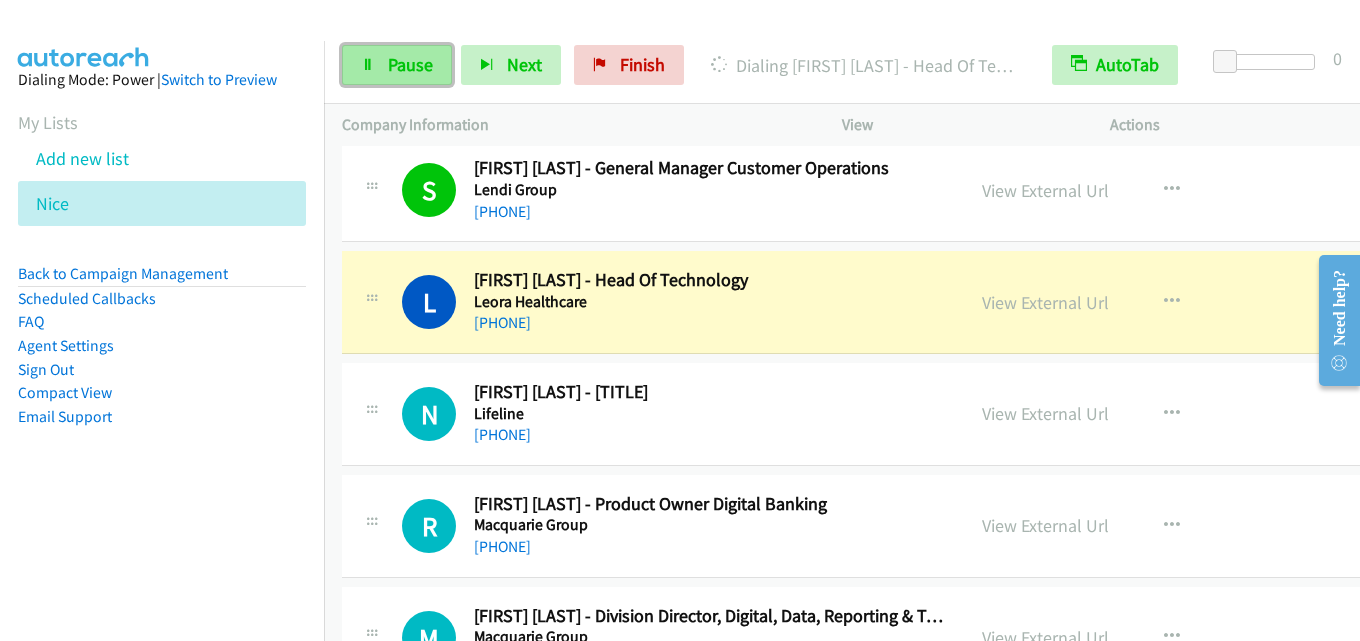 click on "Pause" at bounding box center (410, 64) 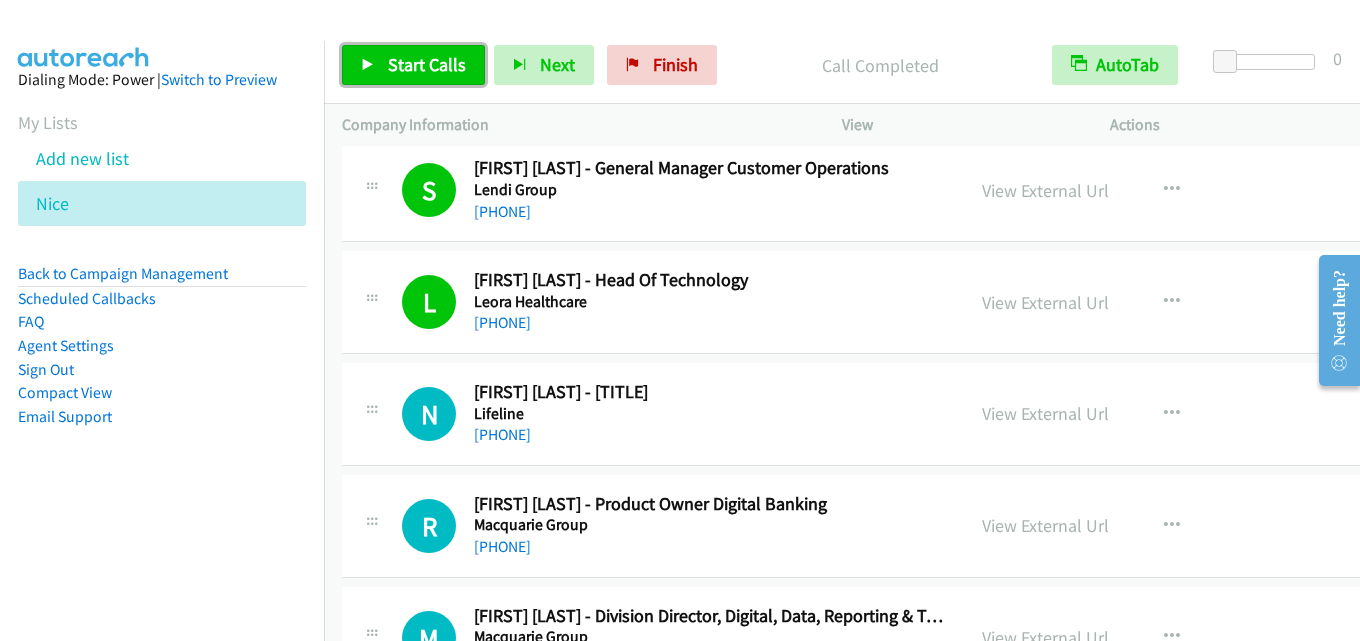 click on "Start Calls" at bounding box center [427, 64] 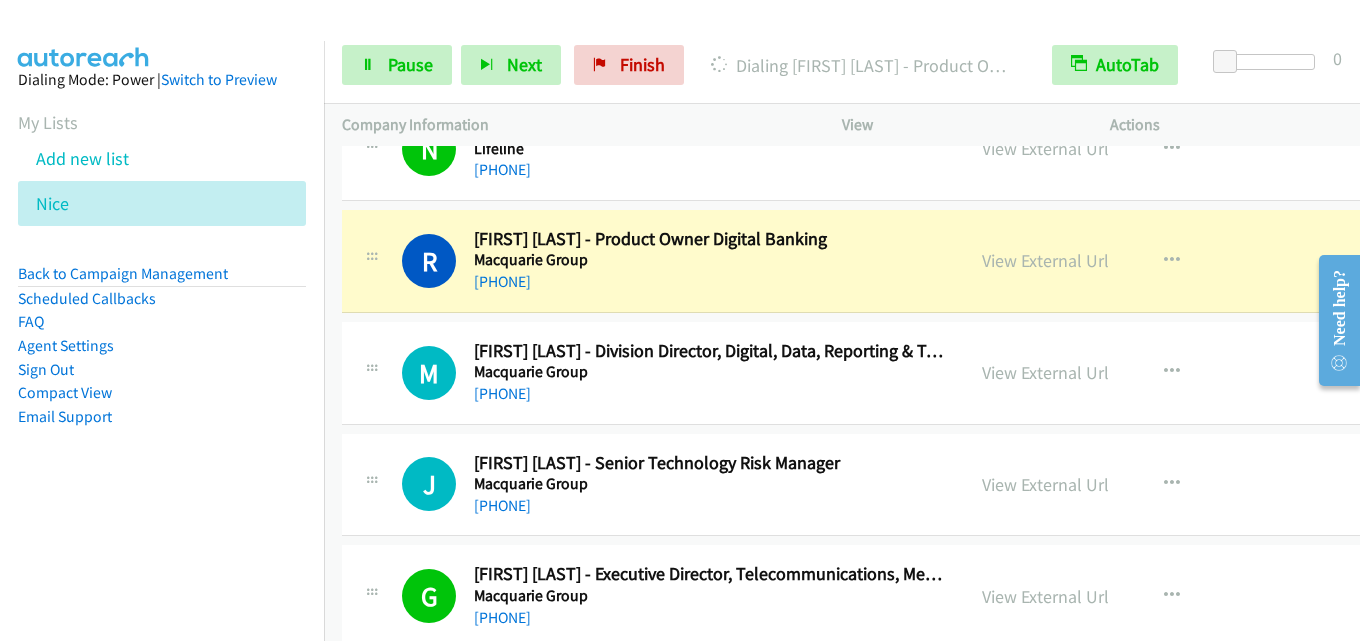 scroll, scrollTop: 10486, scrollLeft: 0, axis: vertical 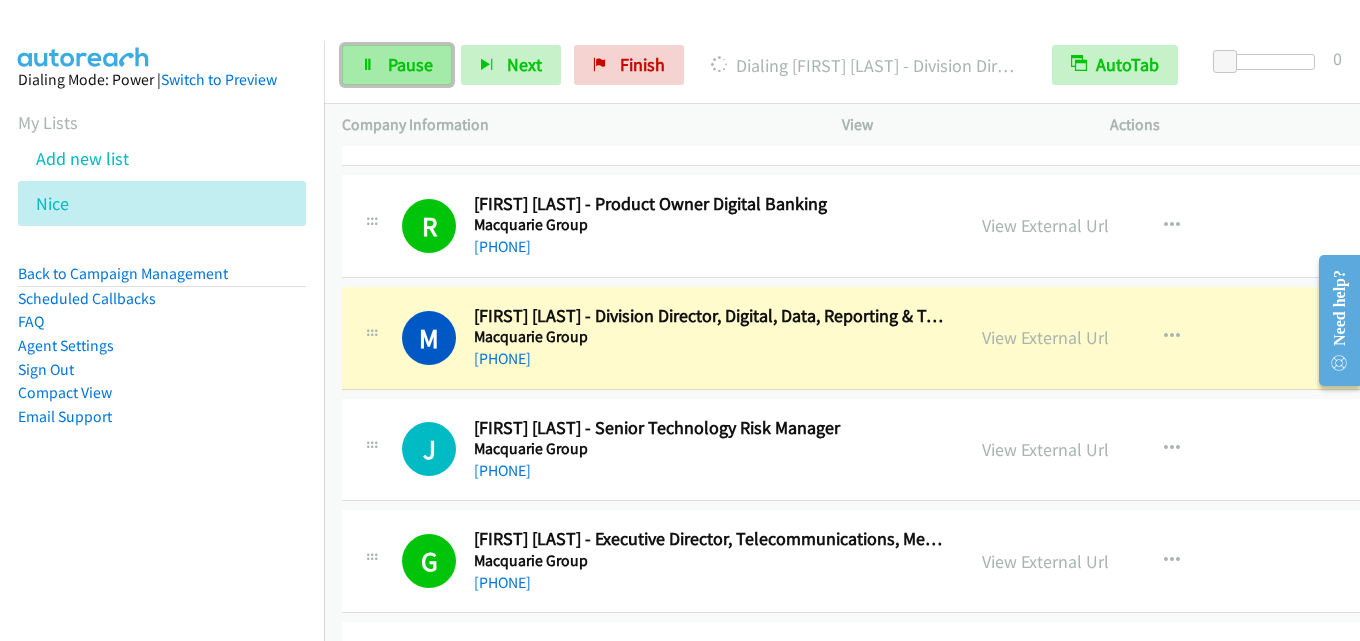 click on "Pause" at bounding box center (410, 64) 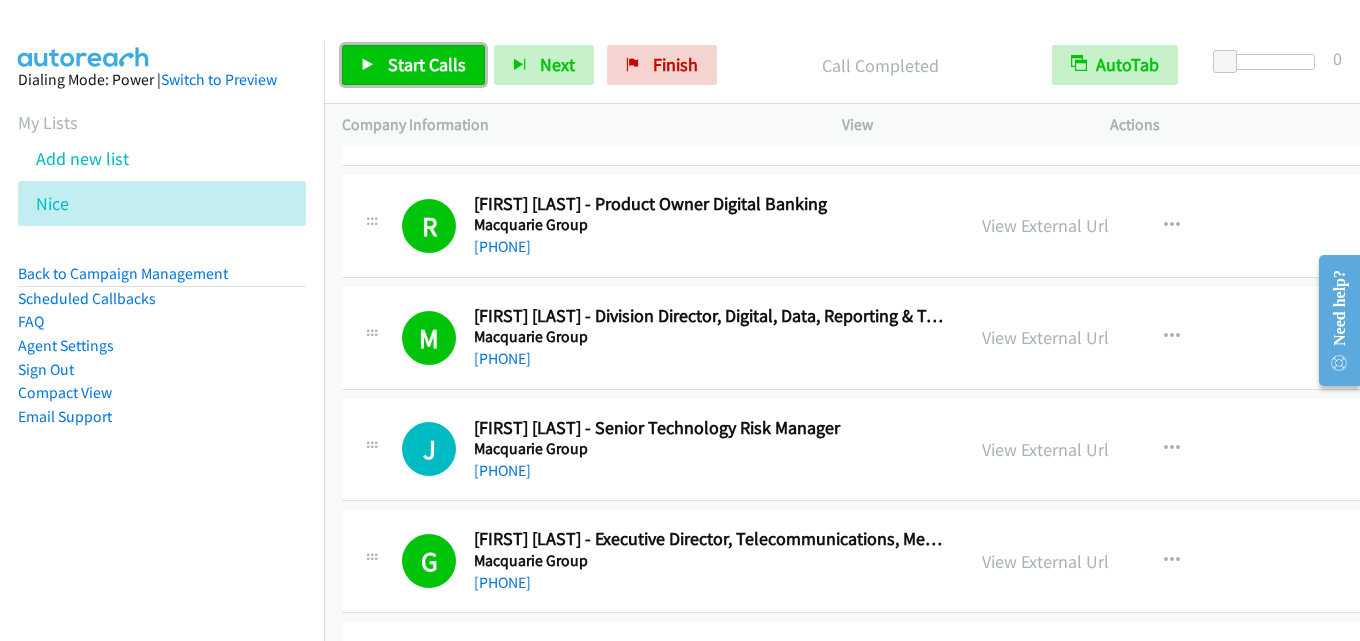 click on "Start Calls" at bounding box center [427, 64] 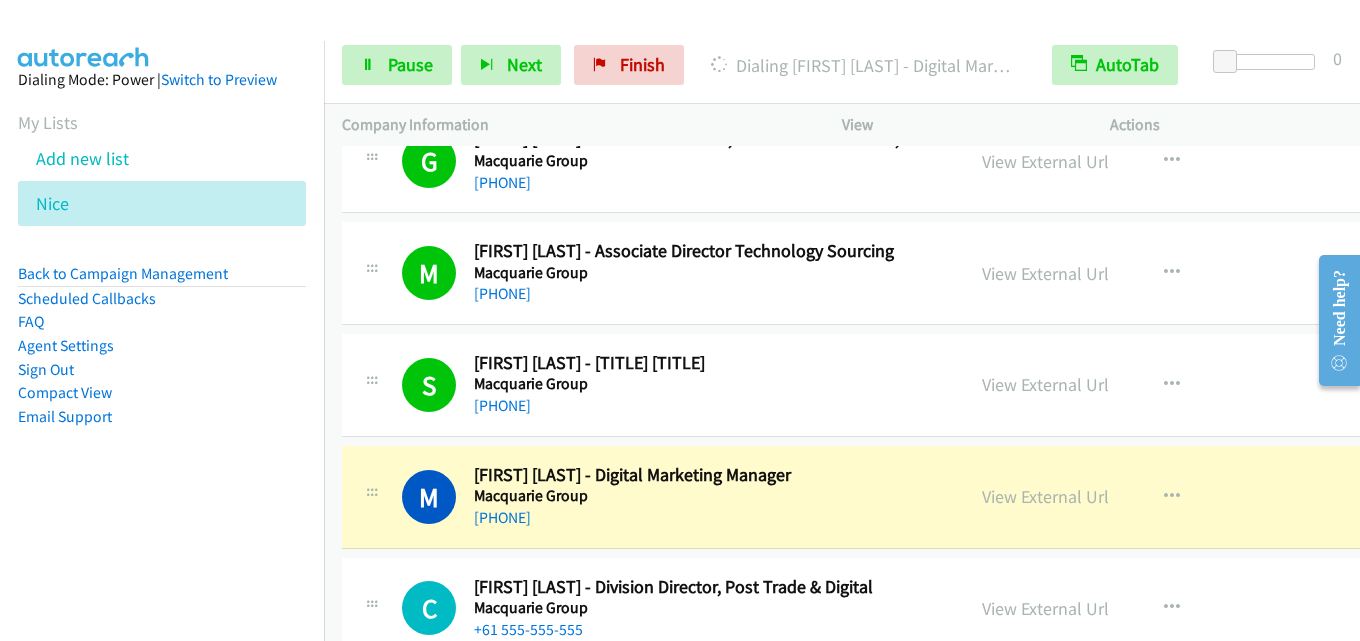 scroll, scrollTop: 11086, scrollLeft: 0, axis: vertical 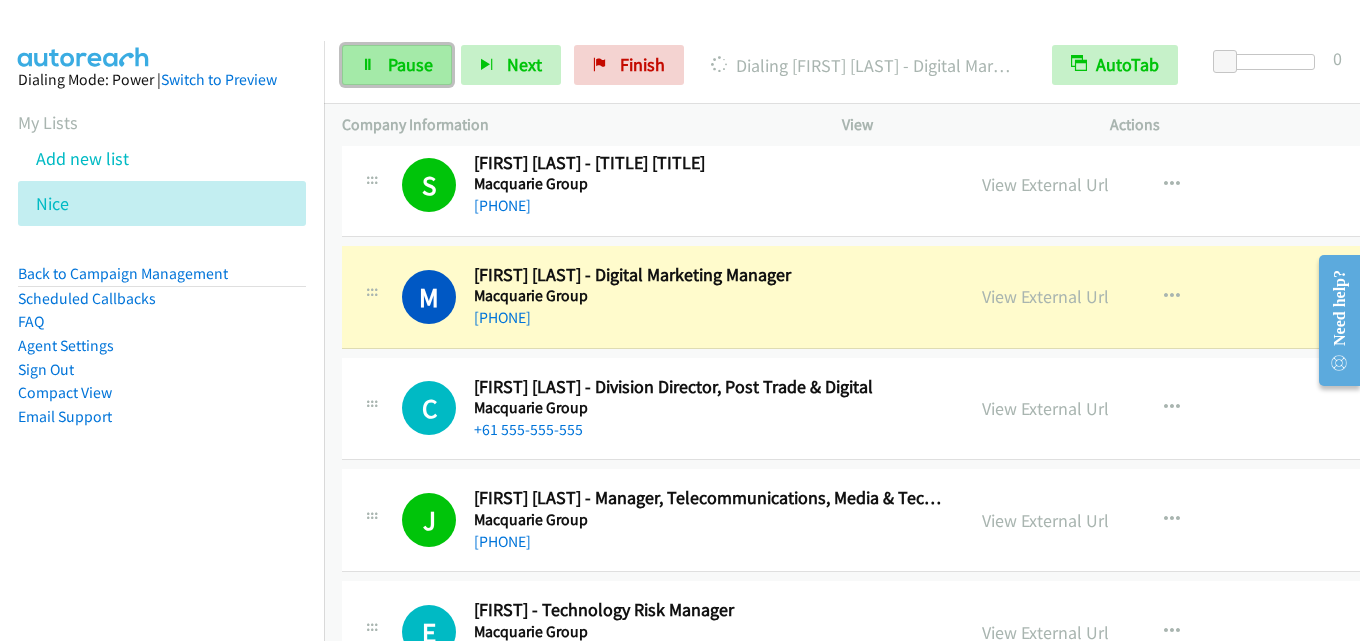 click on "Pause" at bounding box center (410, 64) 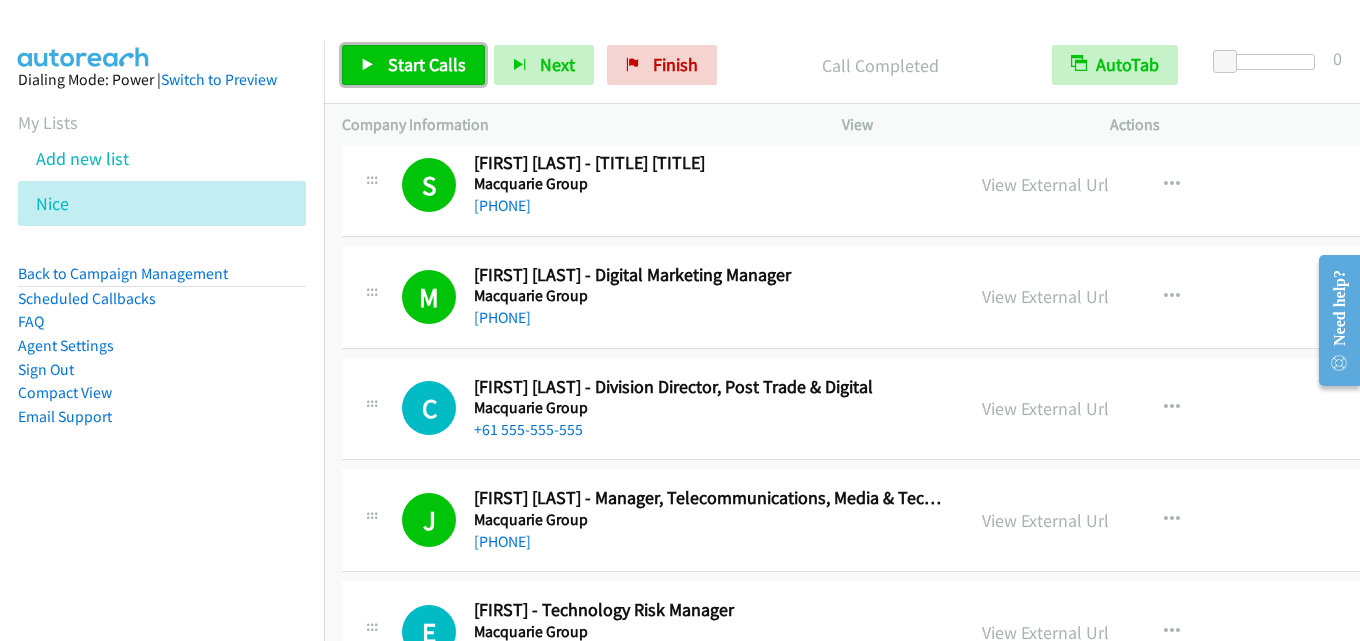 drag, startPoint x: 434, startPoint y: 72, endPoint x: 504, endPoint y: 2, distance: 98.99495 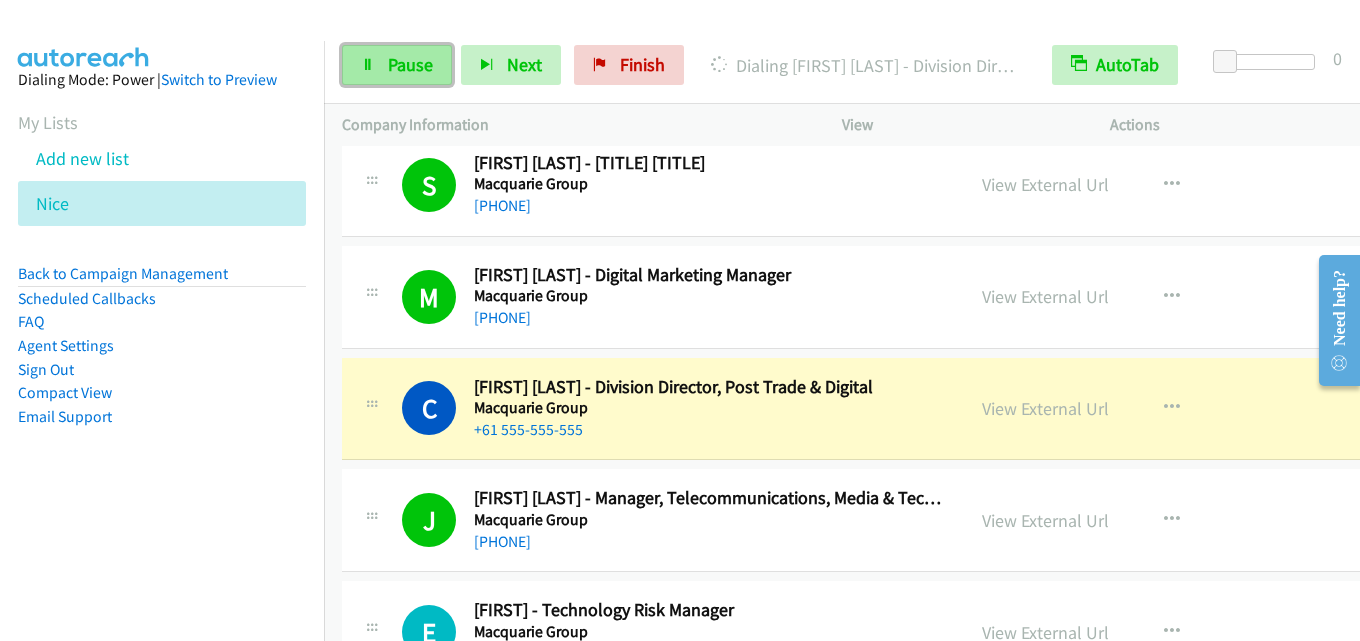 click on "Pause" at bounding box center (397, 65) 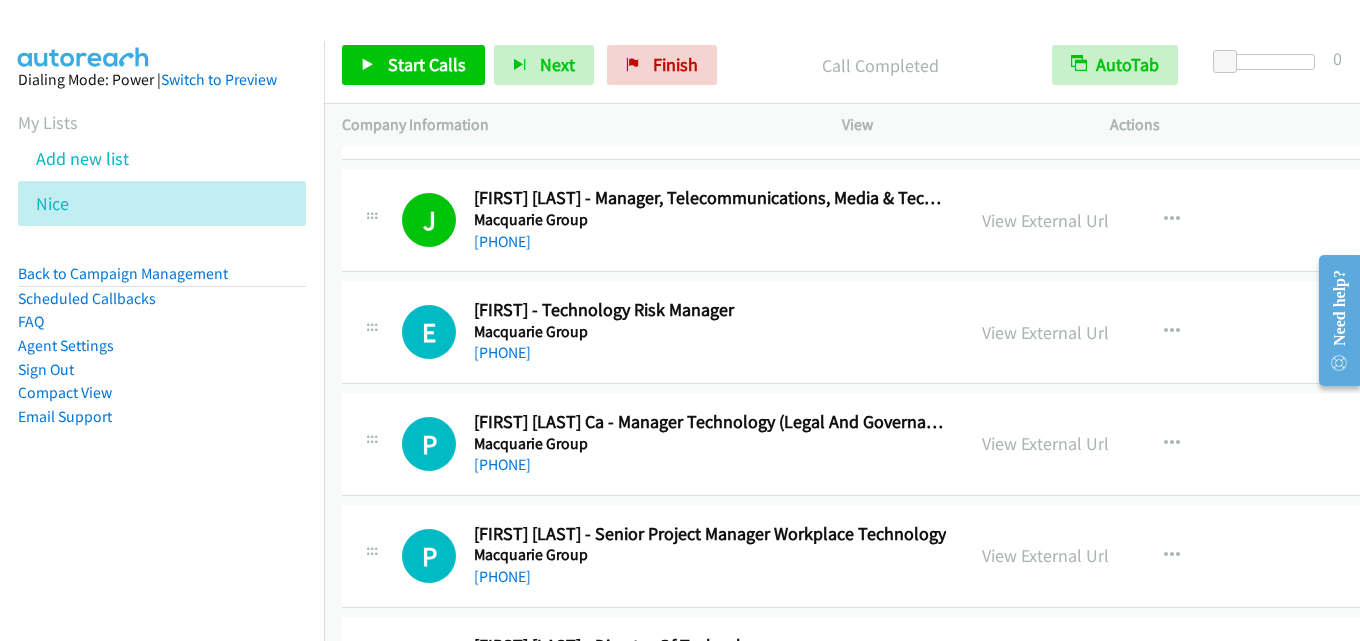 scroll, scrollTop: 11486, scrollLeft: 0, axis: vertical 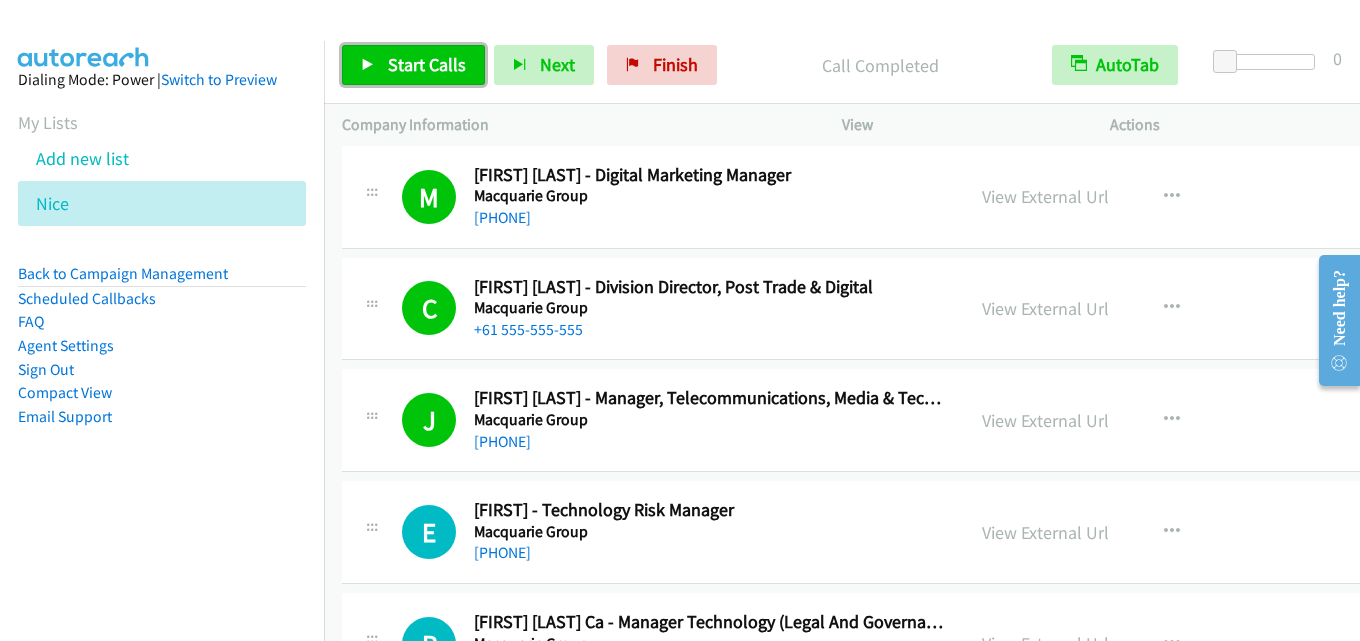 click on "Start Calls" at bounding box center [427, 64] 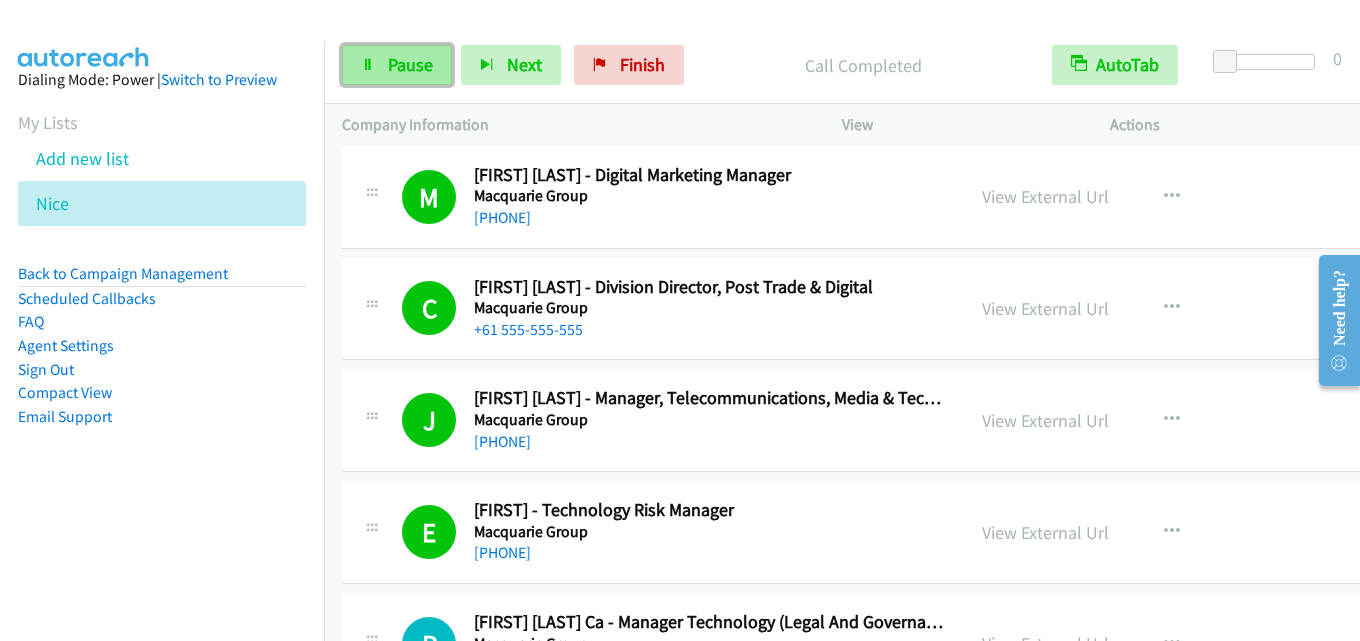 click on "Pause" at bounding box center [410, 64] 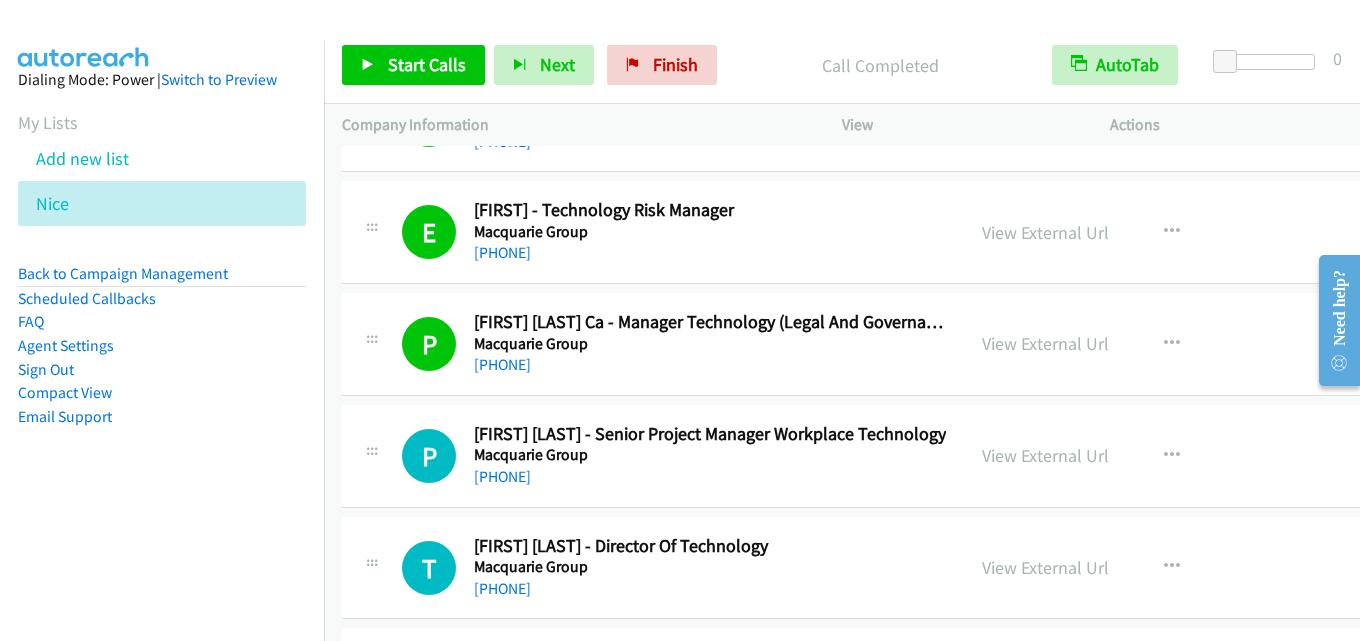 scroll, scrollTop: 11686, scrollLeft: 0, axis: vertical 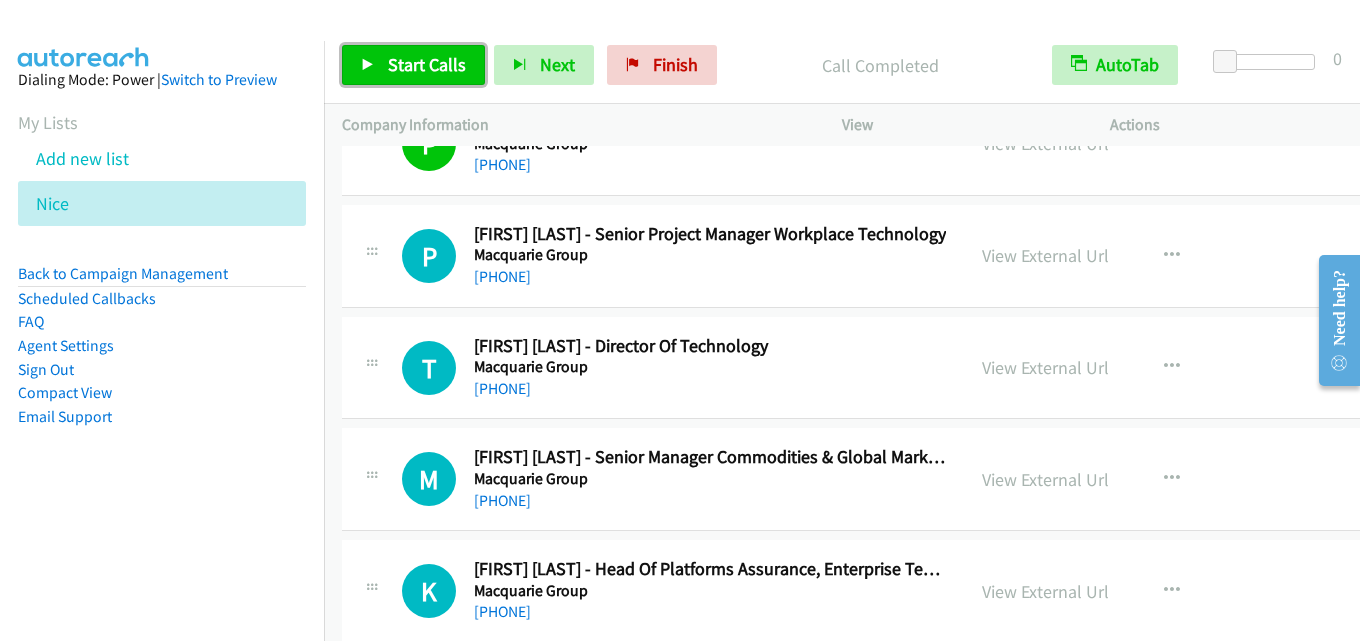 click on "Start Calls" at bounding box center [427, 64] 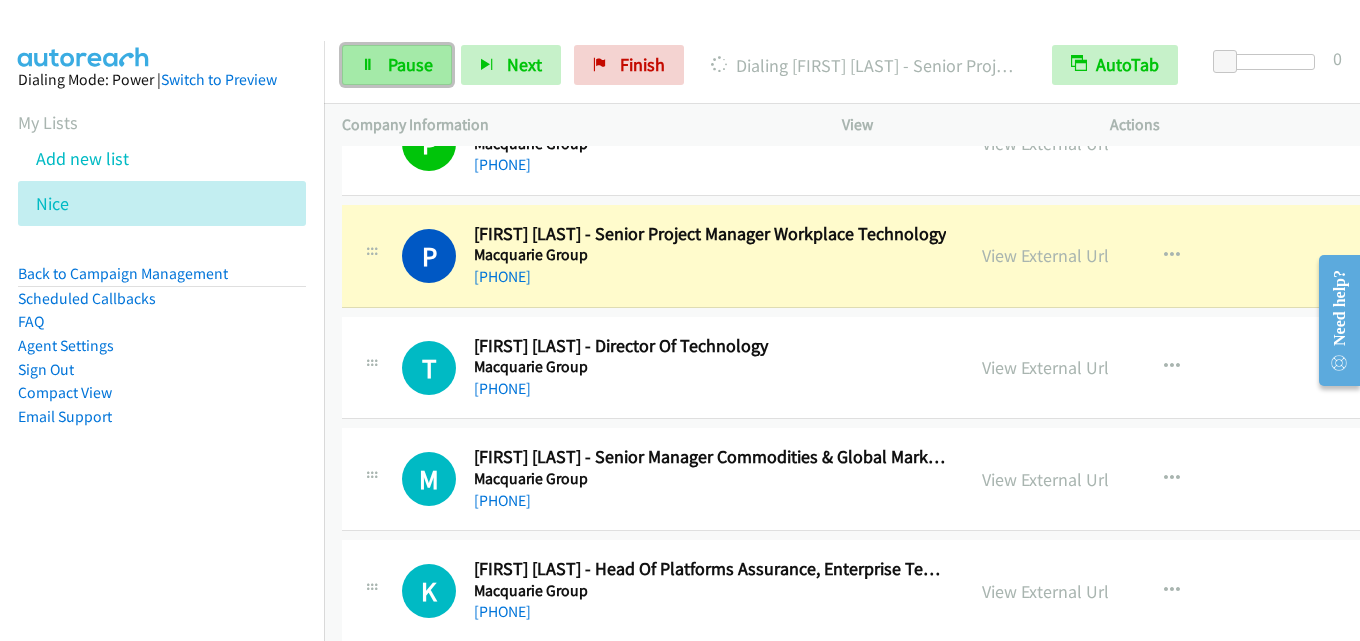 click on "Pause" at bounding box center [410, 64] 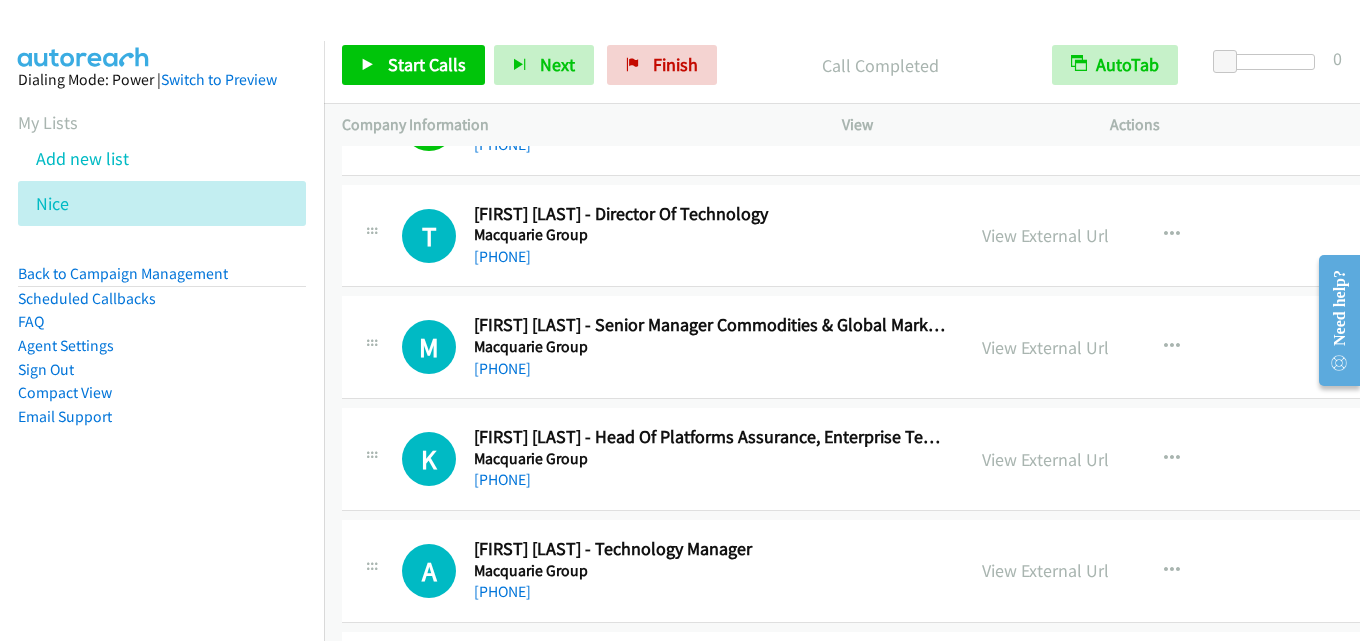 scroll, scrollTop: 11786, scrollLeft: 0, axis: vertical 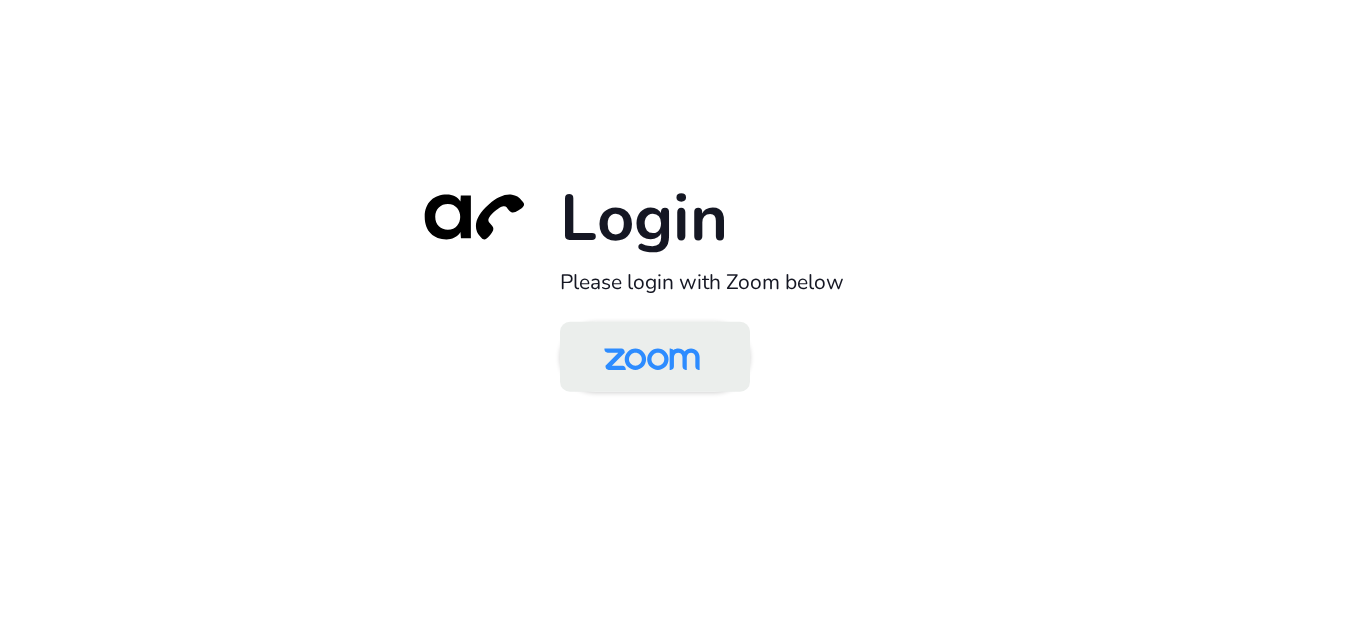 click at bounding box center [652, 358] 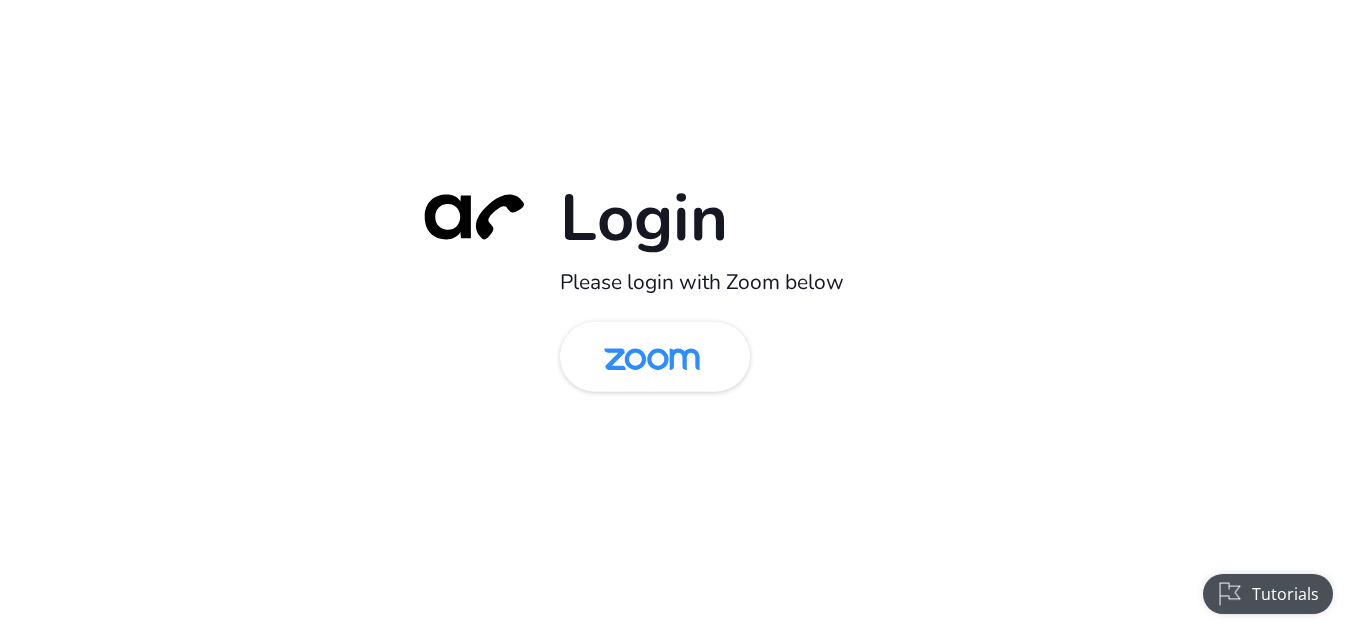 scroll, scrollTop: 0, scrollLeft: 0, axis: both 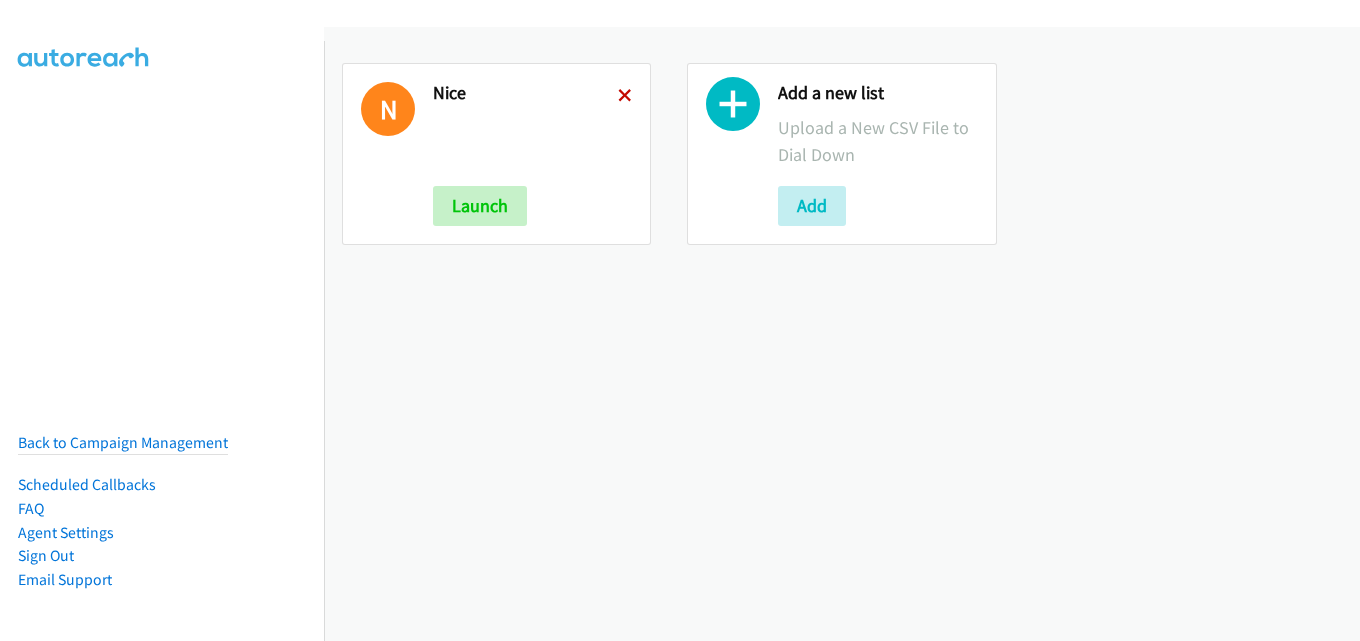 click at bounding box center (625, 97) 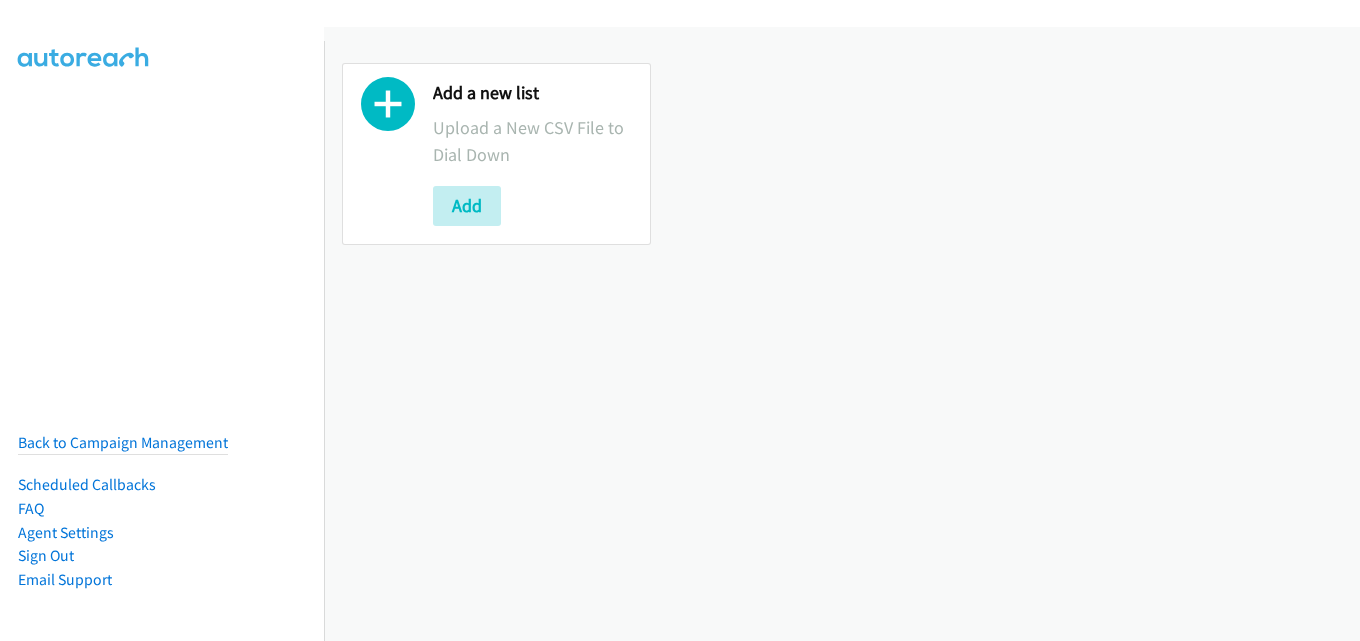 scroll, scrollTop: 0, scrollLeft: 0, axis: both 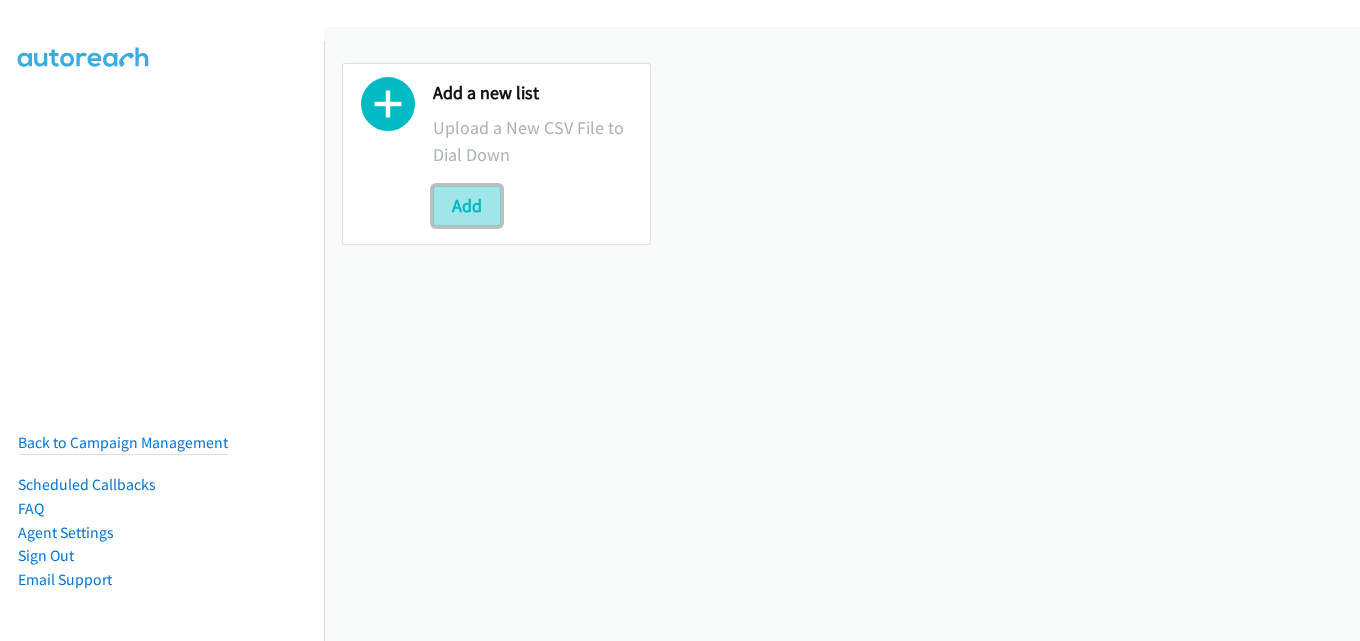 click on "Add" at bounding box center (467, 206) 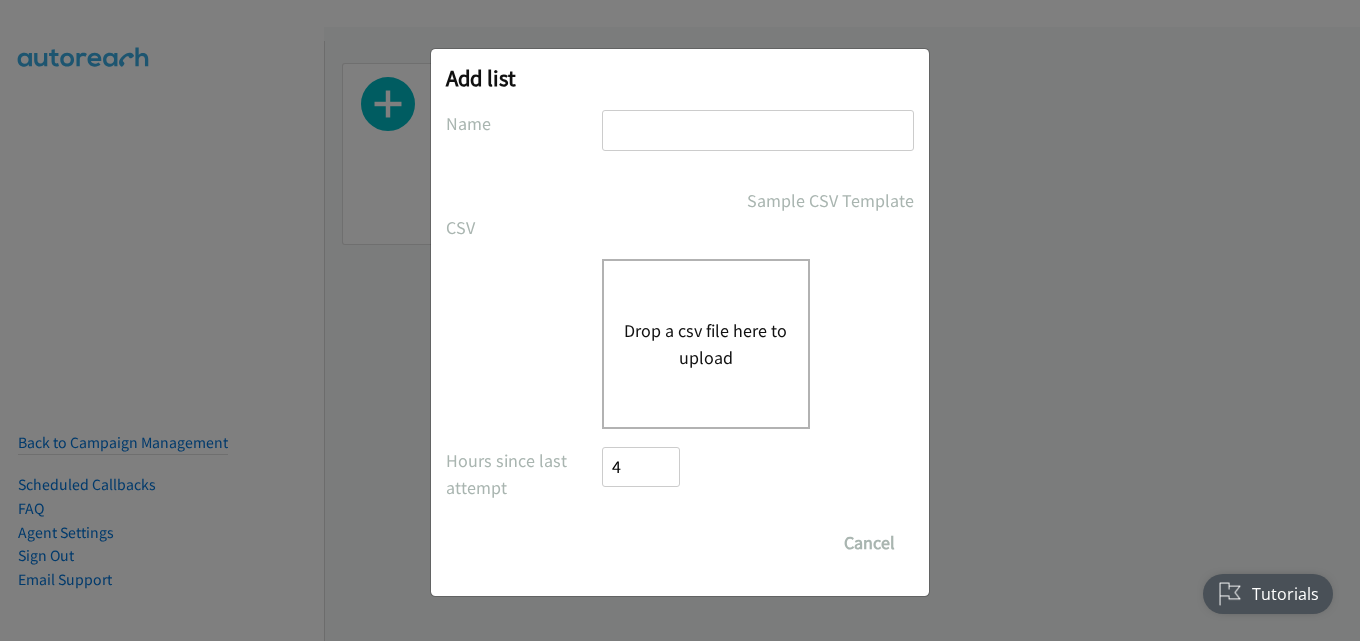 scroll, scrollTop: 0, scrollLeft: 0, axis: both 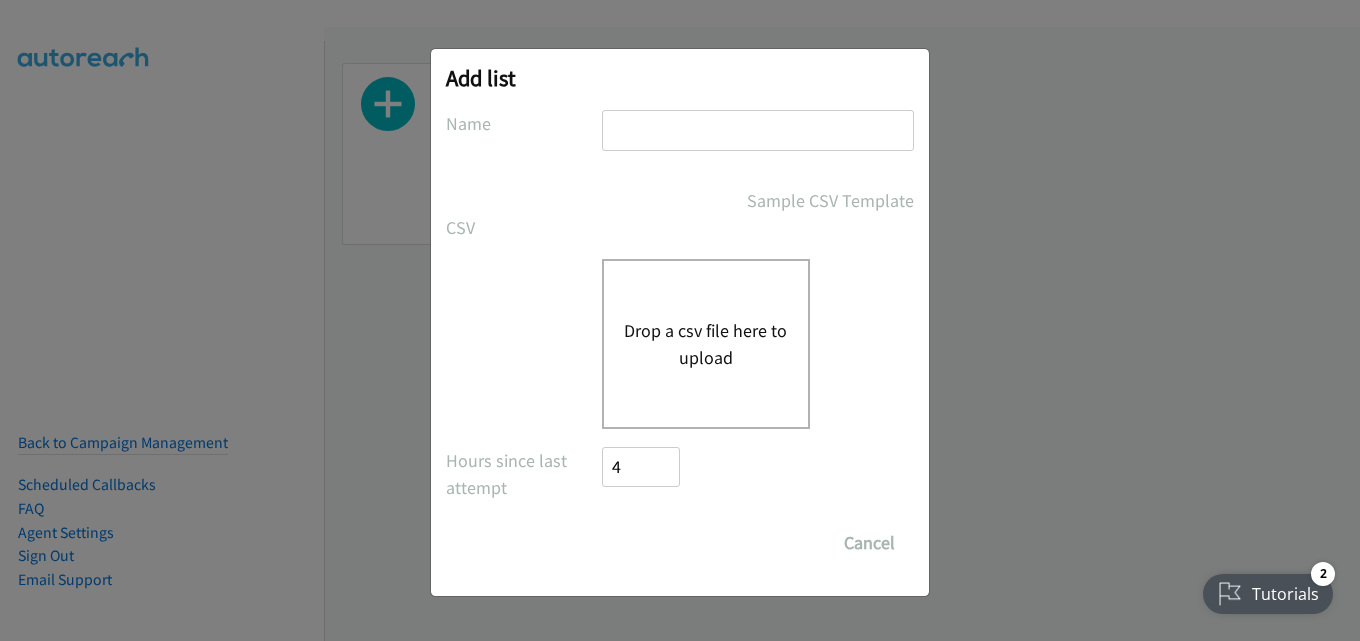 type on "nice" 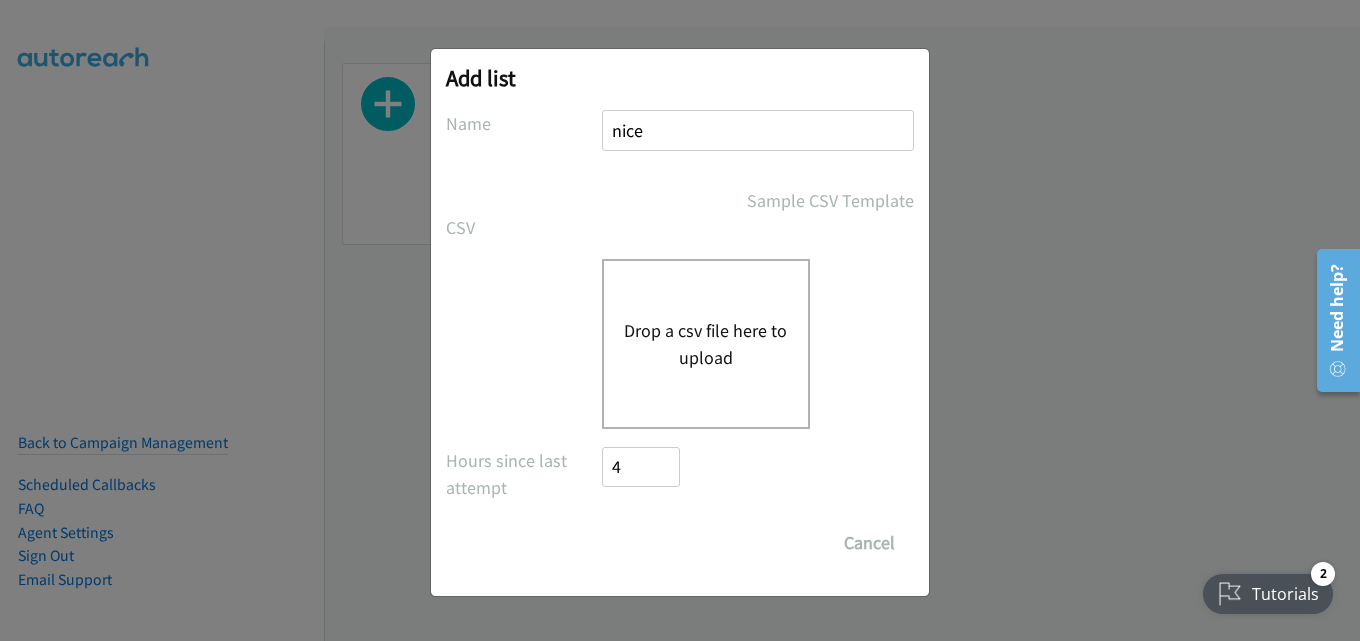 click on "Drop a csv file here to upload" at bounding box center [706, 344] 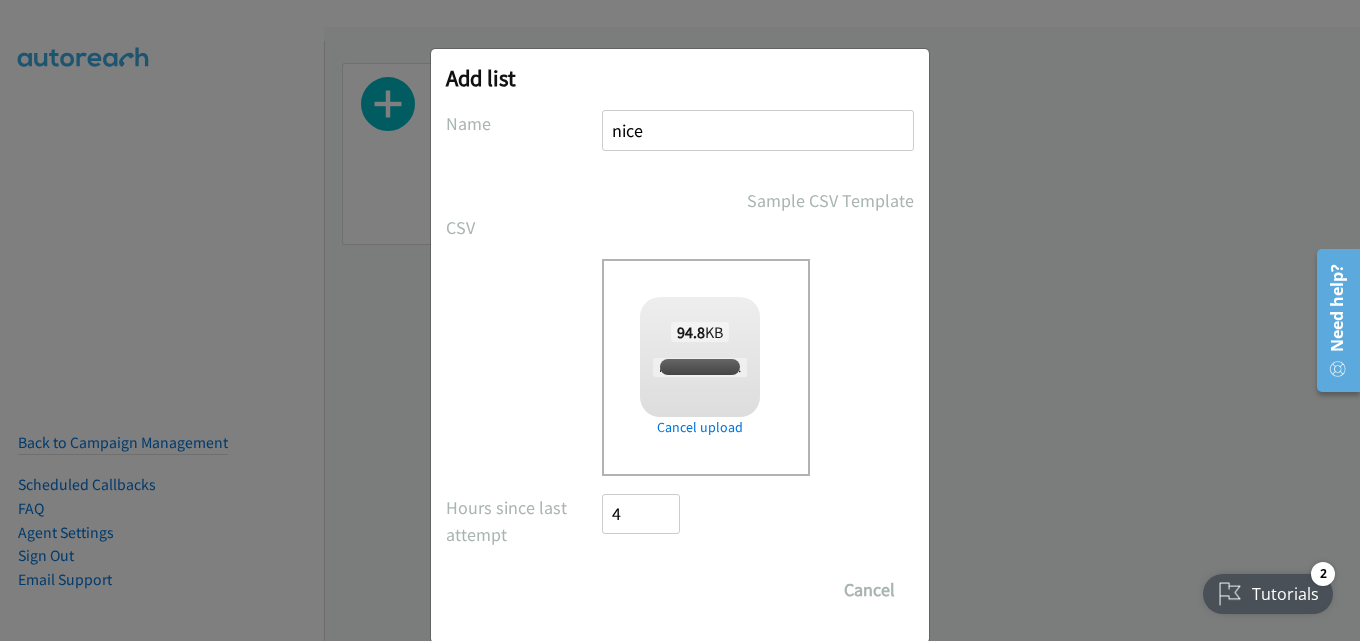 checkbox on "true" 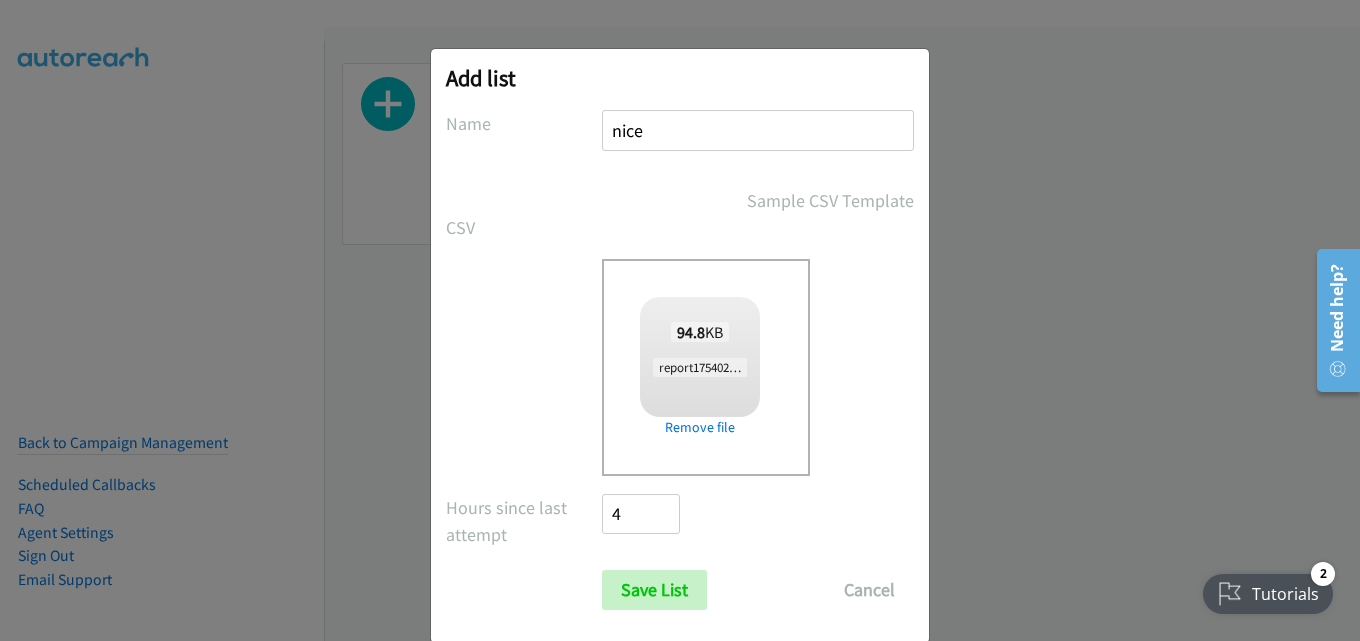 drag, startPoint x: 674, startPoint y: 568, endPoint x: 668, endPoint y: 531, distance: 37.48333 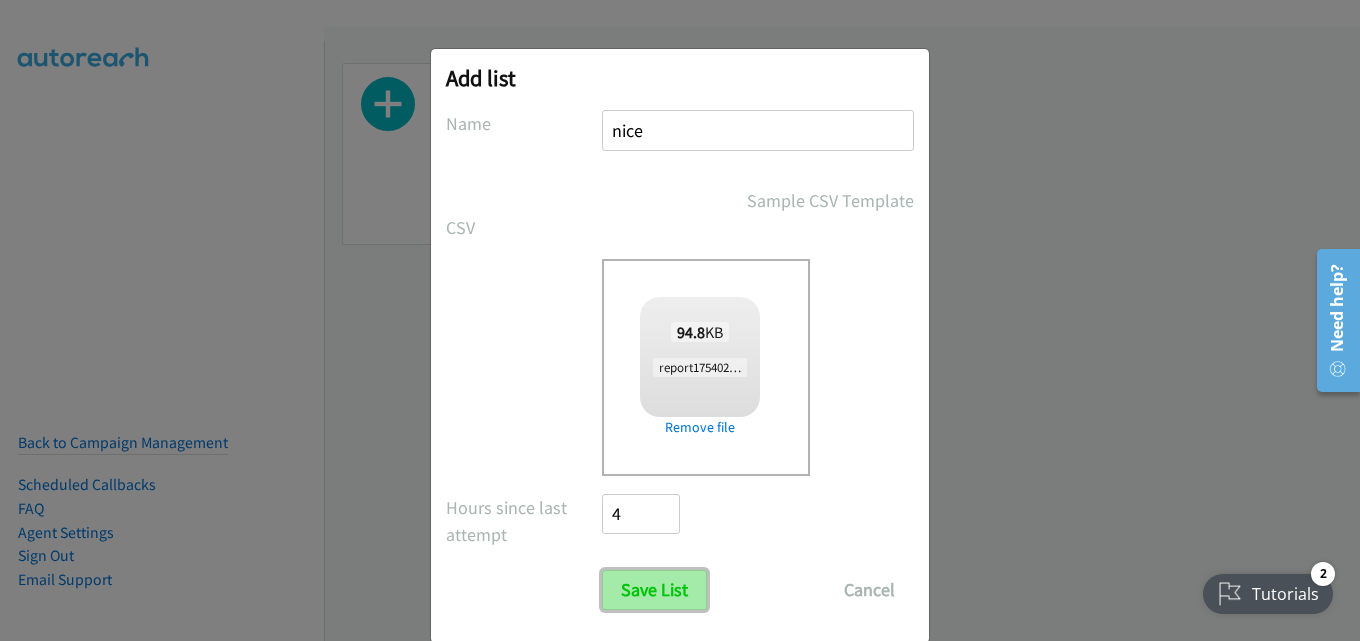 click on "Save List" at bounding box center (654, 590) 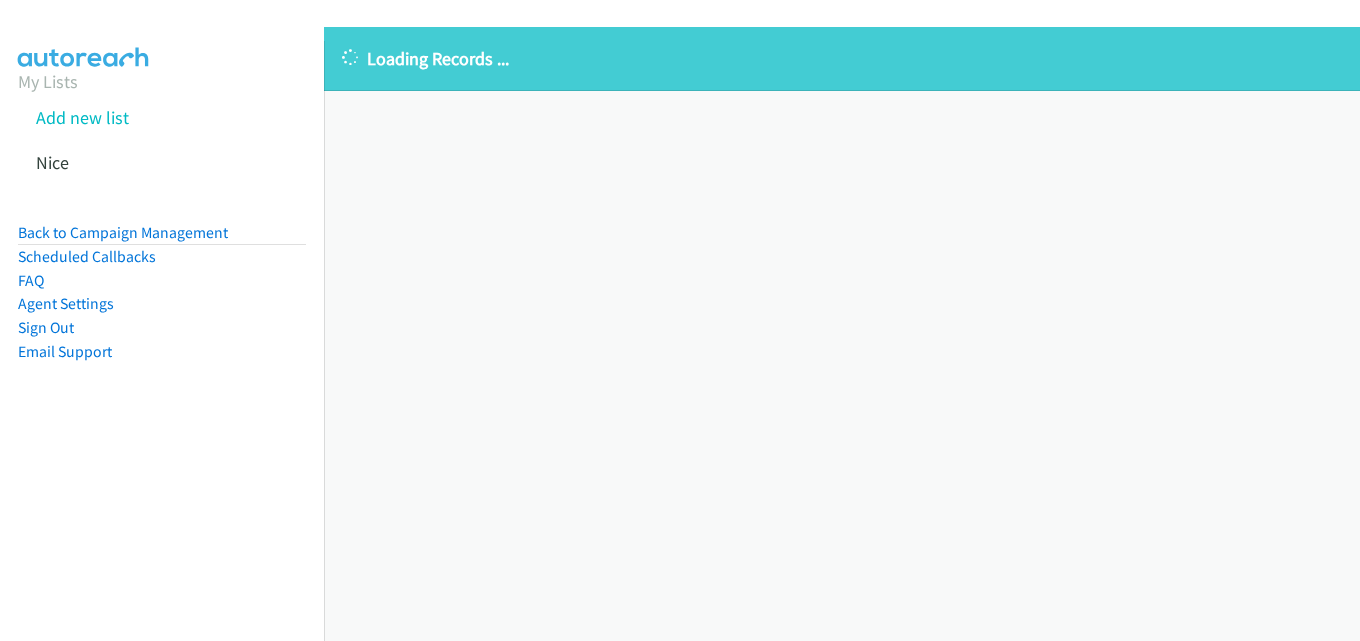 scroll, scrollTop: 0, scrollLeft: 0, axis: both 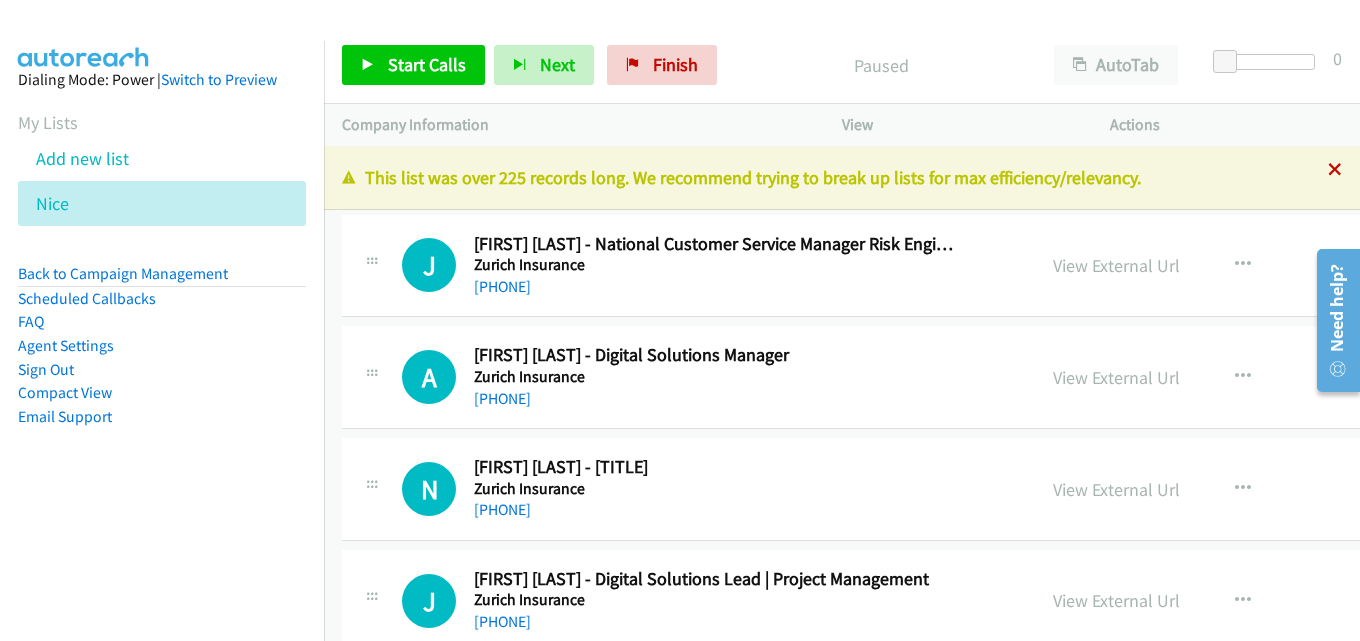 click at bounding box center (1335, 171) 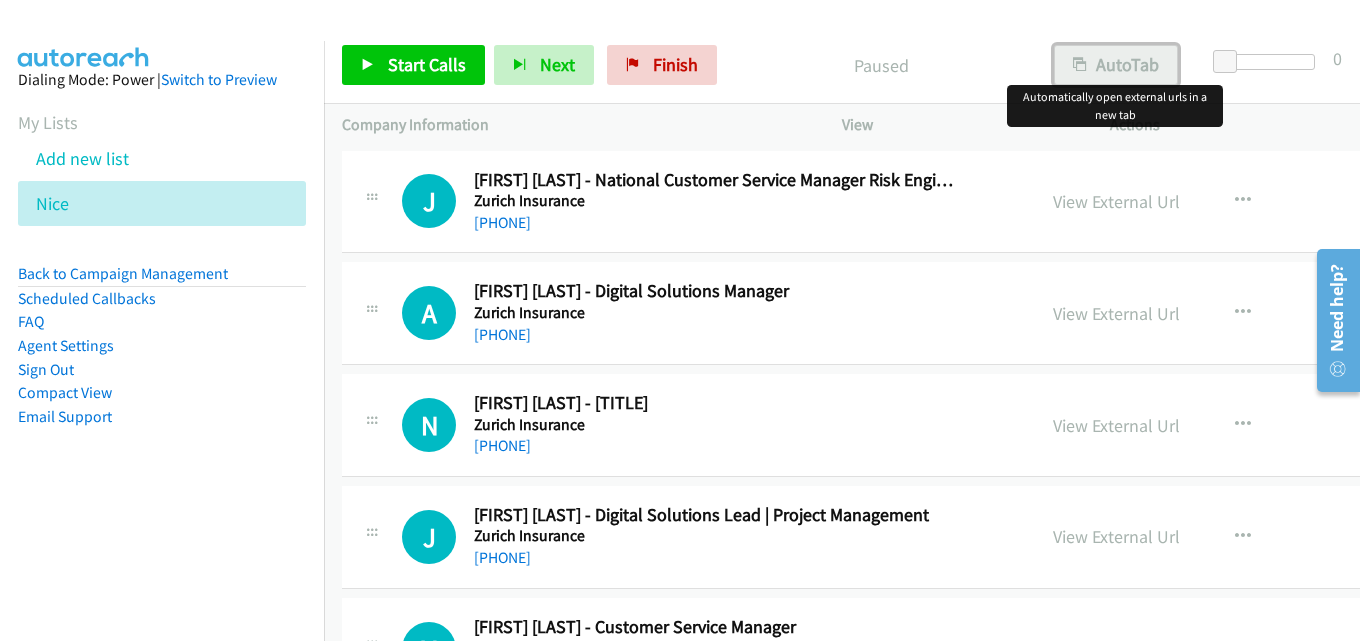 click on "AutoTab" at bounding box center [1116, 65] 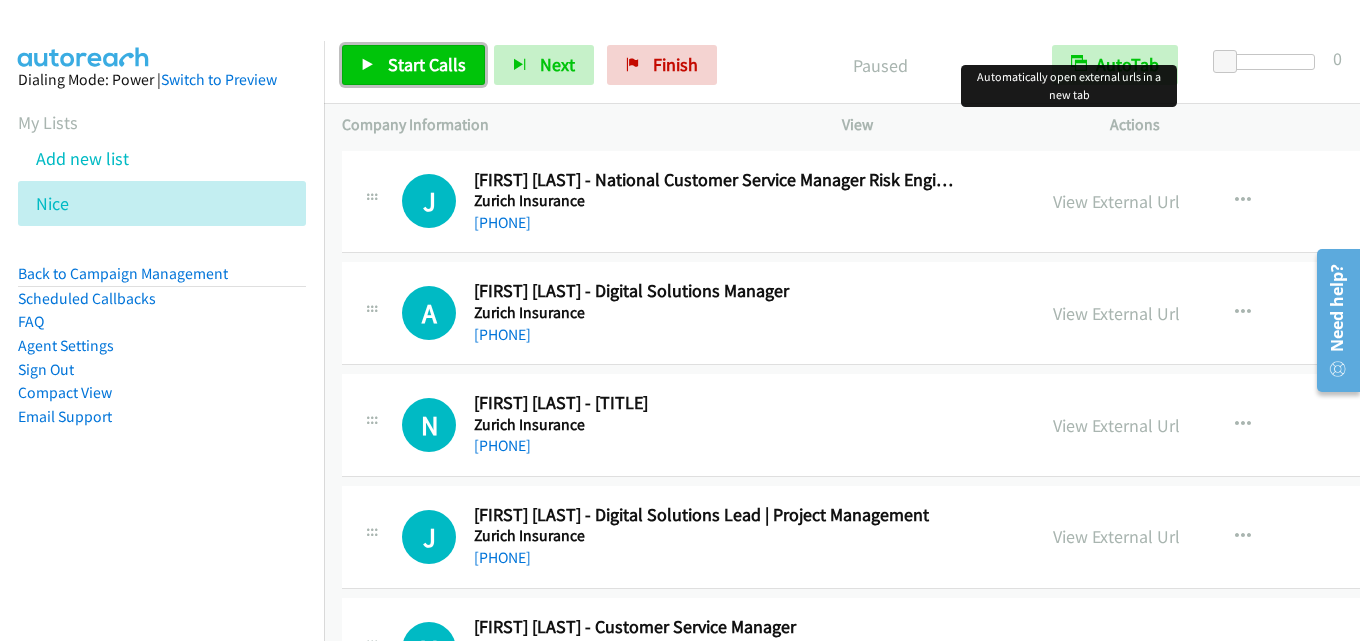 click on "Start Calls" at bounding box center (427, 64) 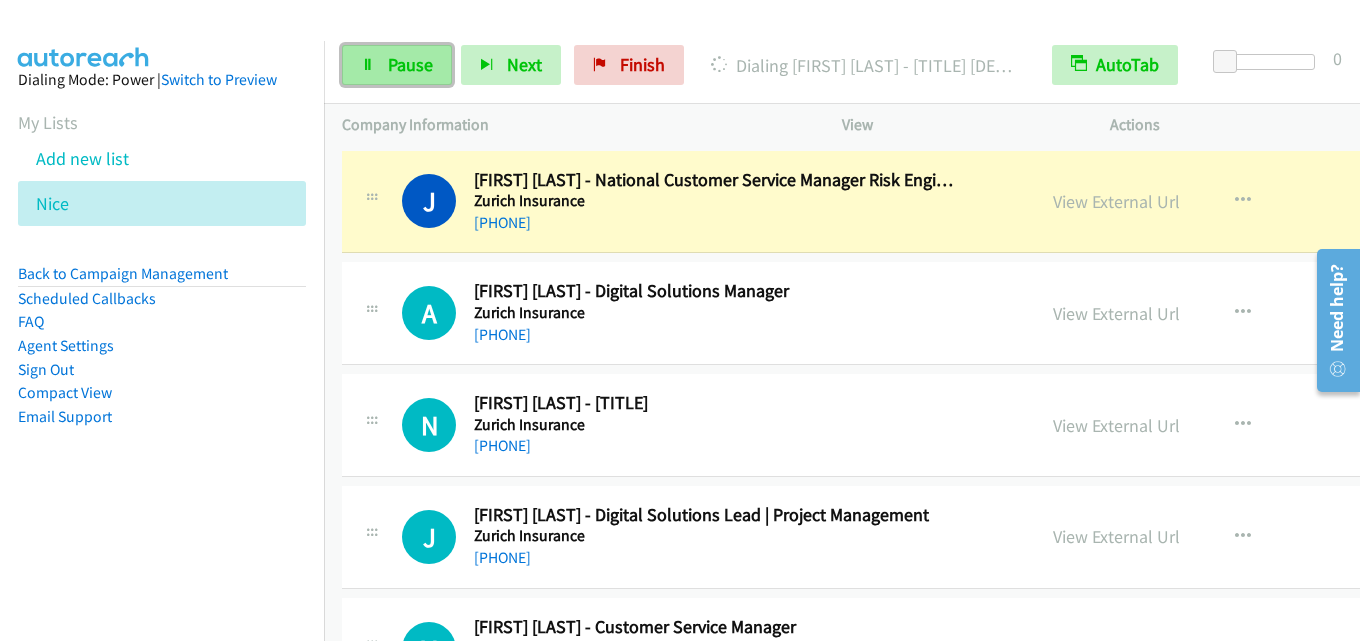 click on "Pause" at bounding box center [410, 64] 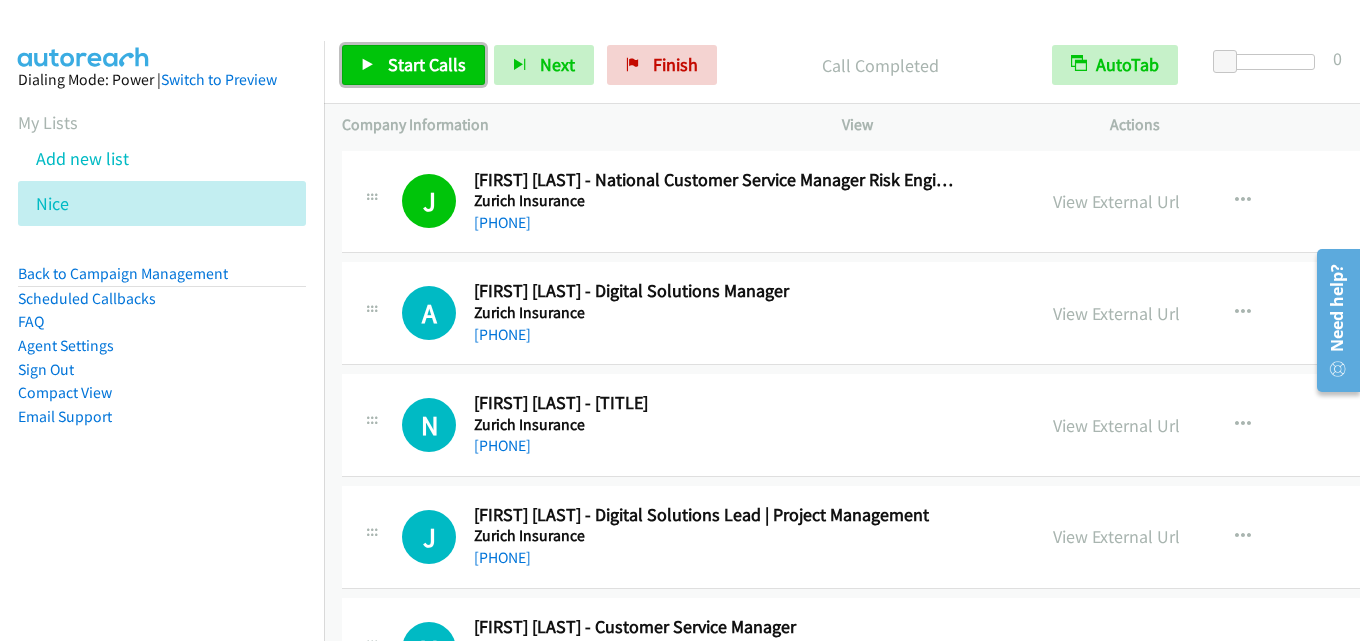 click on "Start Calls" at bounding box center (427, 64) 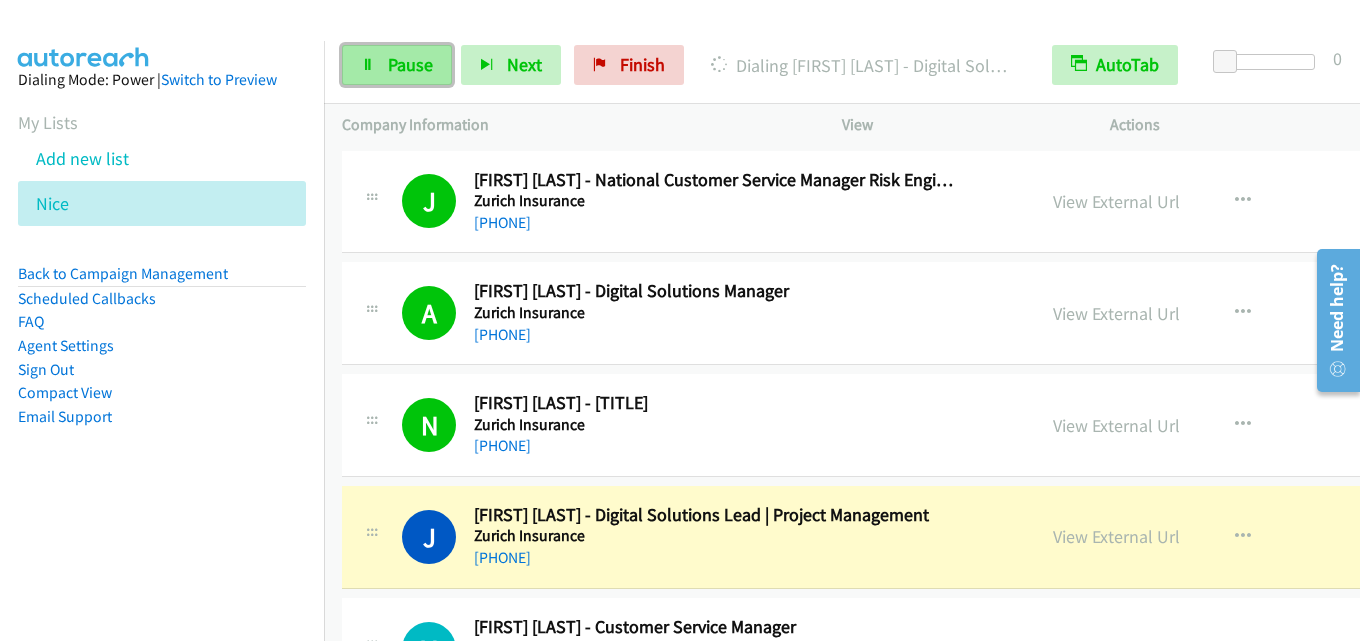 click on "Pause" at bounding box center (410, 64) 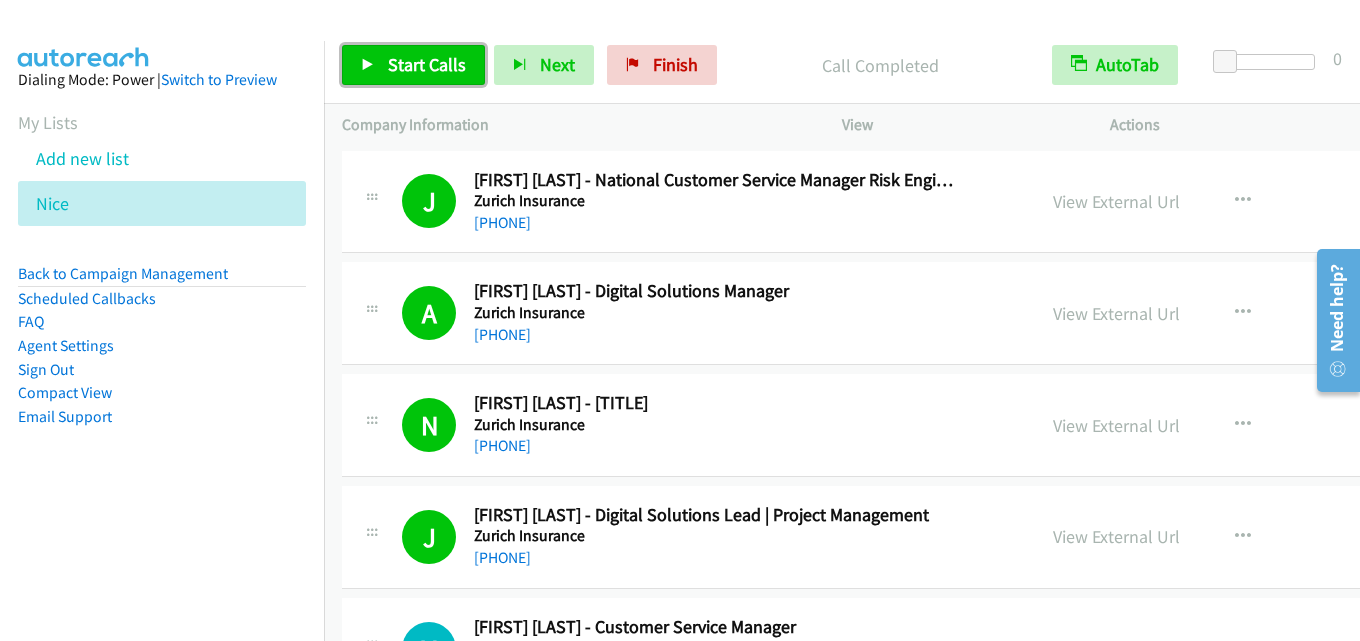 click on "Start Calls" at bounding box center [427, 64] 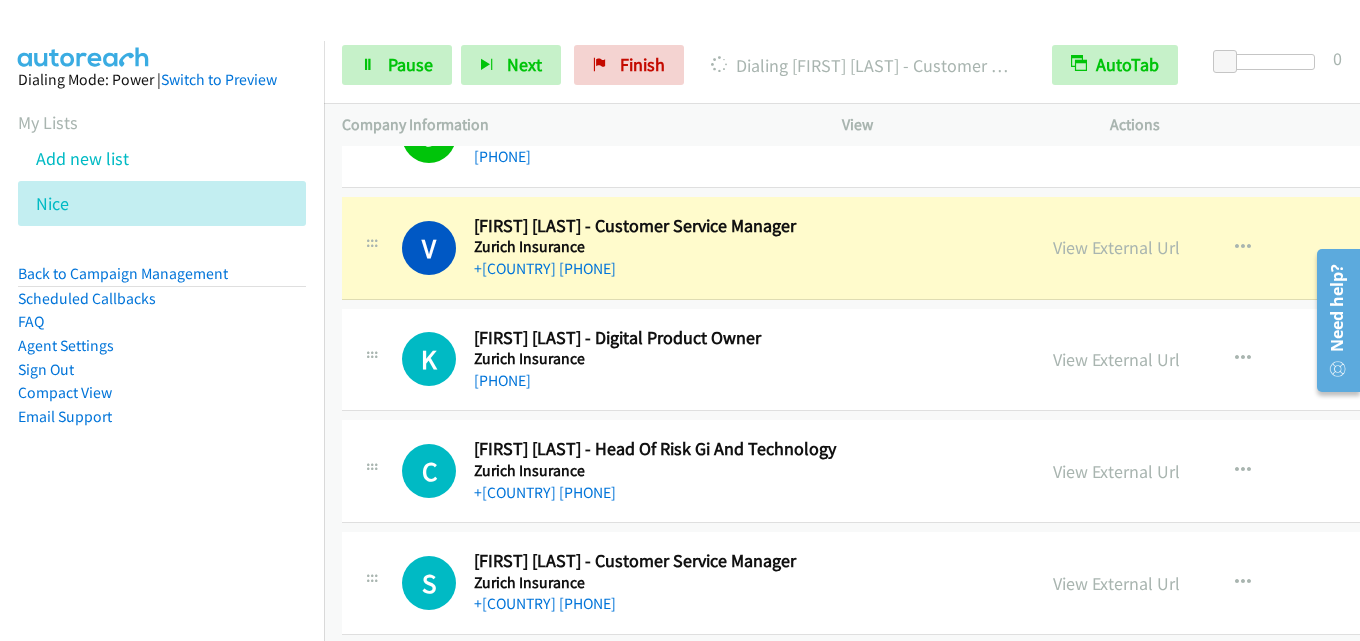scroll, scrollTop: 400, scrollLeft: 0, axis: vertical 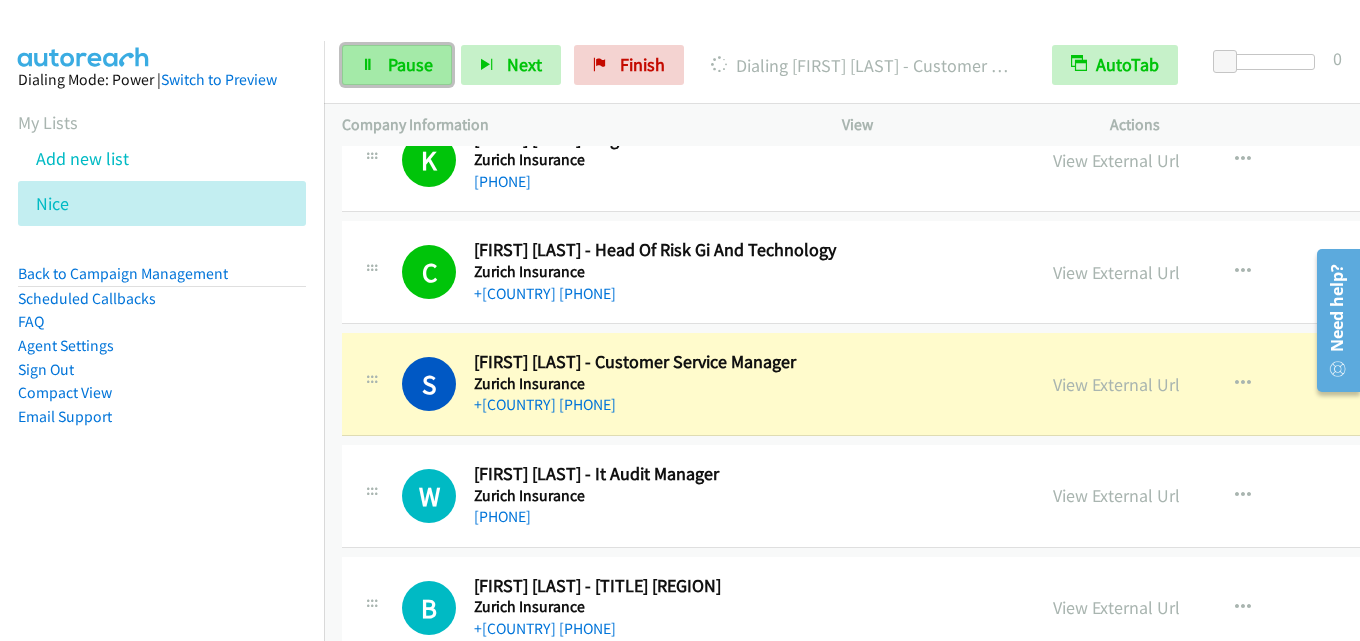 click on "Pause" at bounding box center (410, 64) 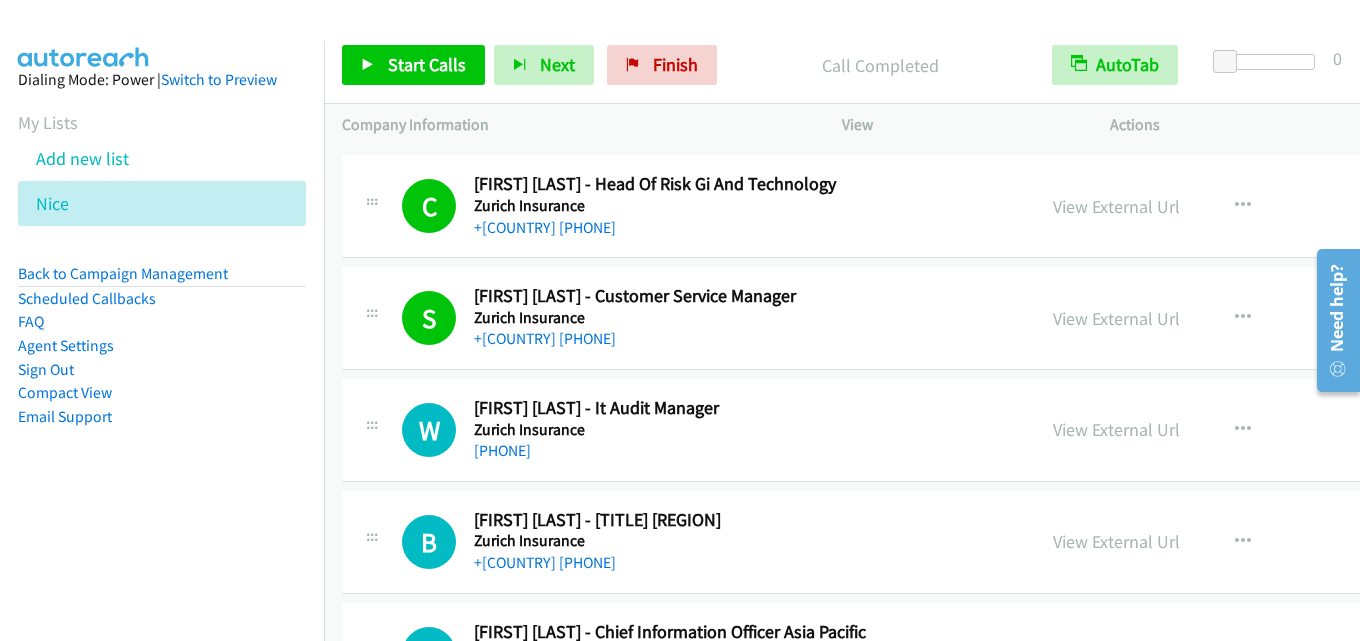 scroll, scrollTop: 700, scrollLeft: 0, axis: vertical 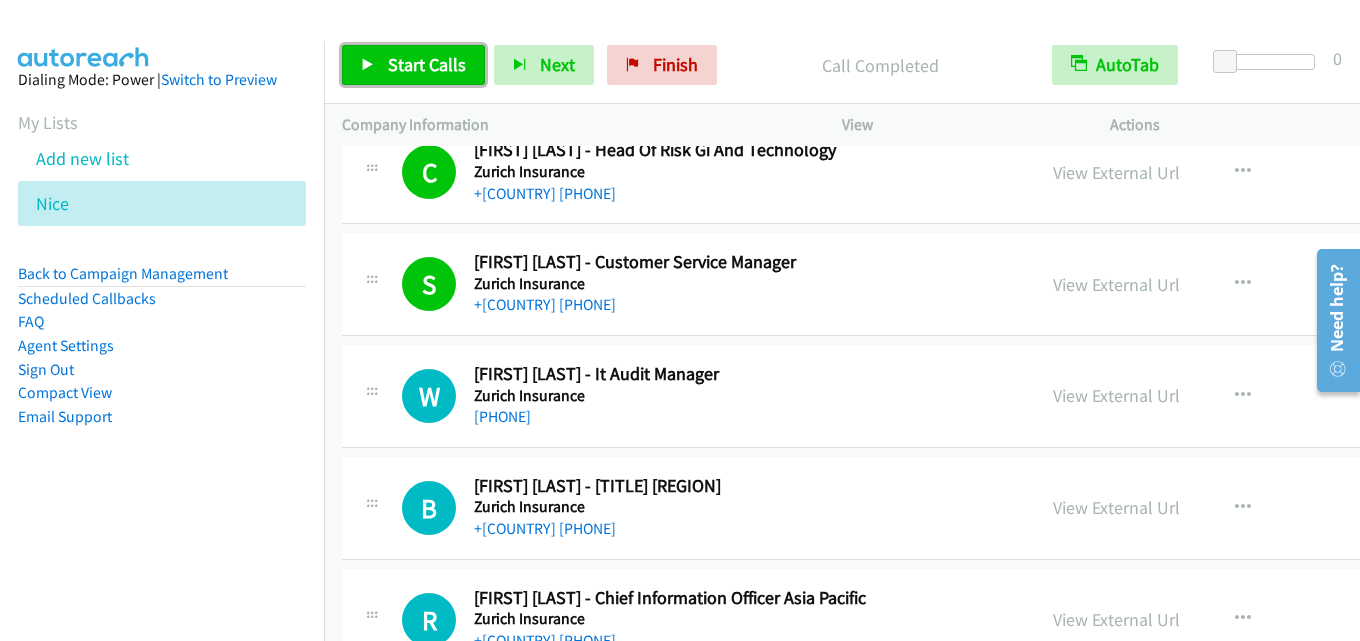 click on "Start Calls" at bounding box center (427, 64) 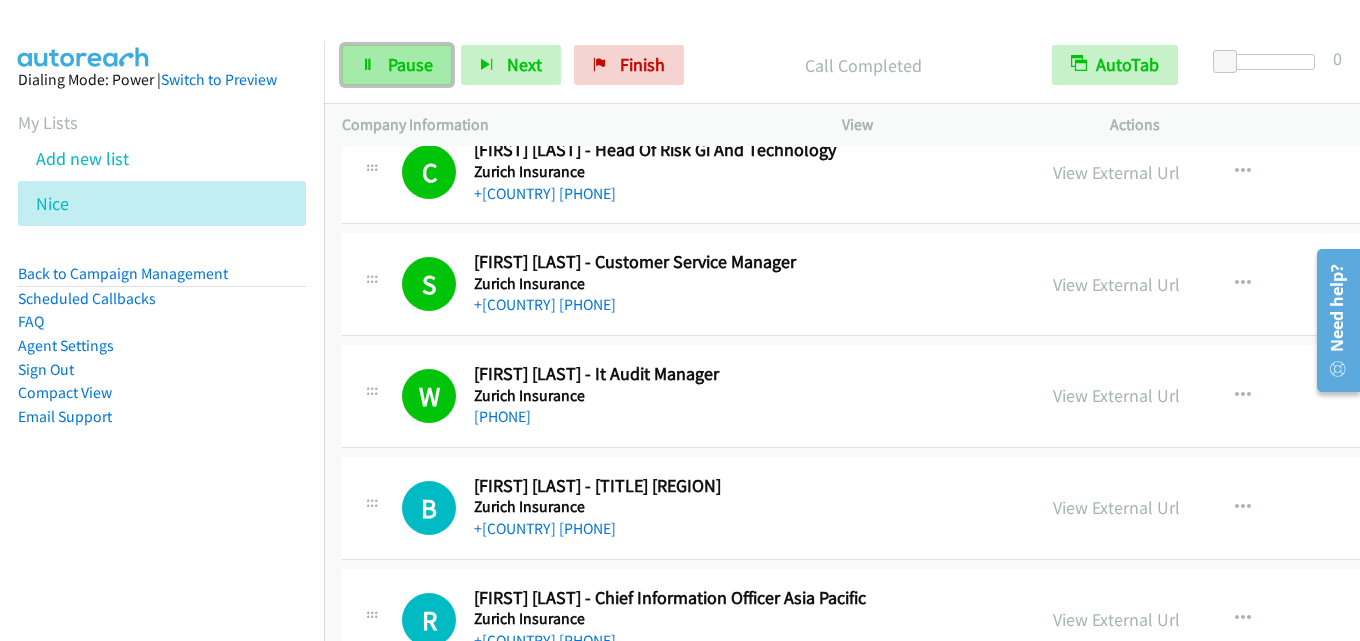 click on "Pause" at bounding box center (410, 64) 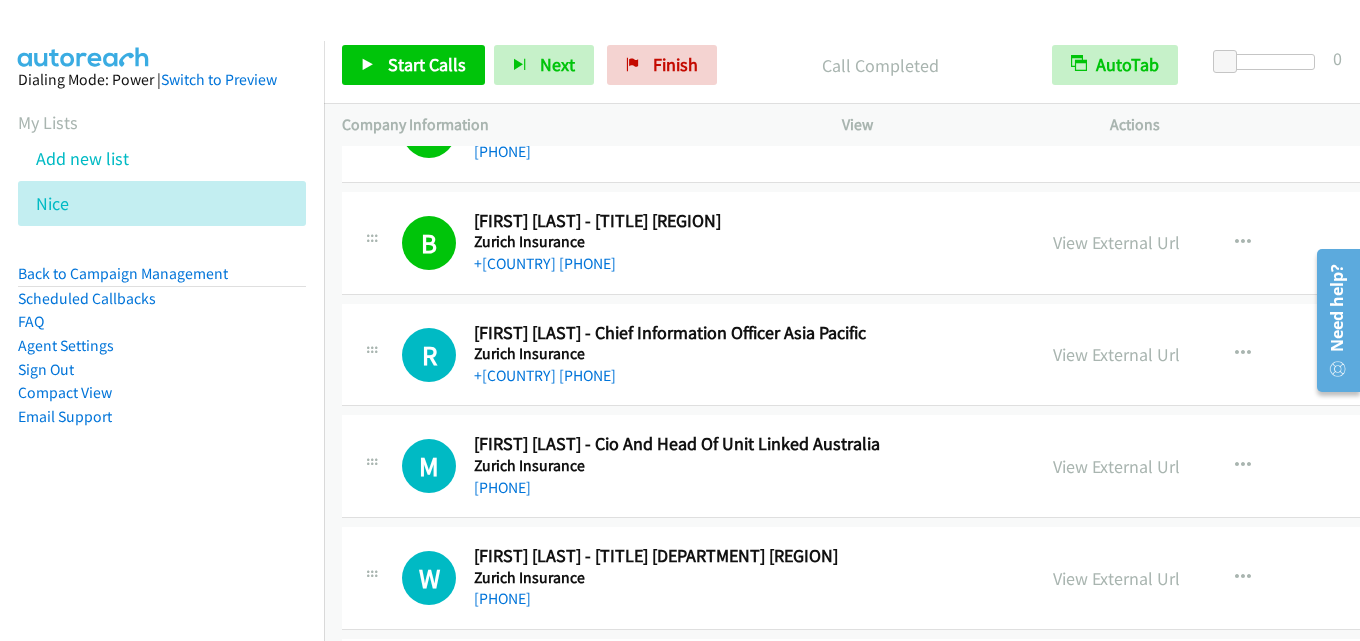 scroll, scrollTop: 1000, scrollLeft: 0, axis: vertical 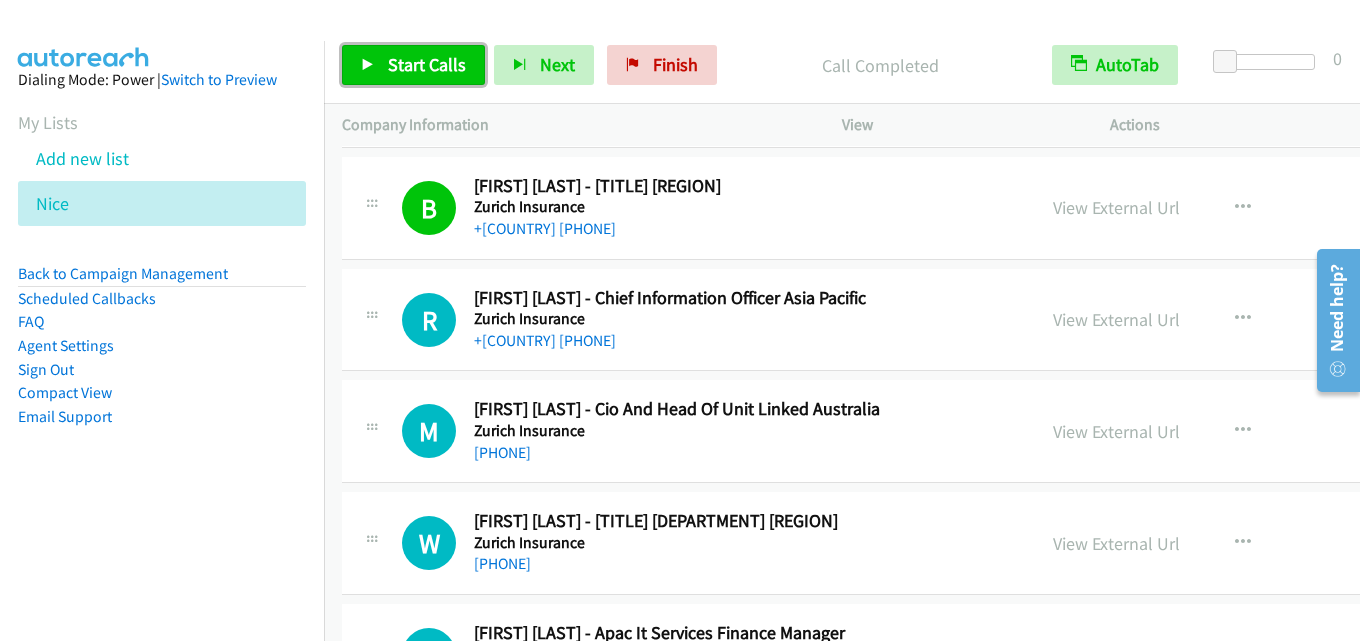 click on "Start Calls" at bounding box center [427, 64] 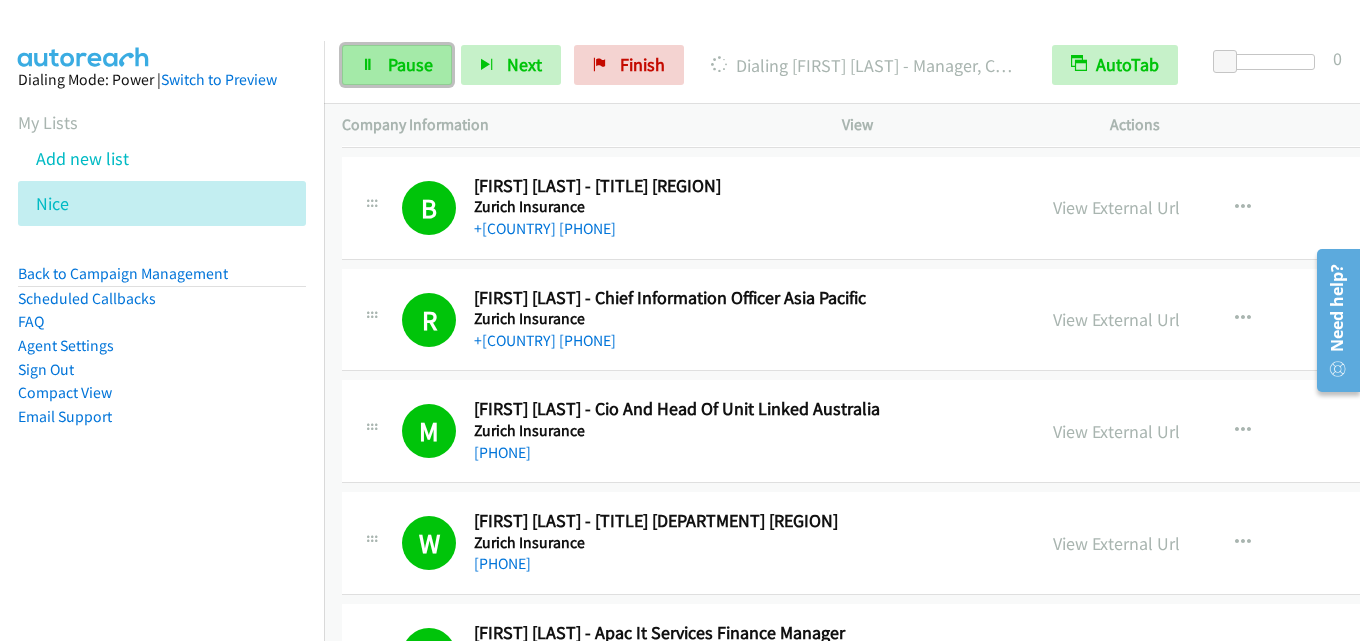 click on "Pause" at bounding box center (410, 64) 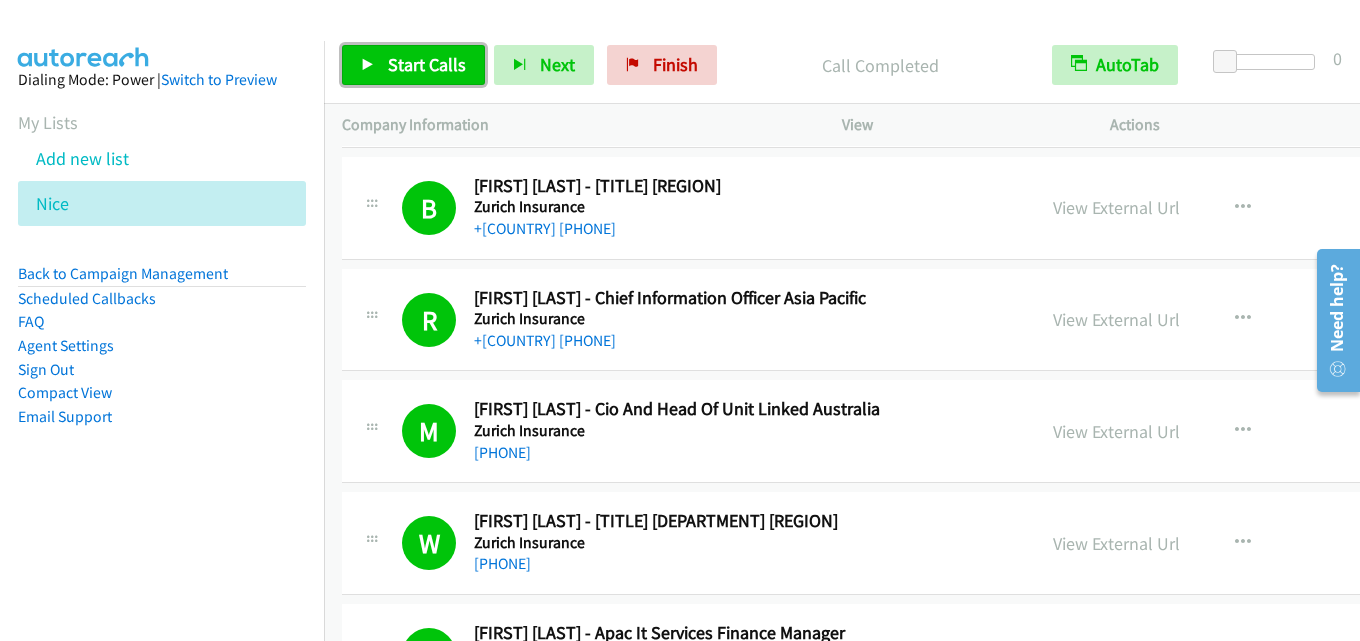 click on "Start Calls" at bounding box center [427, 64] 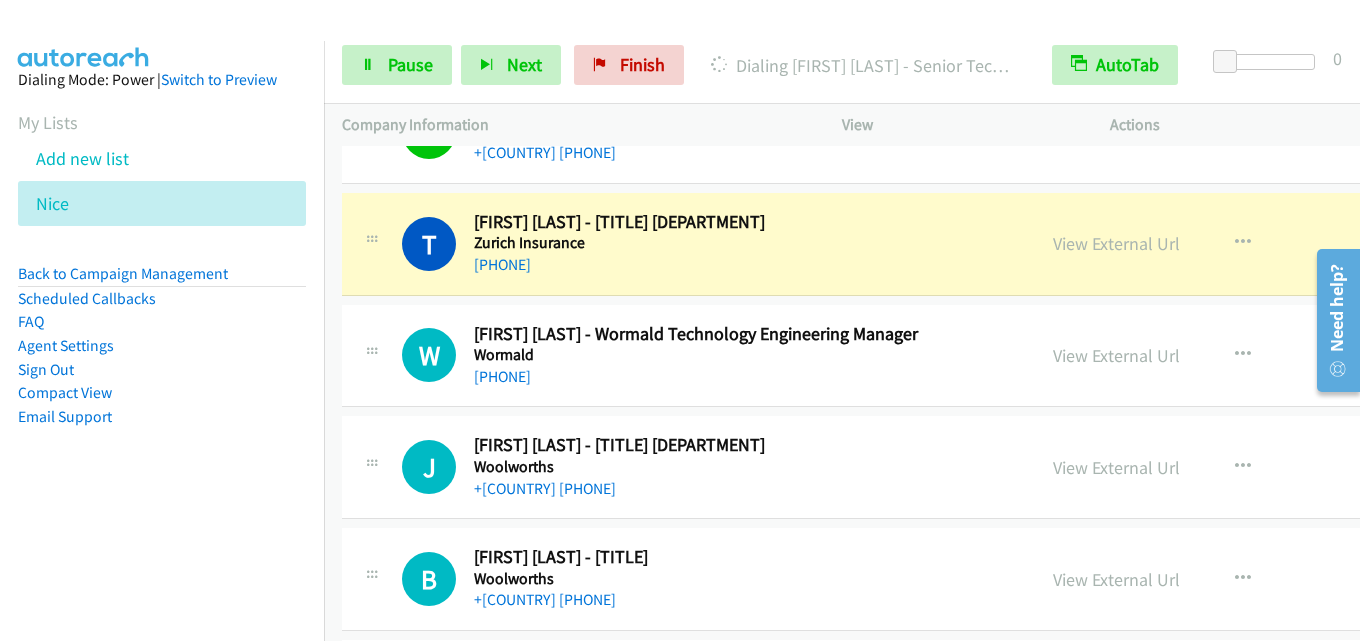 scroll, scrollTop: 1600, scrollLeft: 0, axis: vertical 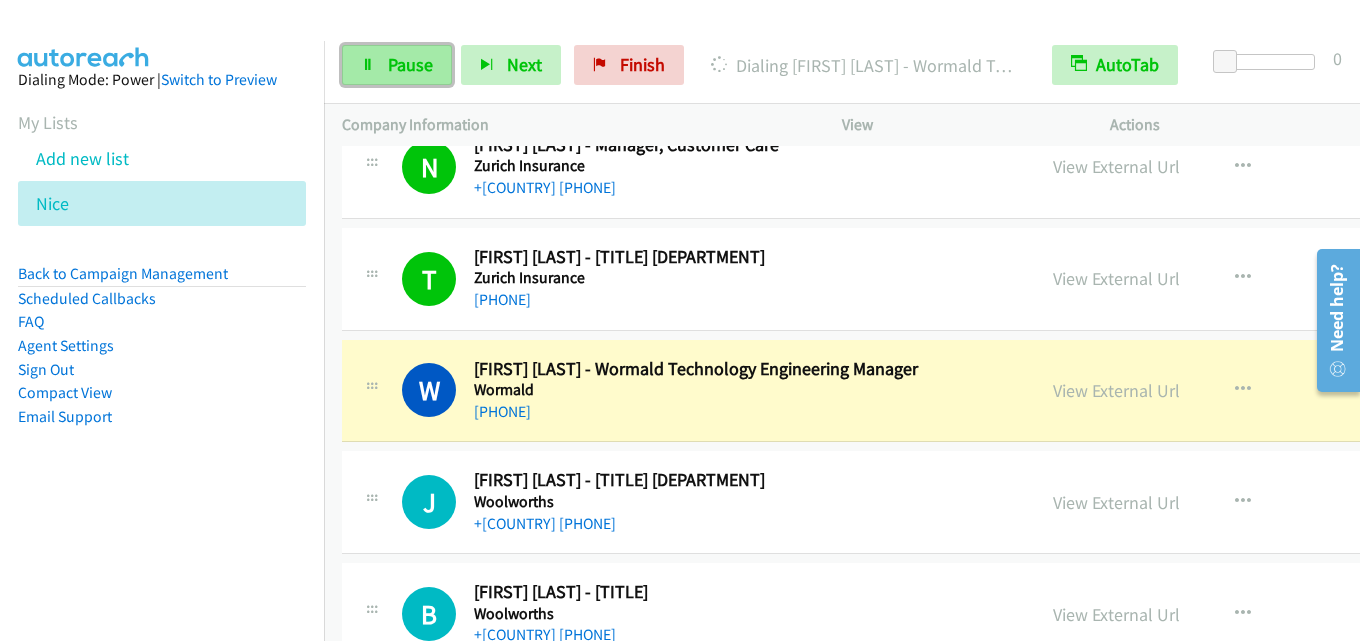 click on "Pause" at bounding box center [410, 64] 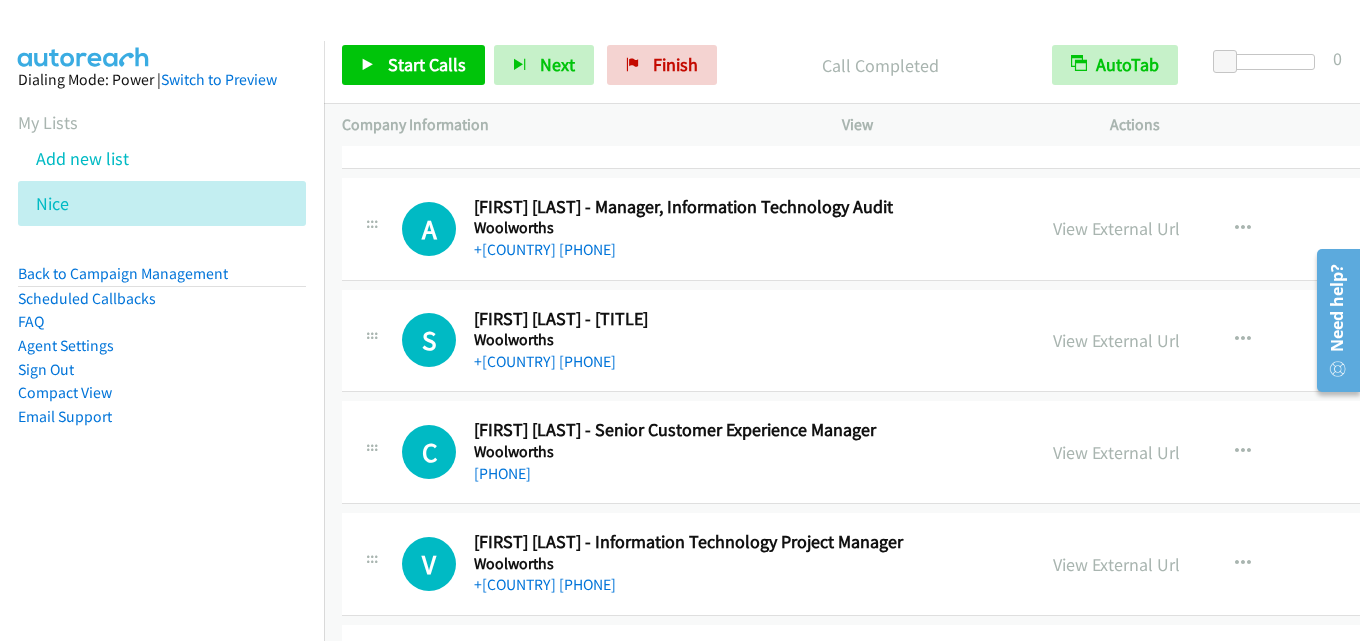 scroll, scrollTop: 2300, scrollLeft: 0, axis: vertical 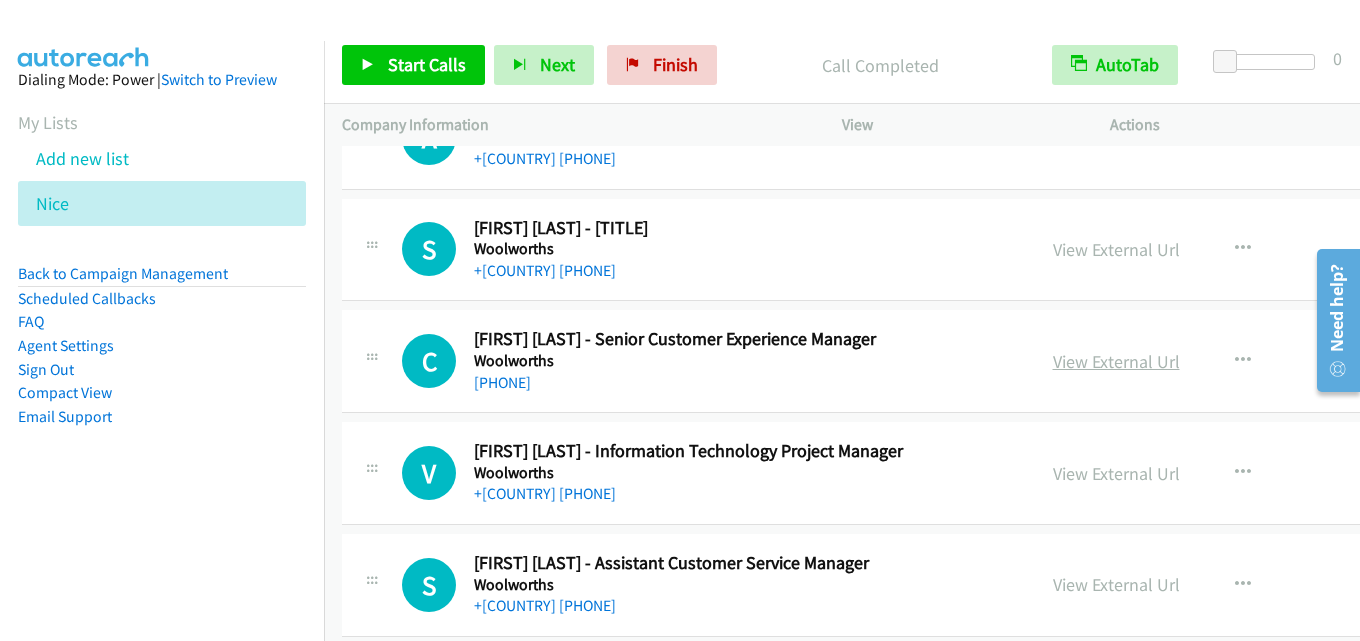 click on "View External Url" at bounding box center (1116, 361) 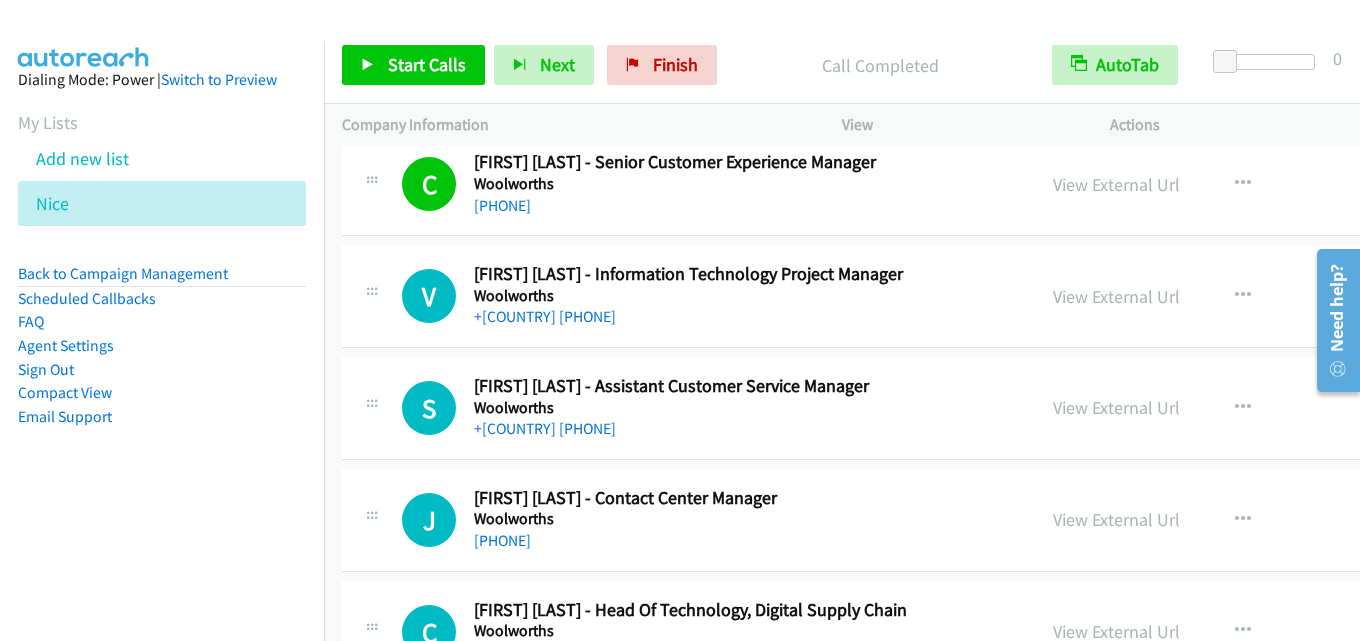 scroll, scrollTop: 2500, scrollLeft: 0, axis: vertical 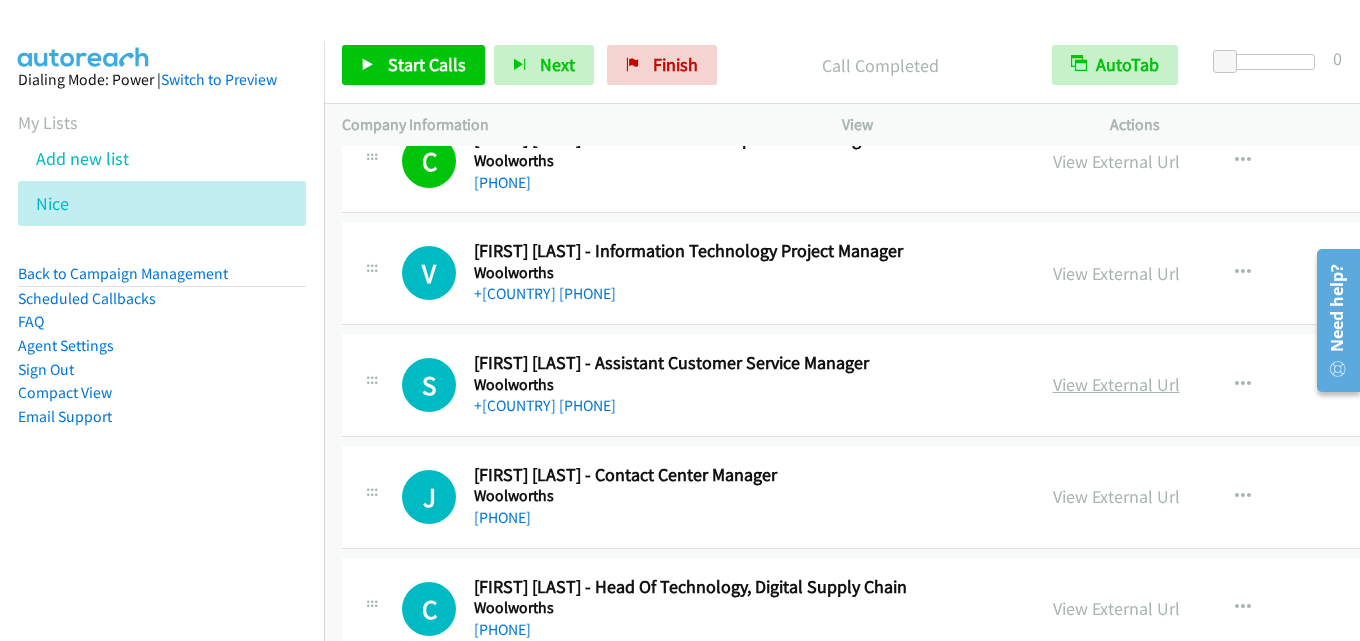 click on "View External Url" at bounding box center [1116, 384] 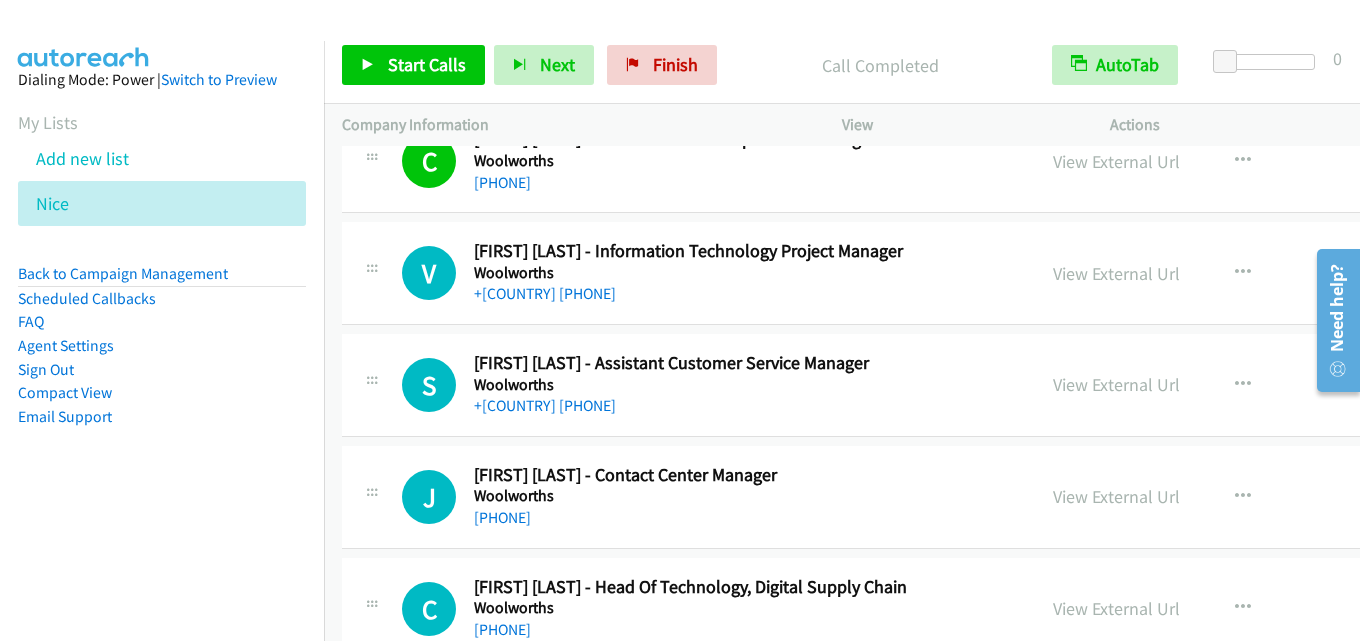 scroll, scrollTop: 2600, scrollLeft: 0, axis: vertical 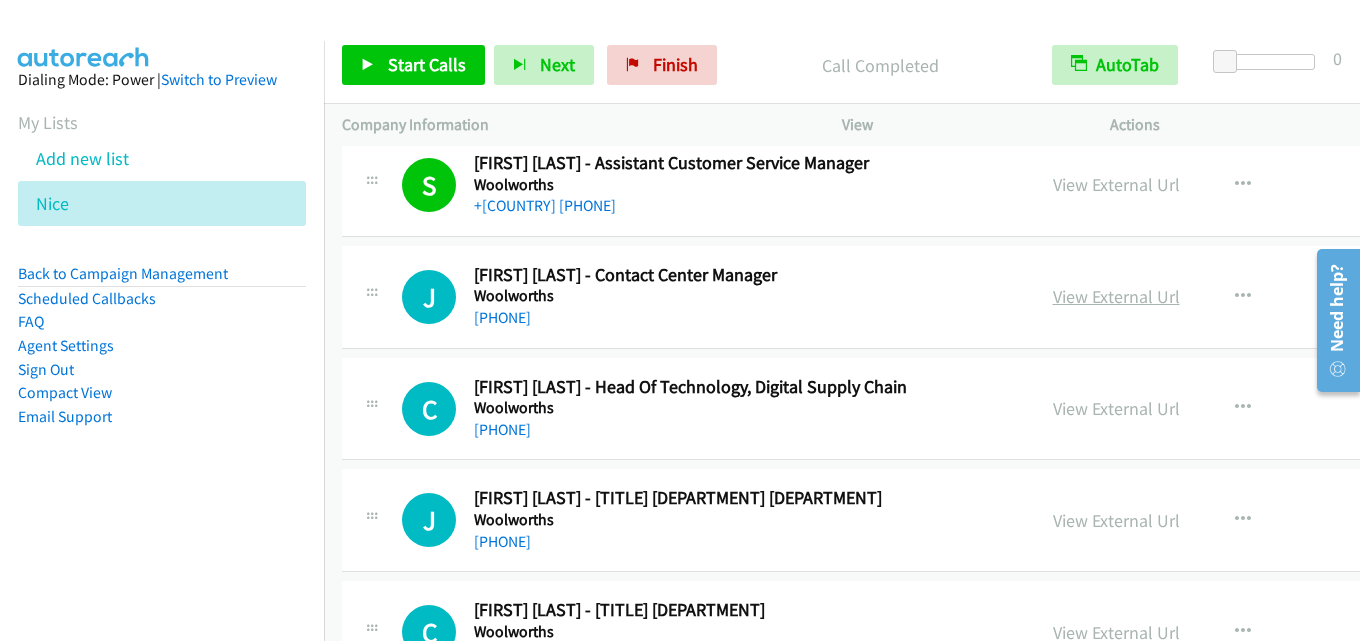 click on "View External Url" at bounding box center (1116, 296) 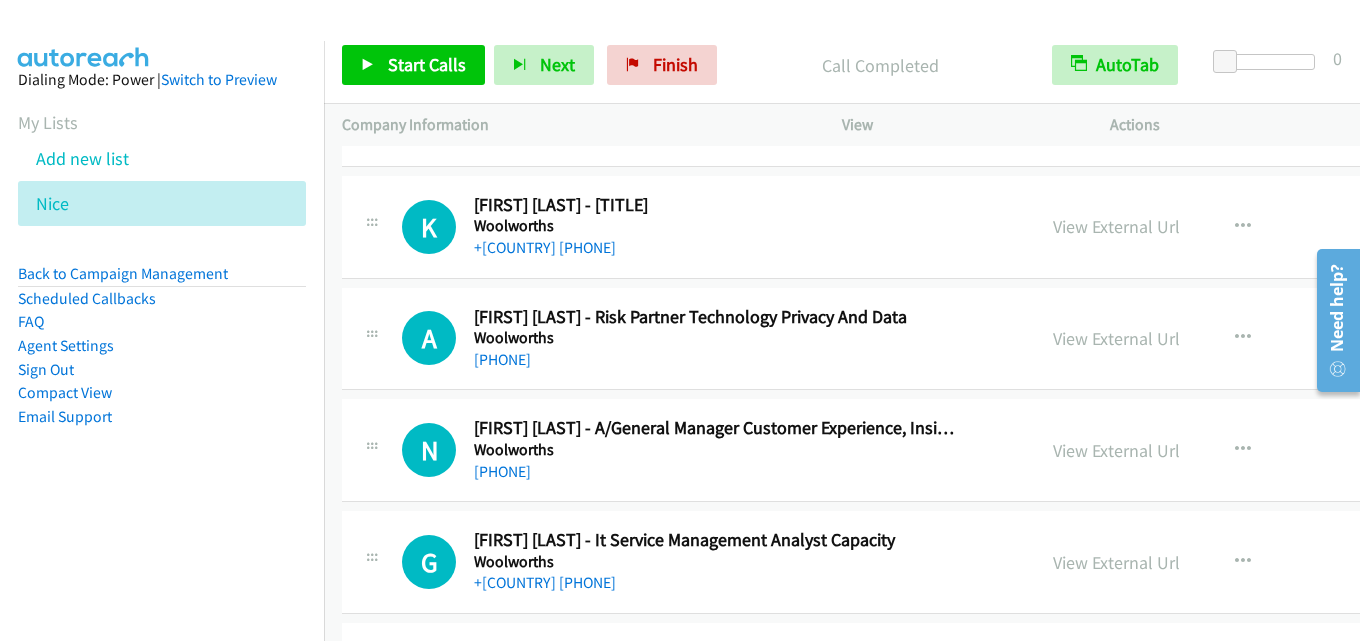 scroll, scrollTop: 4100, scrollLeft: 0, axis: vertical 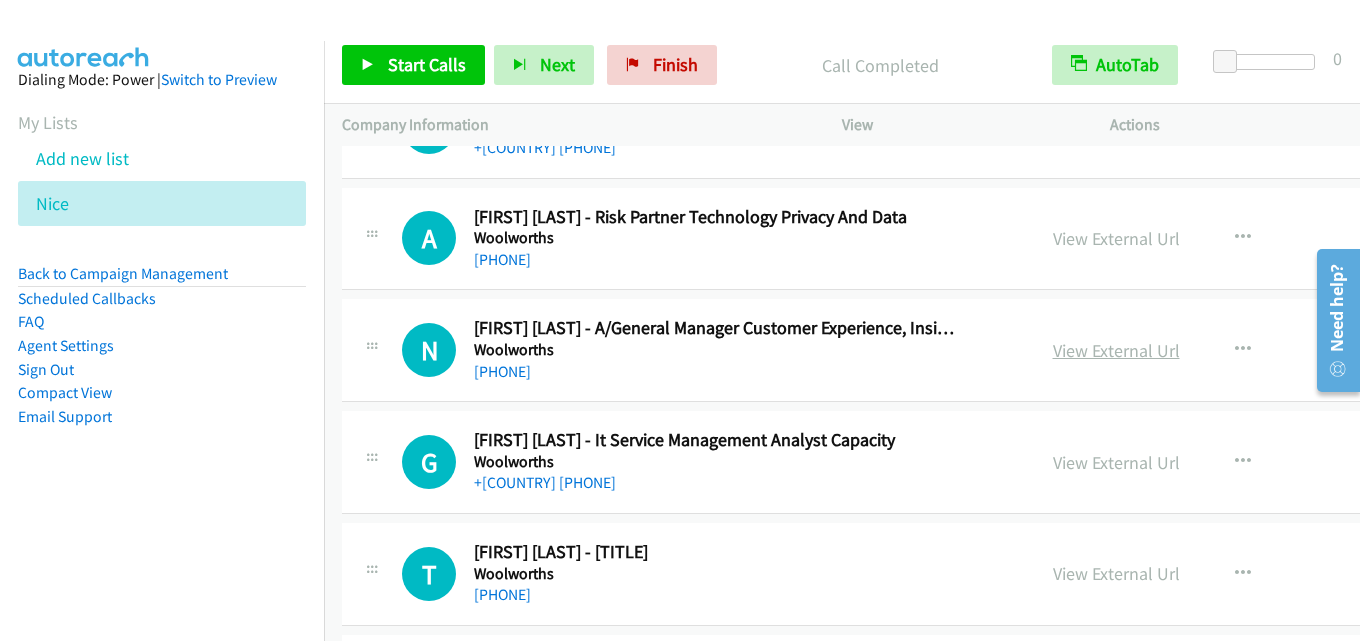 click on "View External Url" at bounding box center [1116, 350] 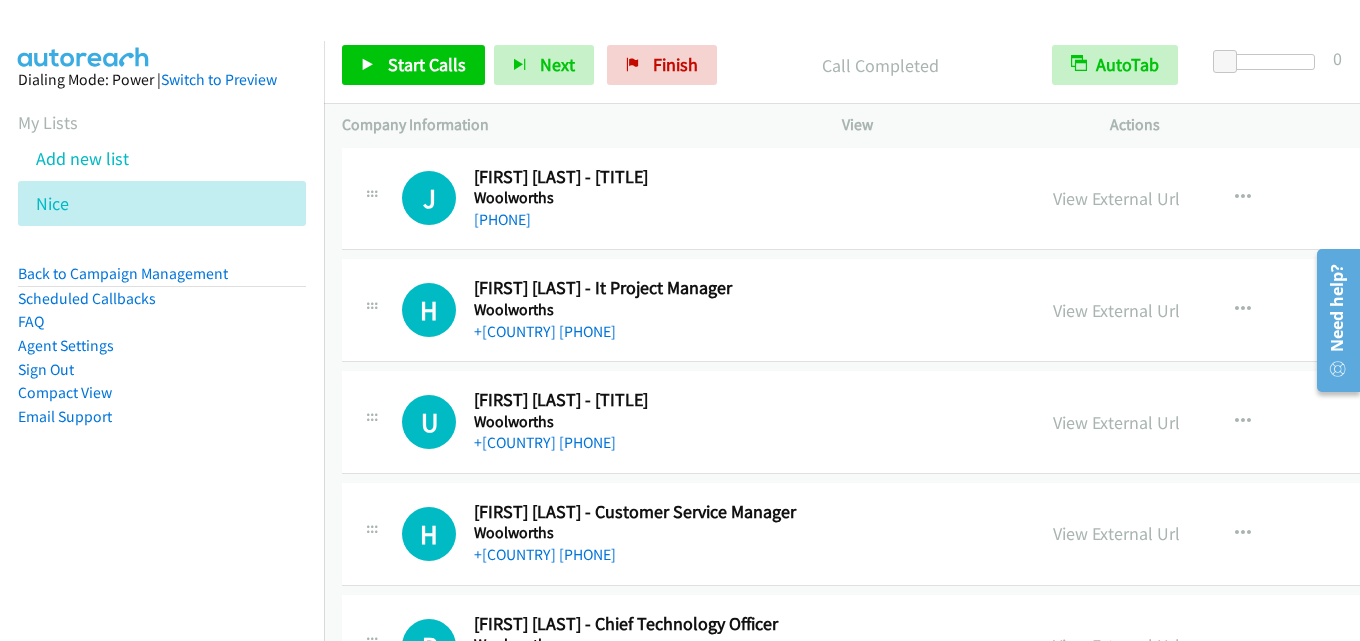 scroll, scrollTop: 5400, scrollLeft: 0, axis: vertical 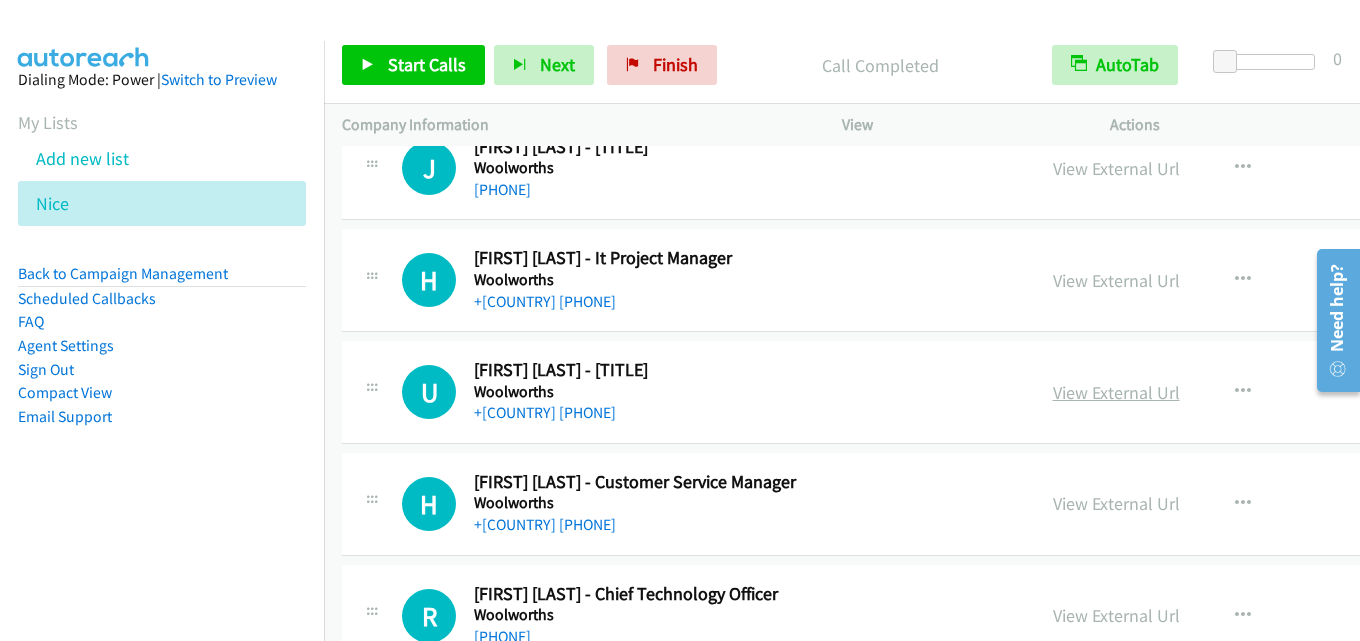 click on "View External Url" at bounding box center (1116, 392) 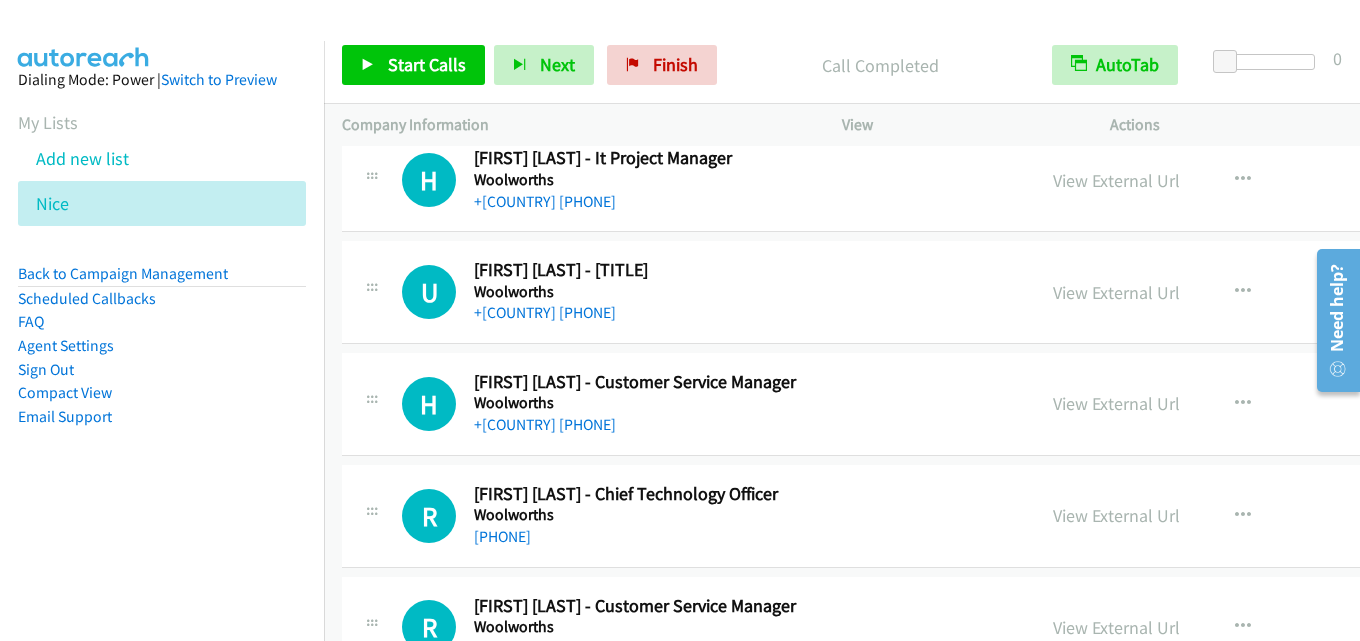 scroll, scrollTop: 5400, scrollLeft: 0, axis: vertical 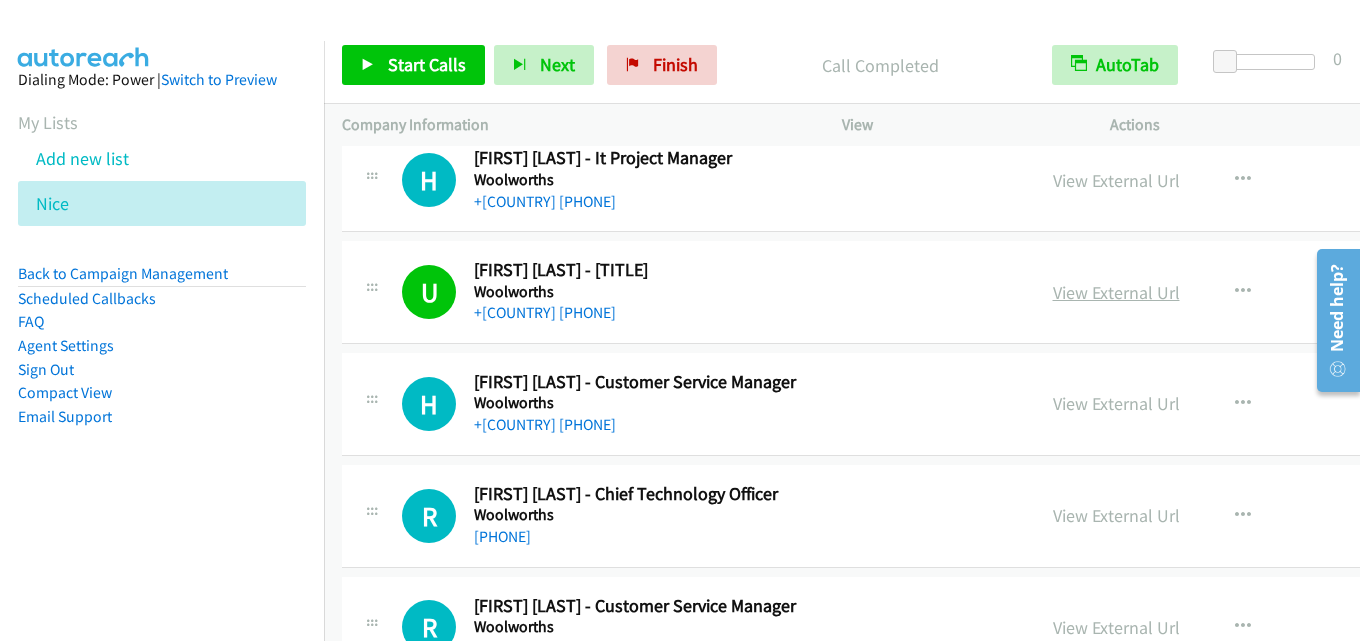 click on "View External Url" at bounding box center [1116, 292] 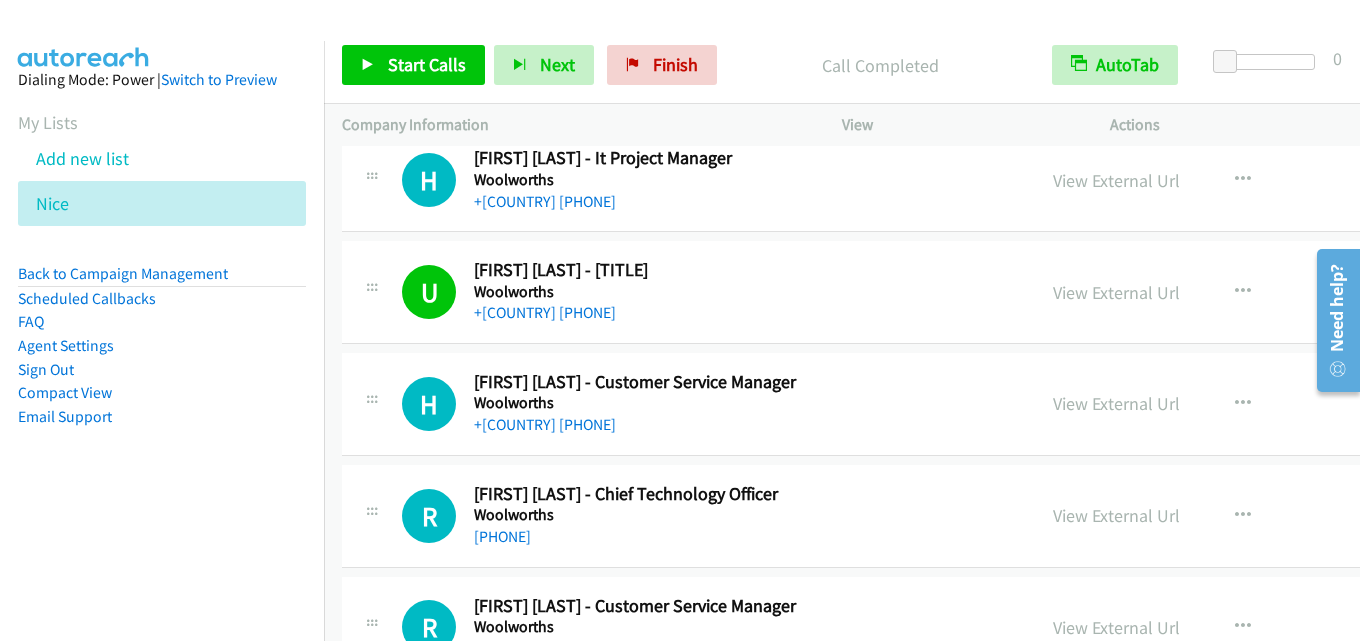 scroll, scrollTop: 5600, scrollLeft: 0, axis: vertical 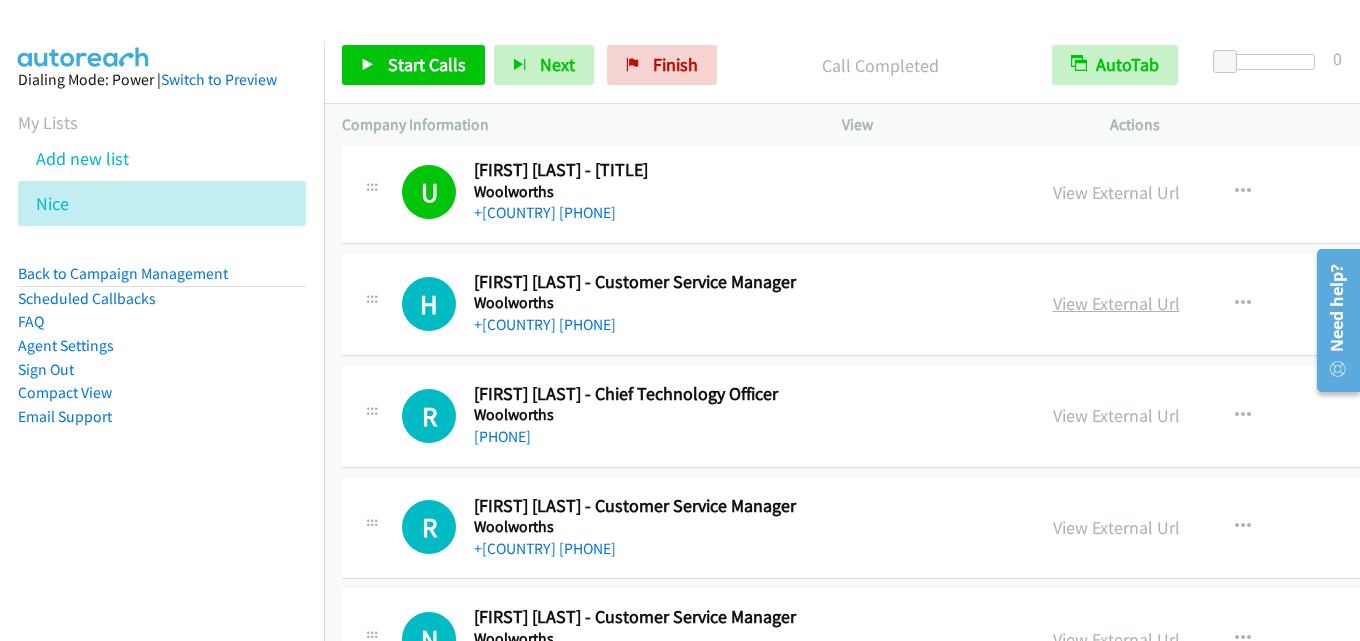 click on "View External Url" at bounding box center (1116, 303) 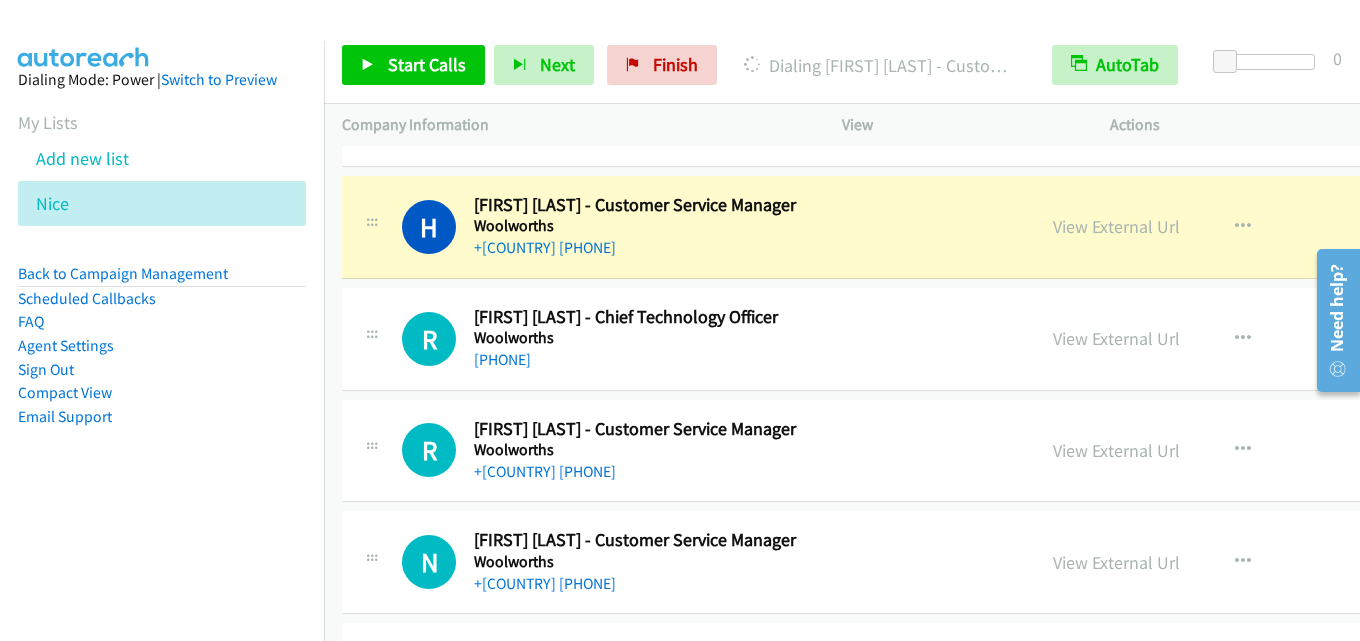 scroll, scrollTop: 5700, scrollLeft: 0, axis: vertical 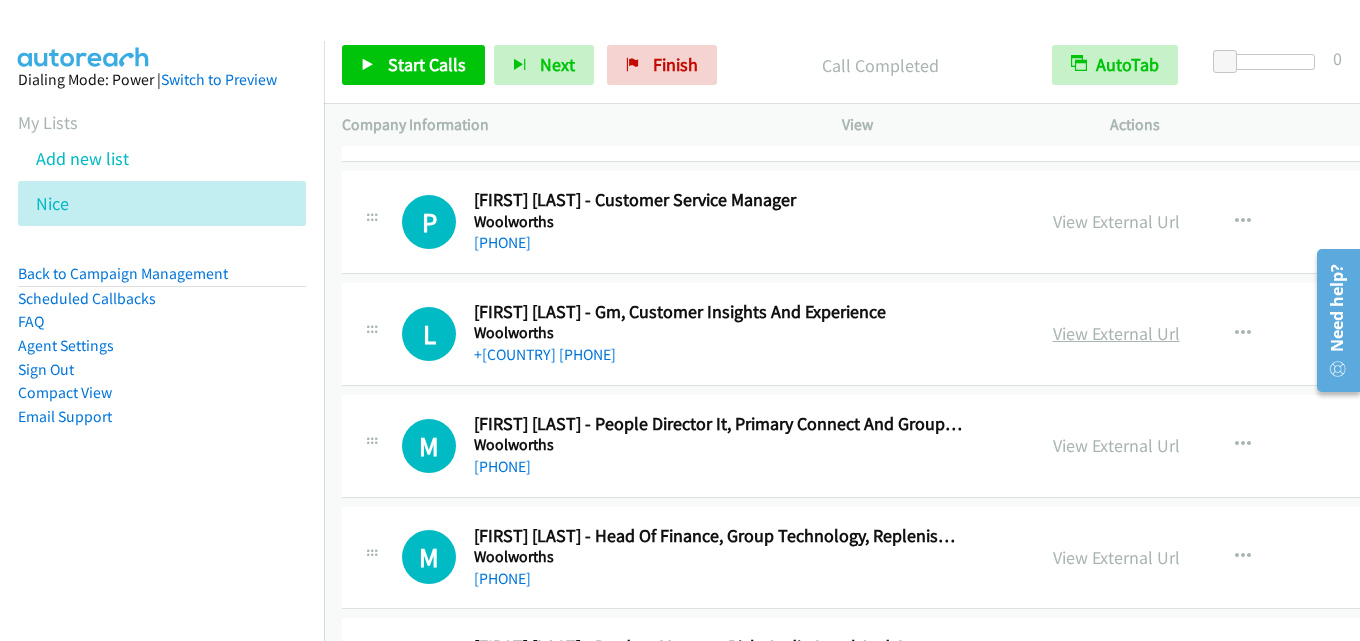 click on "View External Url" at bounding box center [1116, 333] 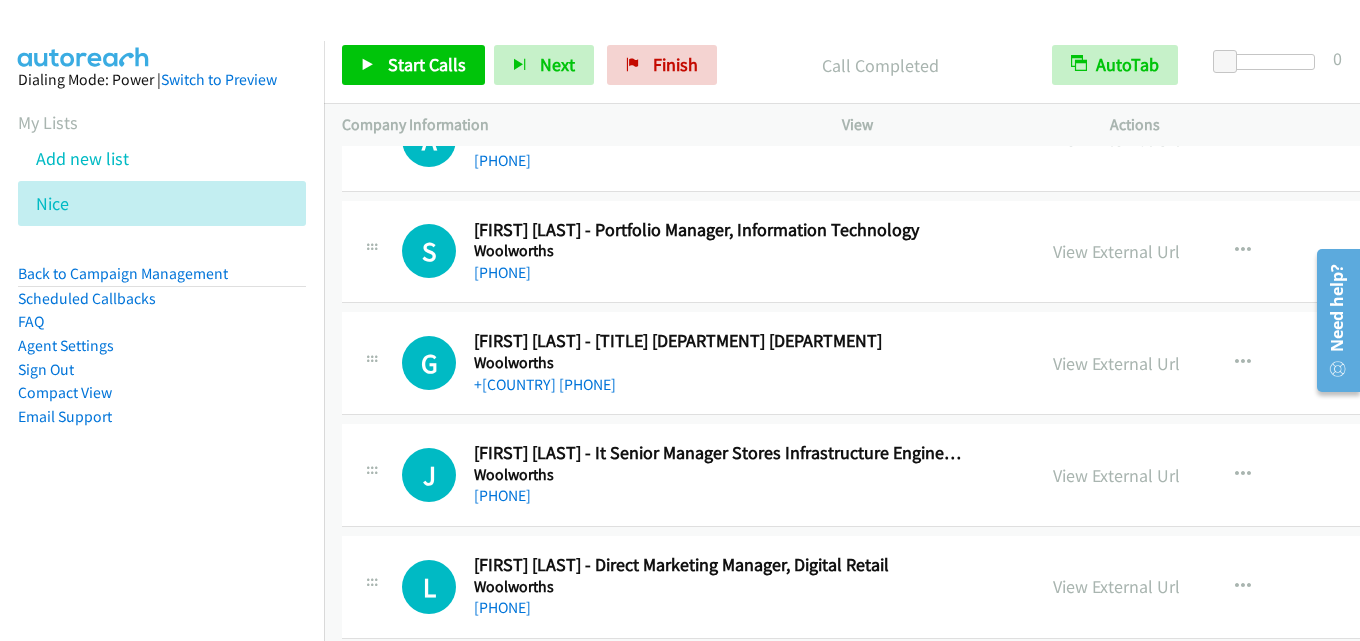 scroll, scrollTop: 7700, scrollLeft: 0, axis: vertical 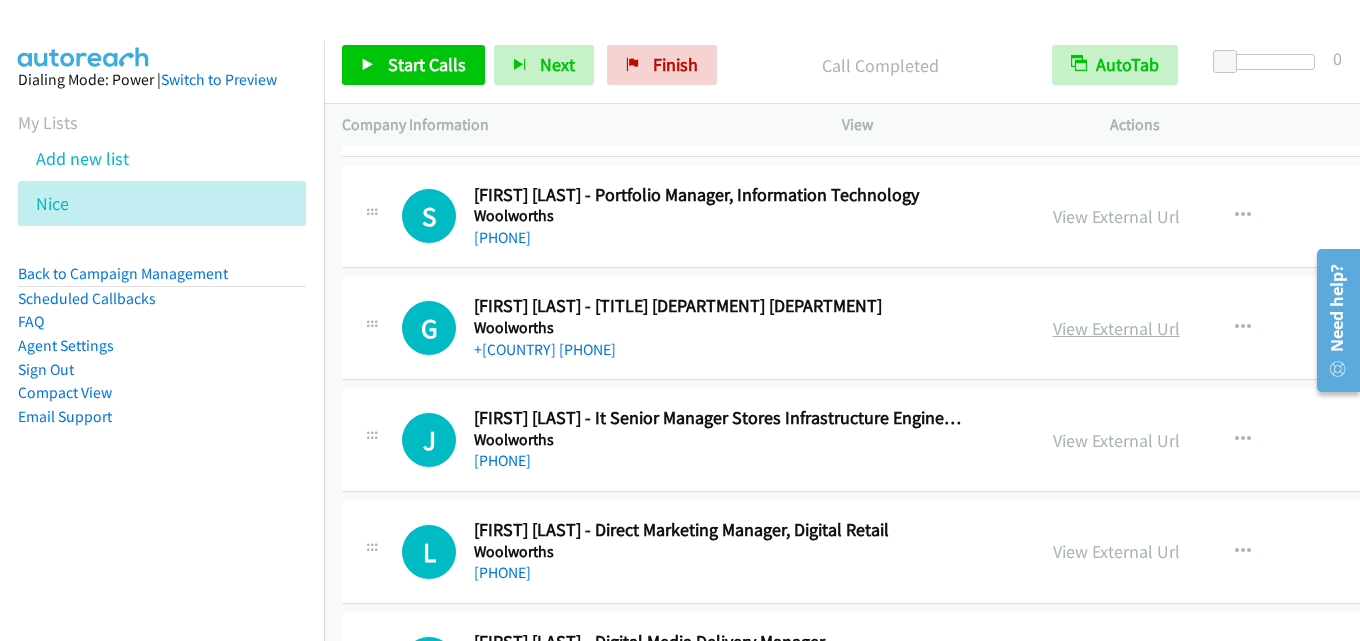 click on "View External Url" at bounding box center (1116, 328) 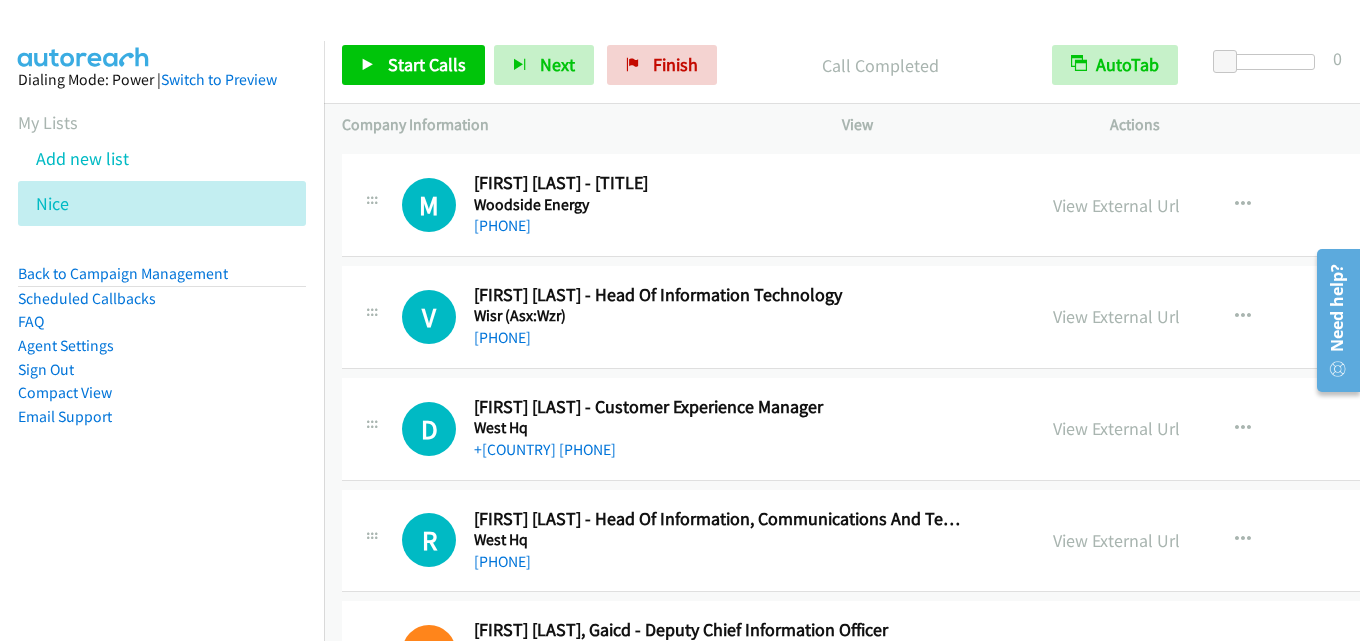 scroll, scrollTop: 9200, scrollLeft: 0, axis: vertical 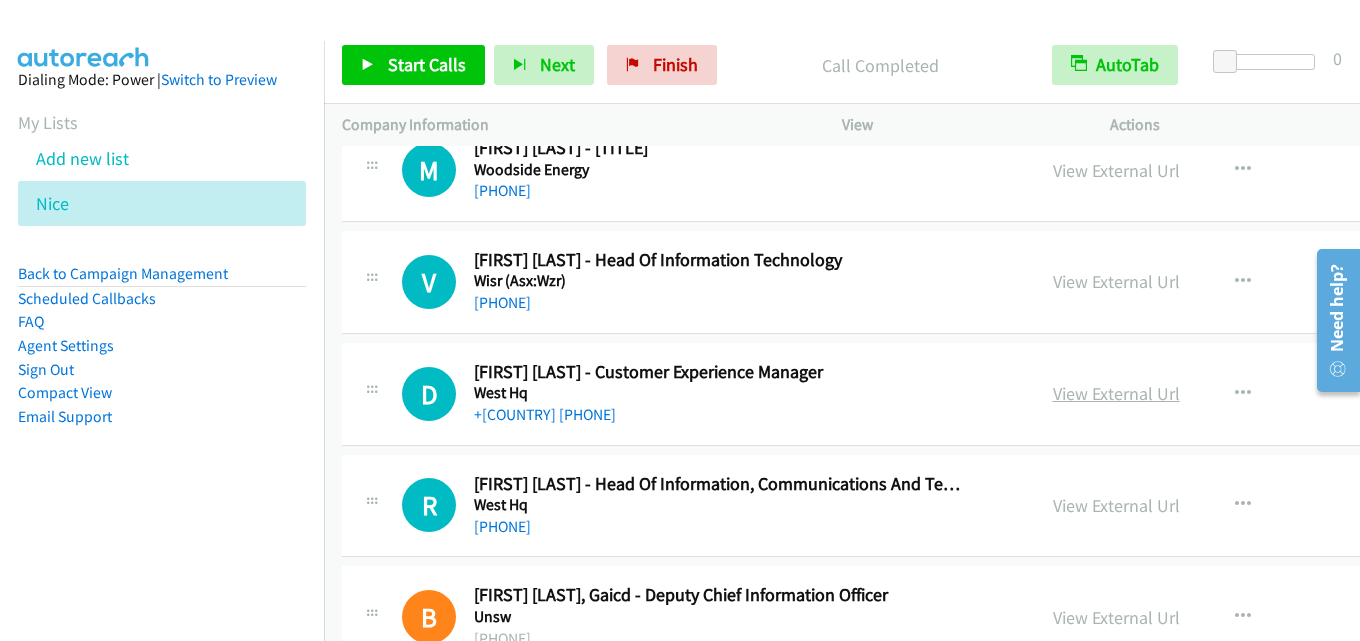 click on "View External Url" at bounding box center [1116, 393] 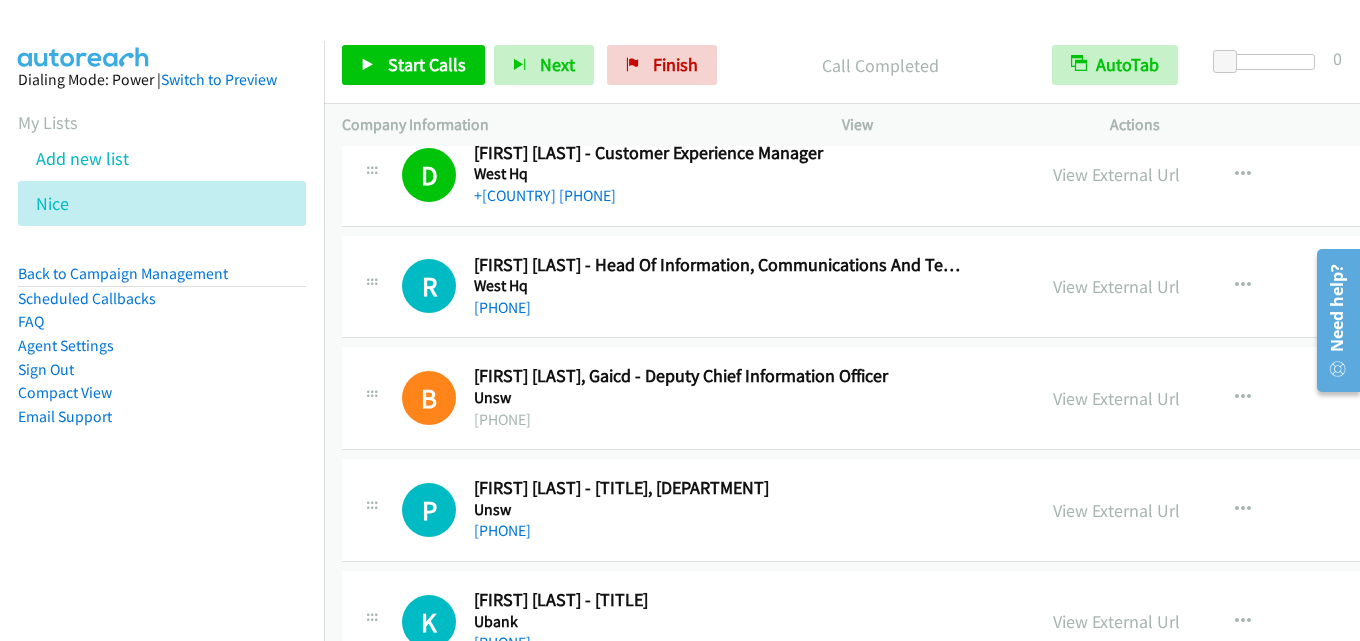 scroll, scrollTop: 9400, scrollLeft: 0, axis: vertical 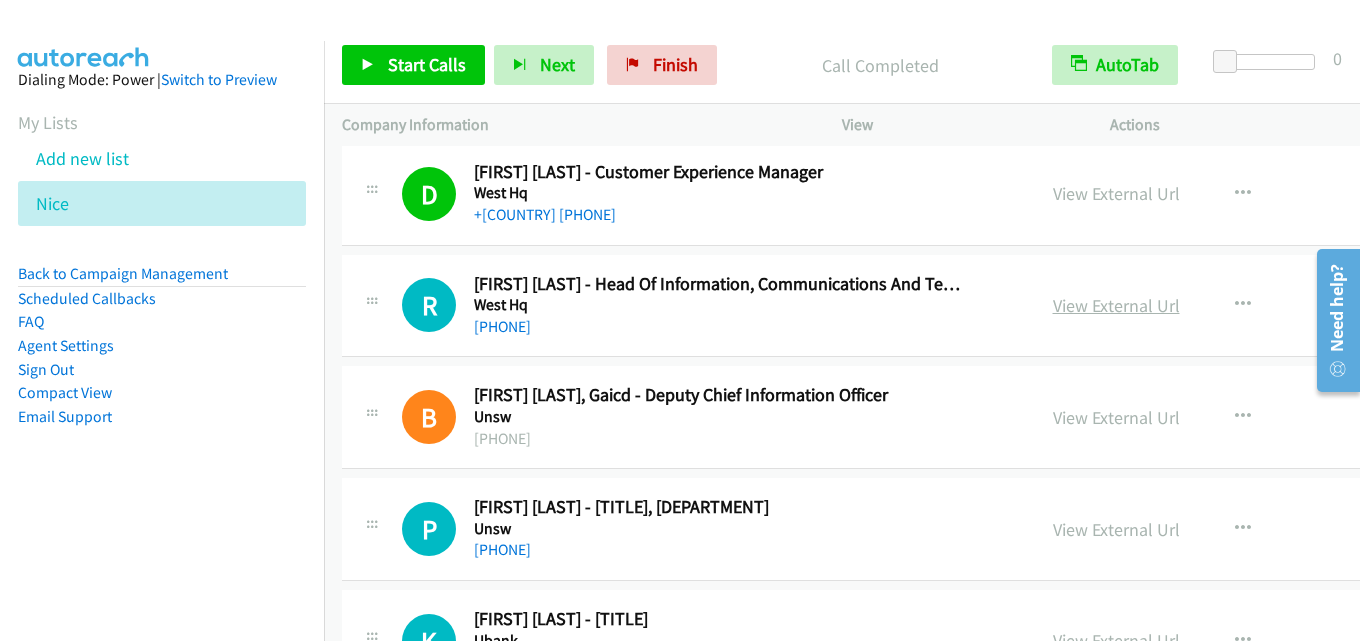 click on "View External Url" at bounding box center (1116, 305) 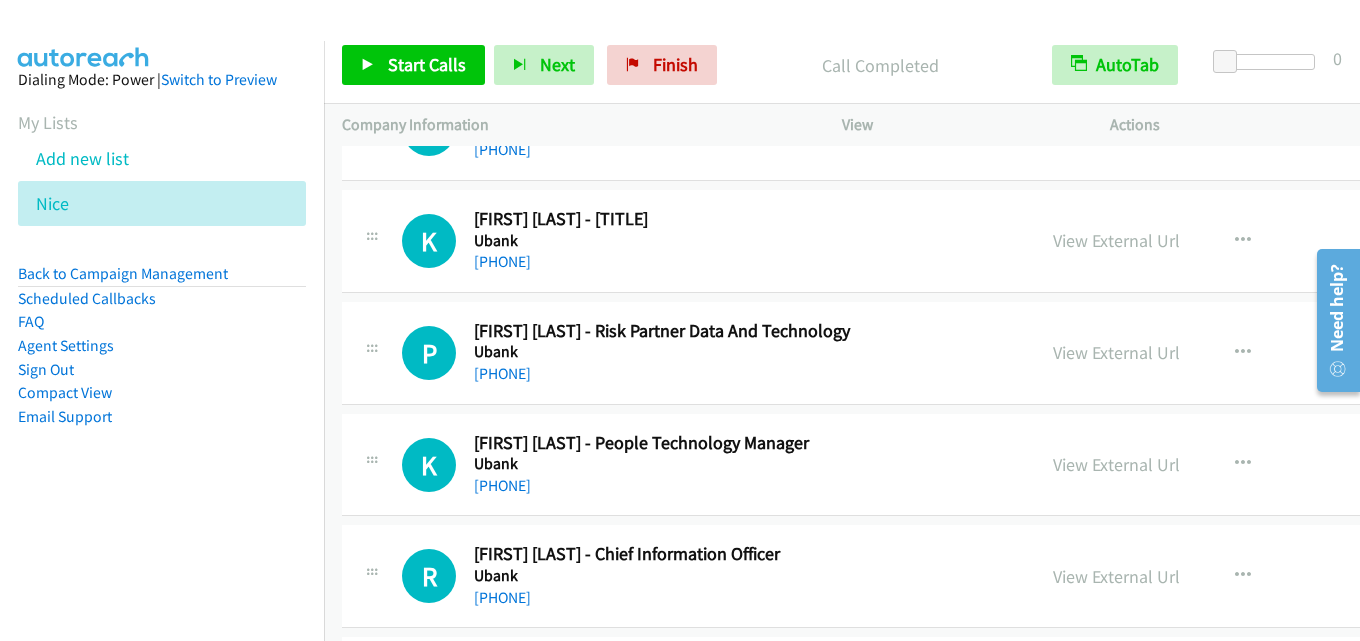 scroll, scrollTop: 9700, scrollLeft: 0, axis: vertical 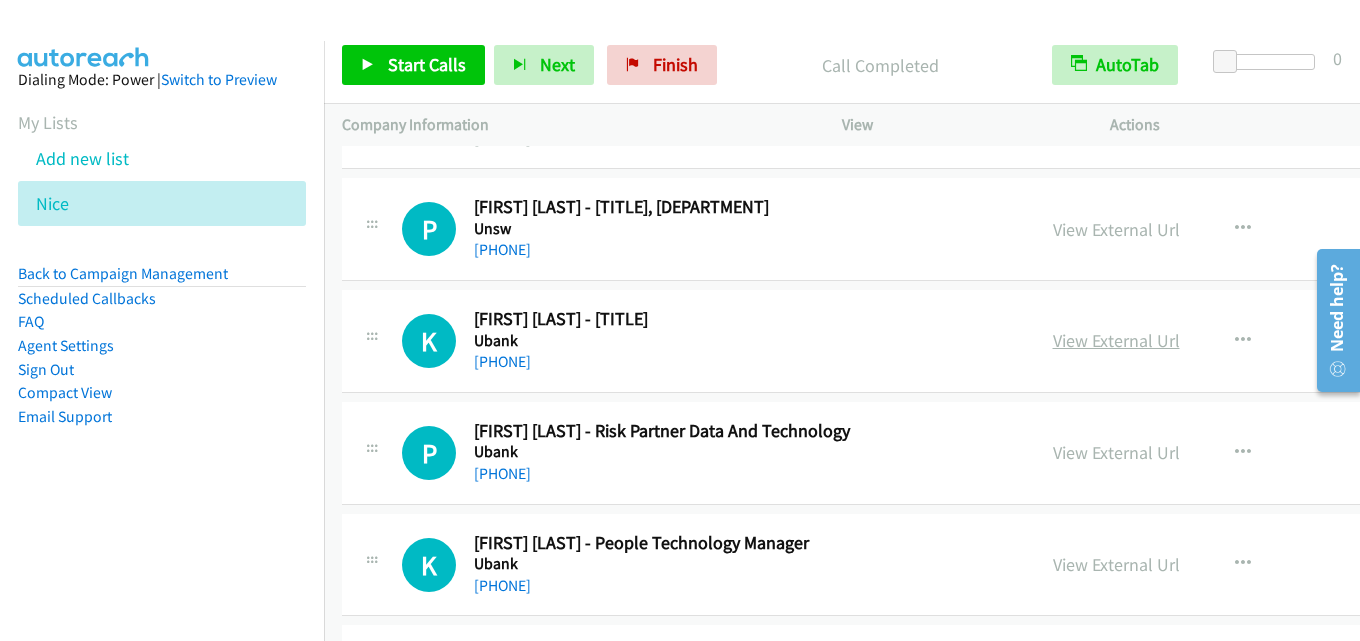 click on "View External Url" at bounding box center [1116, 340] 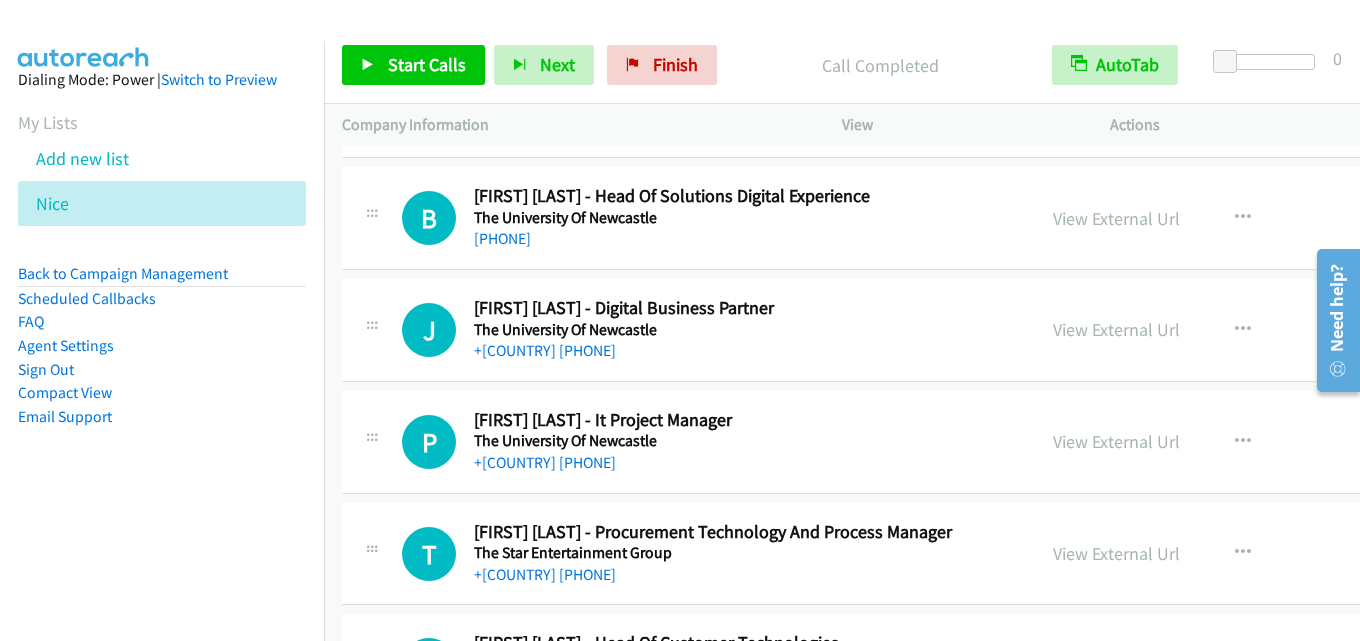 scroll, scrollTop: 11400, scrollLeft: 0, axis: vertical 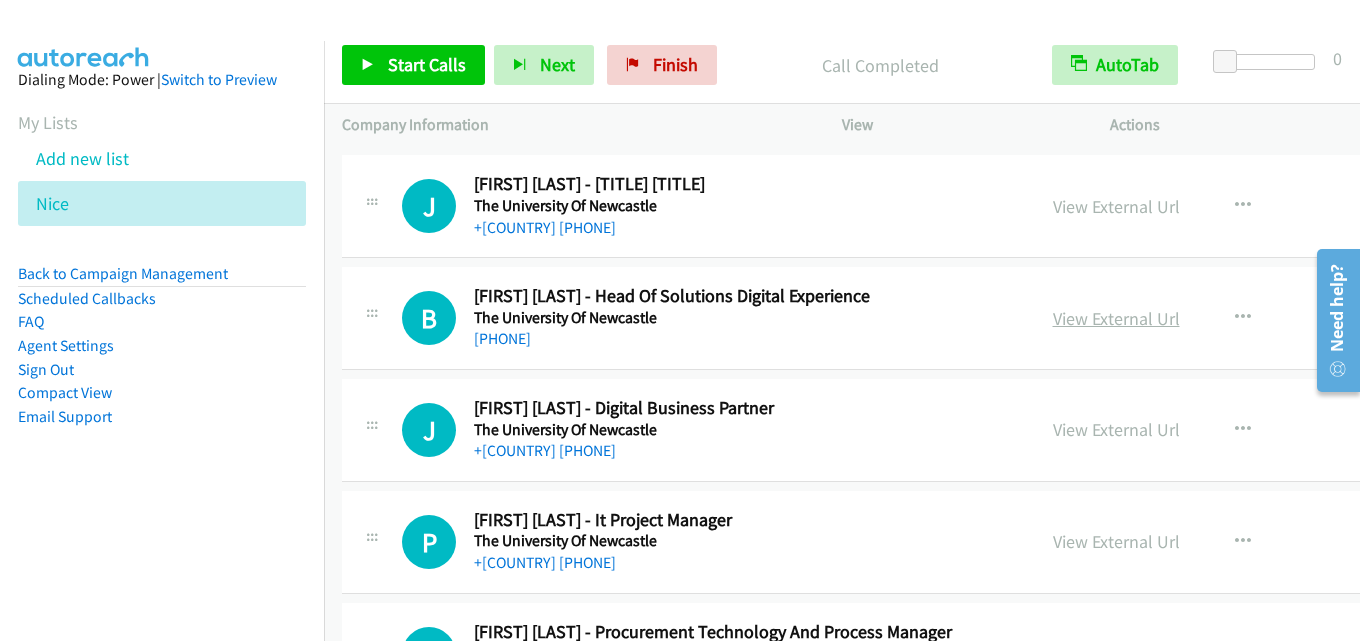 click on "View External Url" at bounding box center [1116, 318] 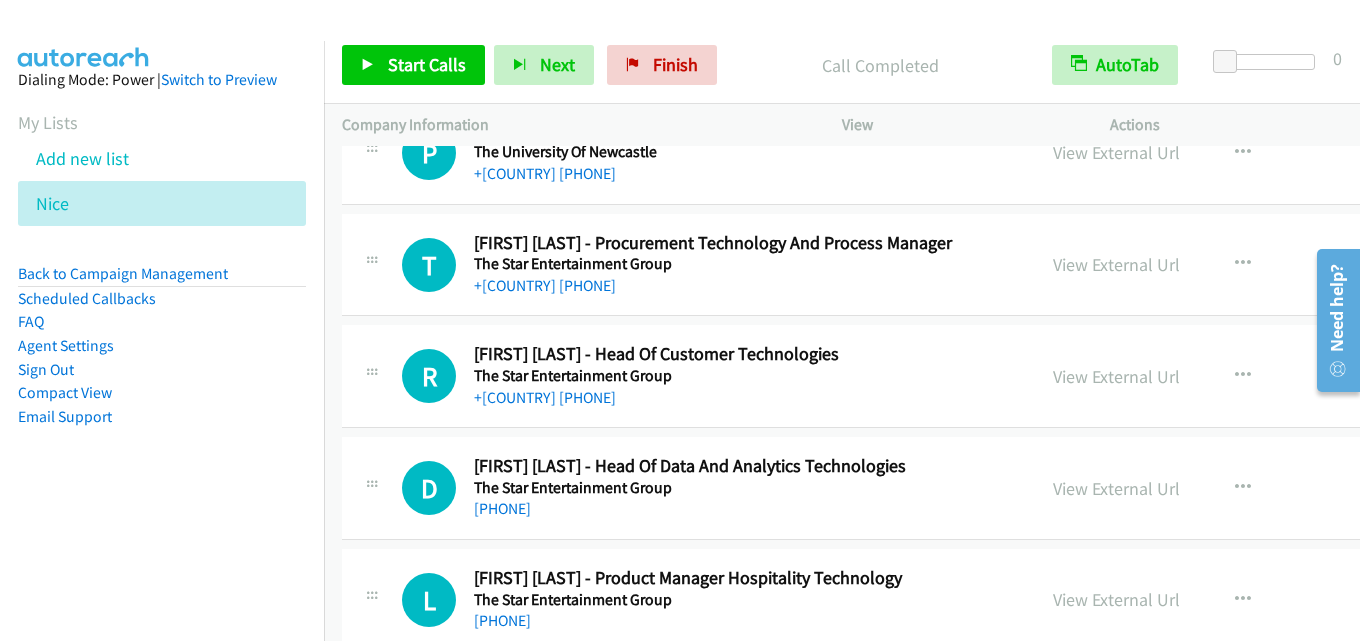 scroll, scrollTop: 11800, scrollLeft: 0, axis: vertical 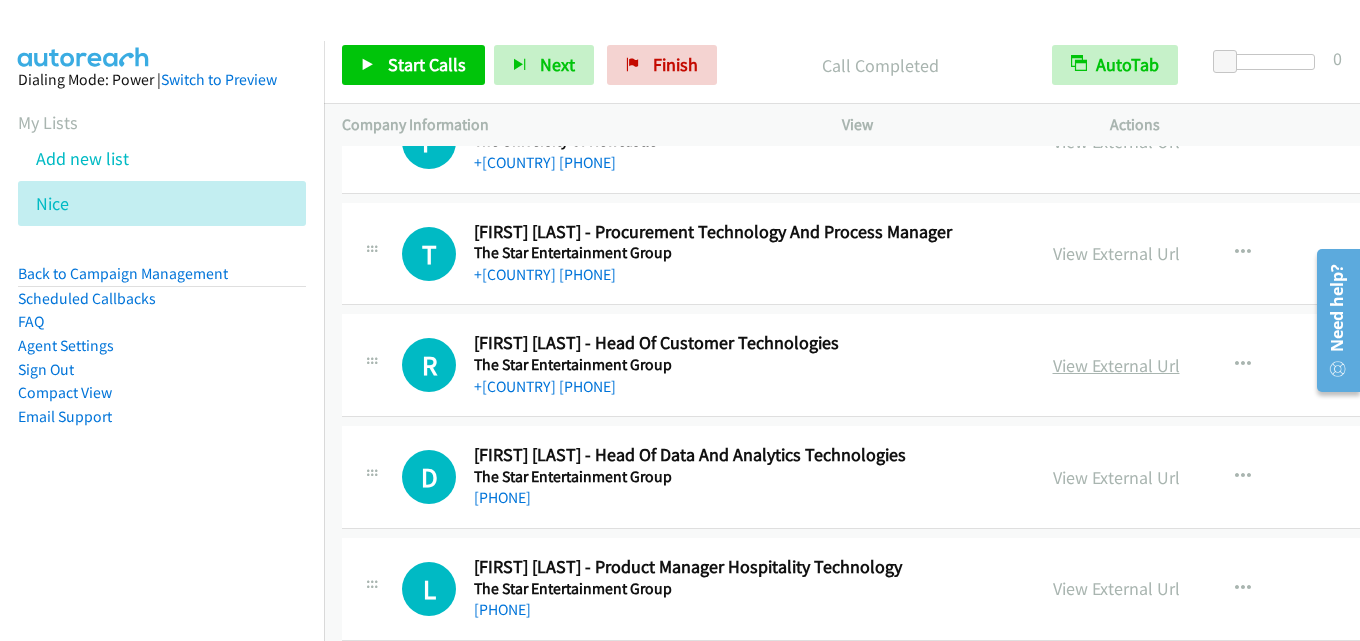 click on "View External Url" at bounding box center (1116, 365) 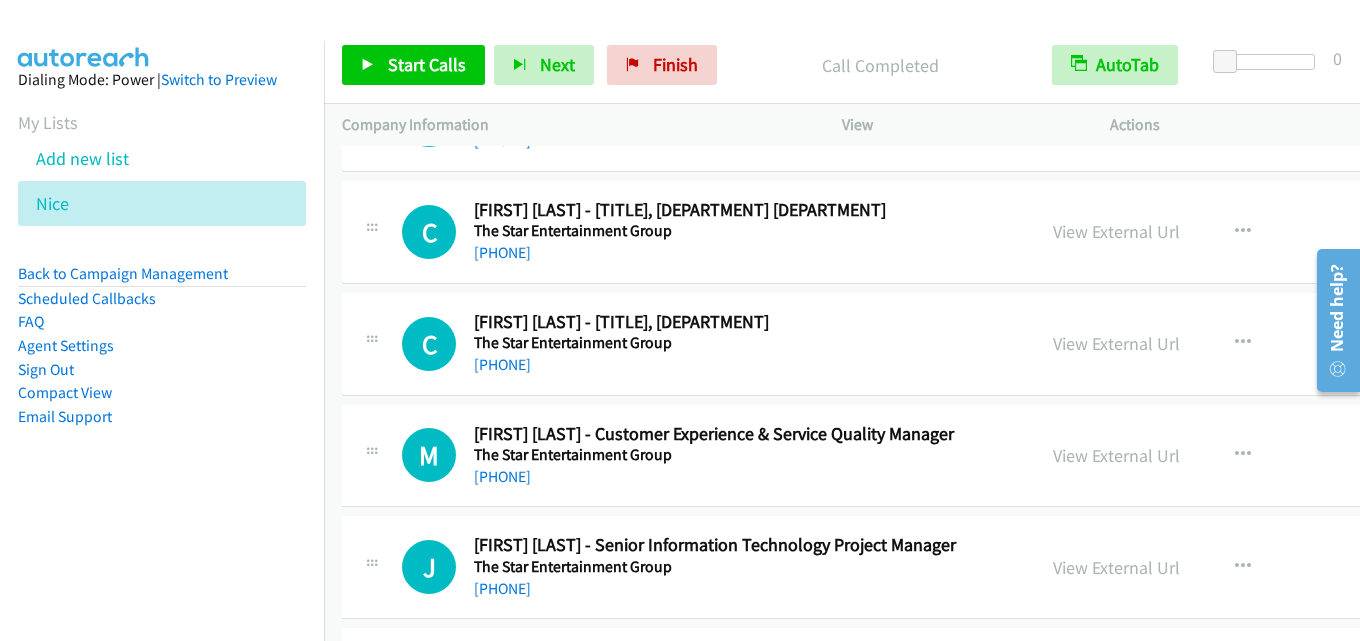 scroll, scrollTop: 12300, scrollLeft: 0, axis: vertical 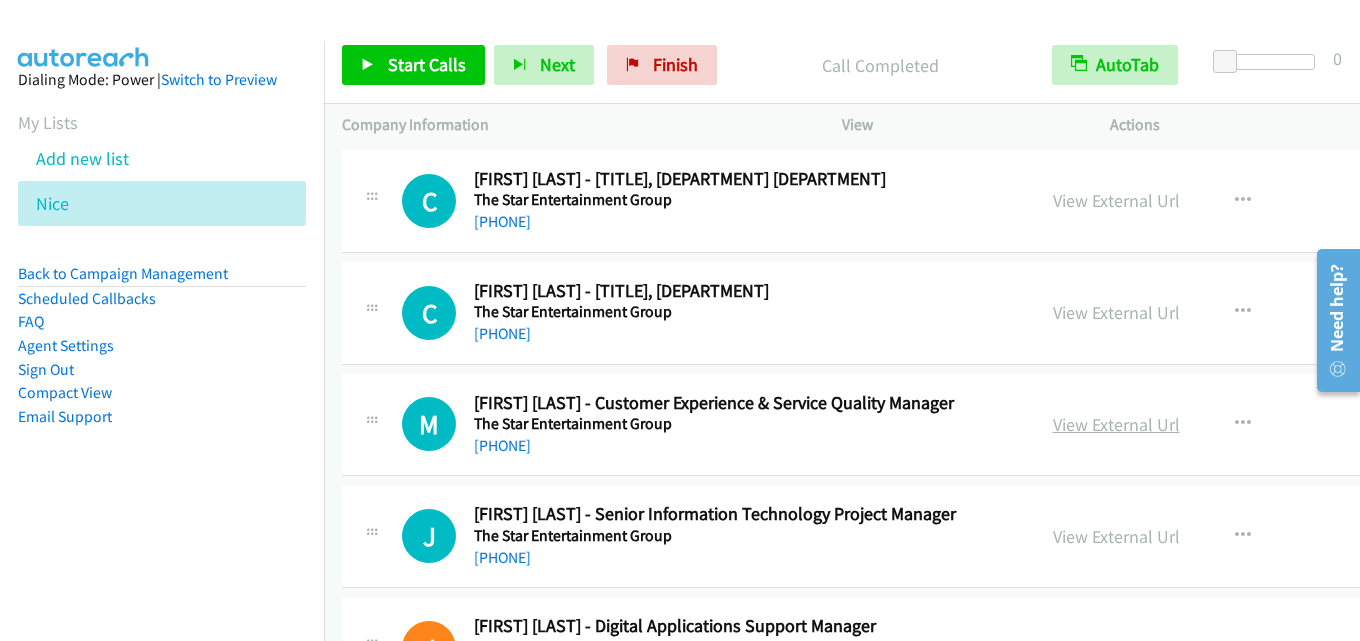 click on "View External Url" at bounding box center [1116, 424] 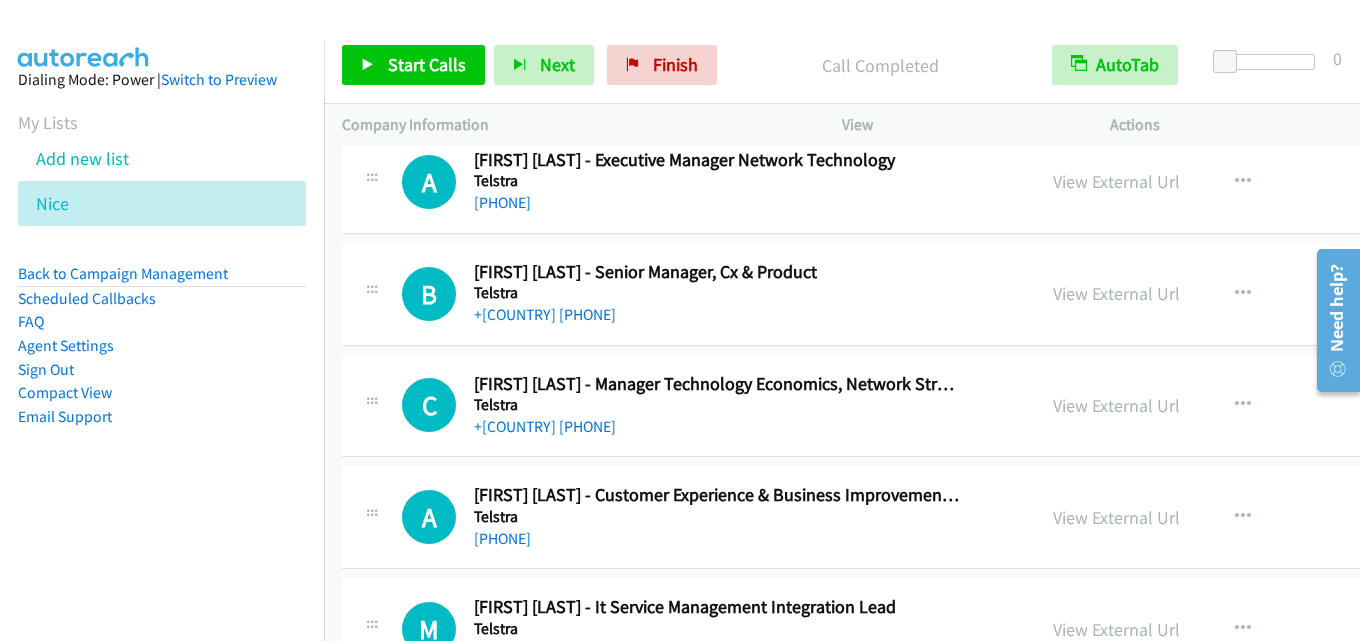 scroll, scrollTop: 14700, scrollLeft: 0, axis: vertical 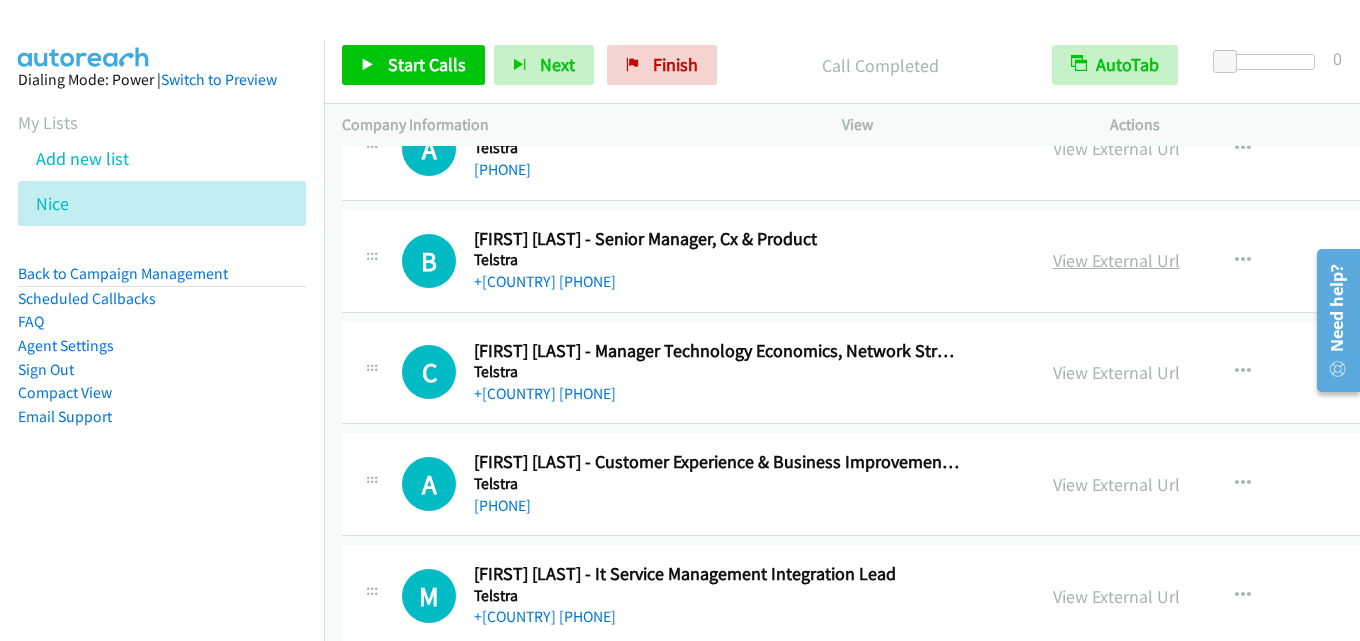 click on "View External Url" at bounding box center (1116, 260) 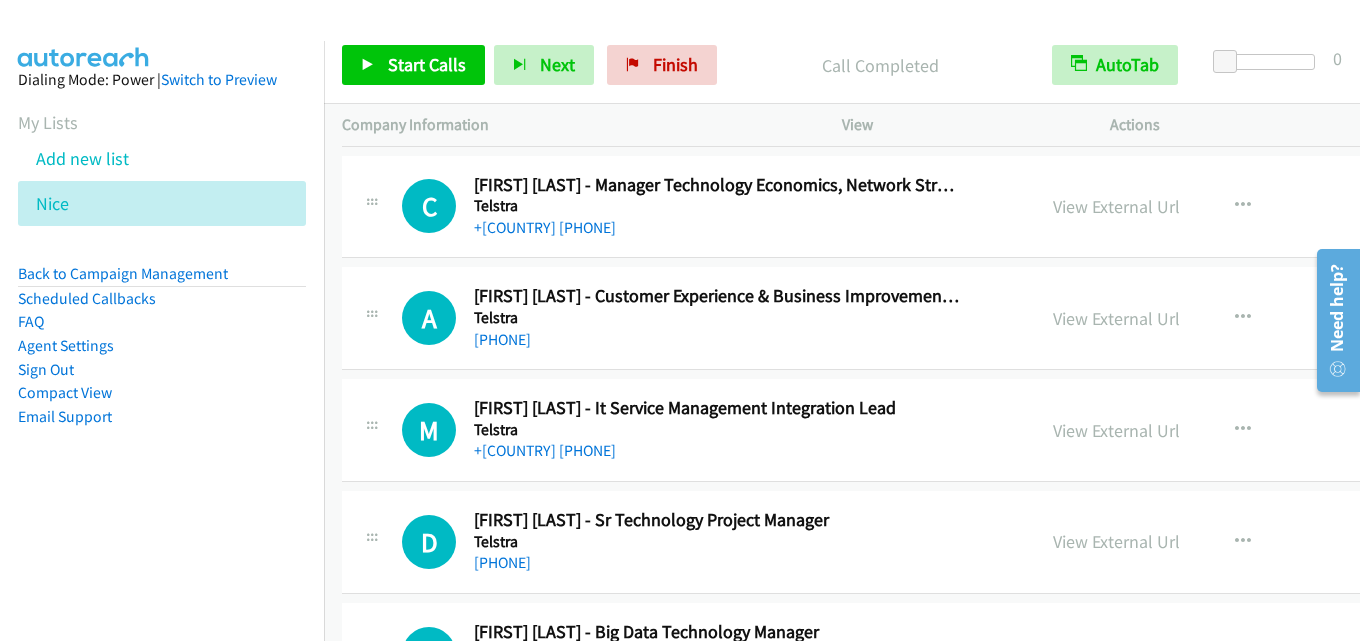 scroll, scrollTop: 14900, scrollLeft: 0, axis: vertical 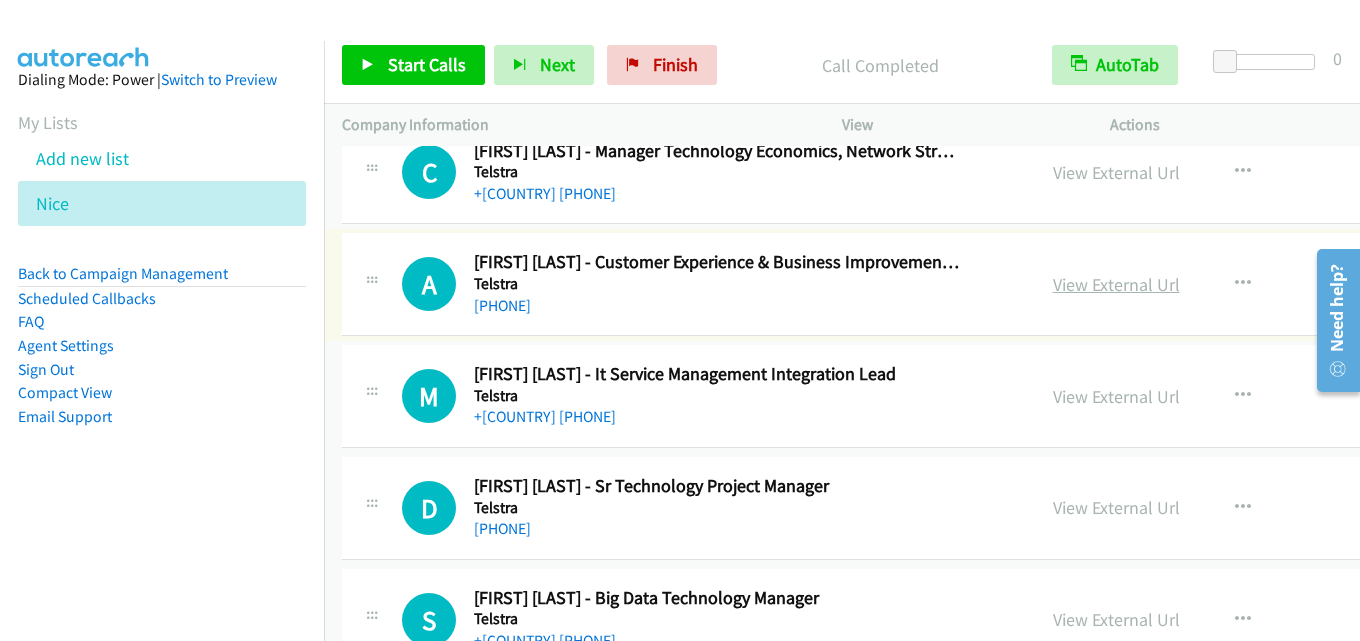 click on "View External Url" at bounding box center [1116, 284] 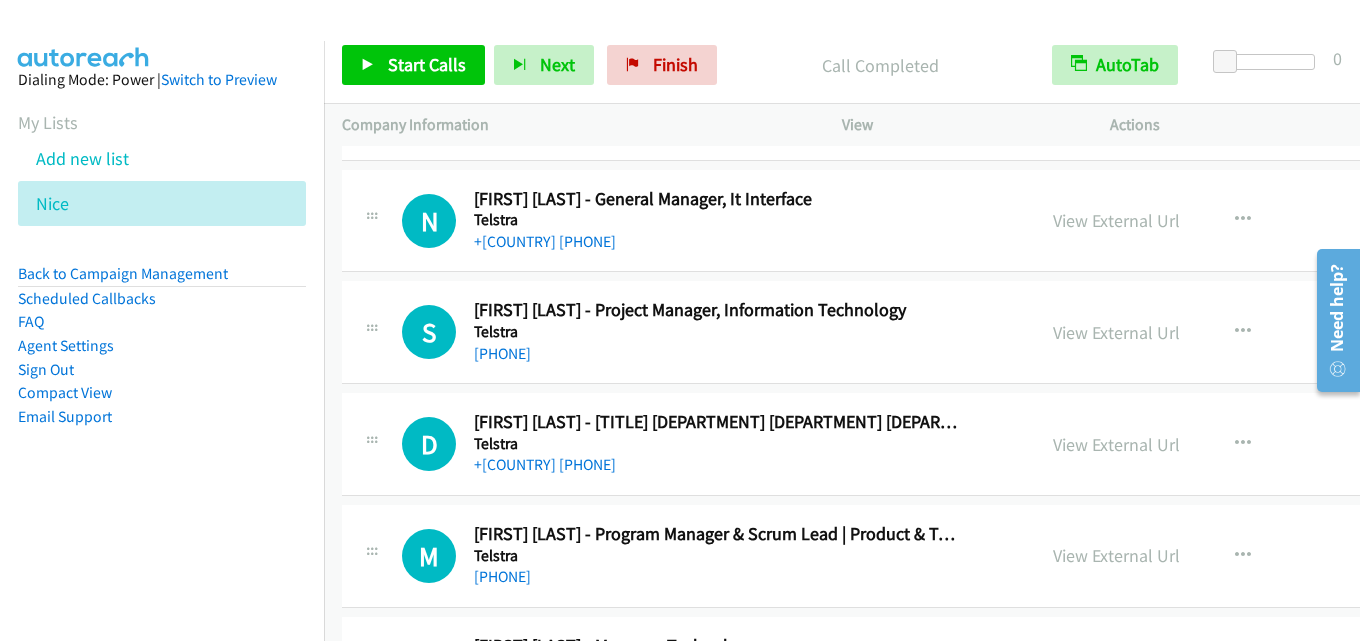 scroll, scrollTop: 17300, scrollLeft: 0, axis: vertical 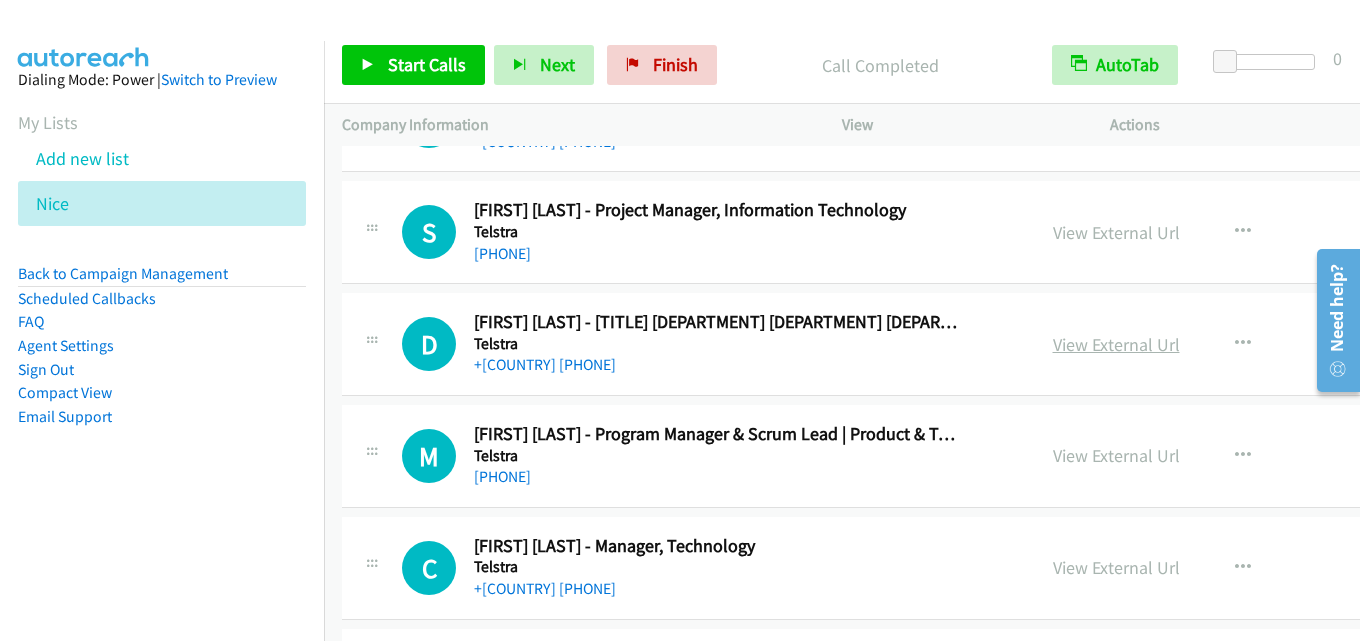click on "View External Url" at bounding box center (1116, 344) 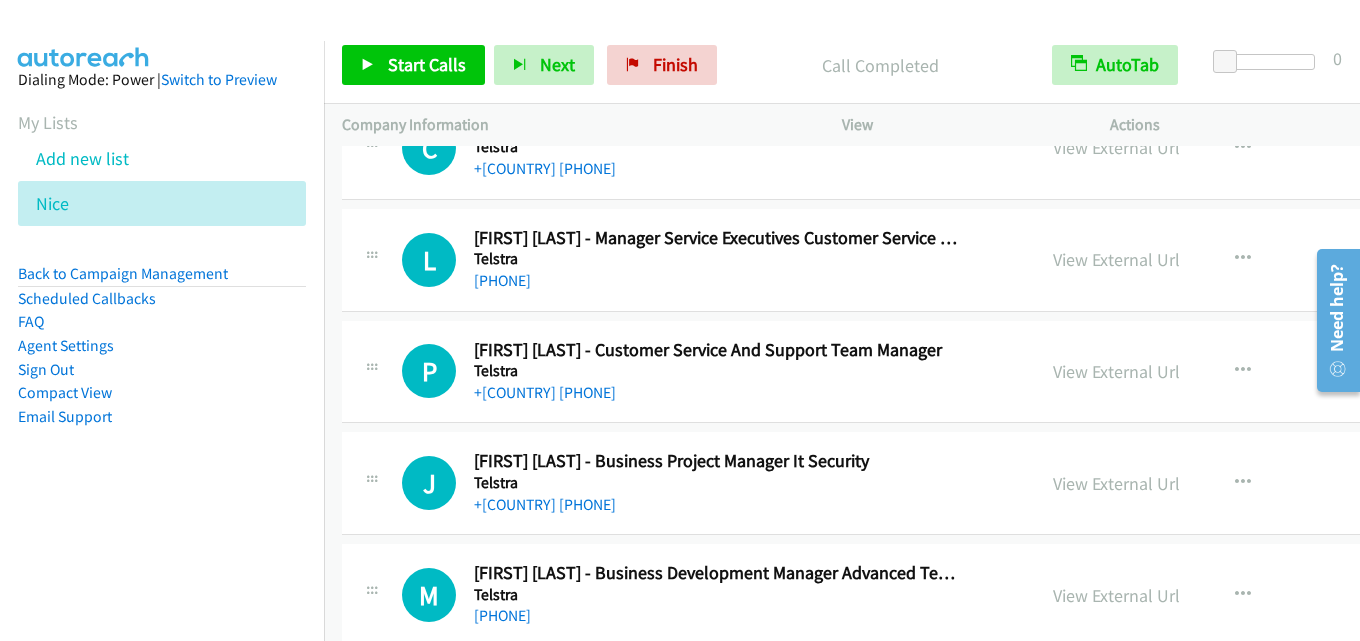 scroll, scrollTop: 17700, scrollLeft: 0, axis: vertical 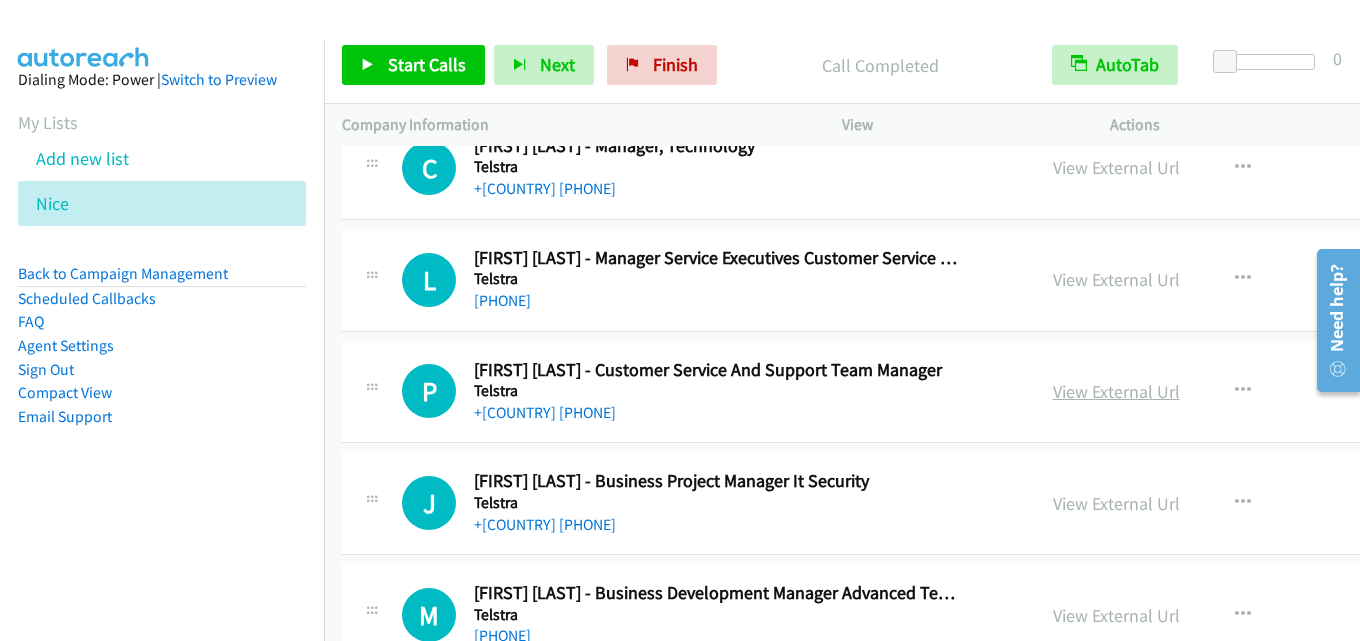 click on "View External Url" at bounding box center (1116, 391) 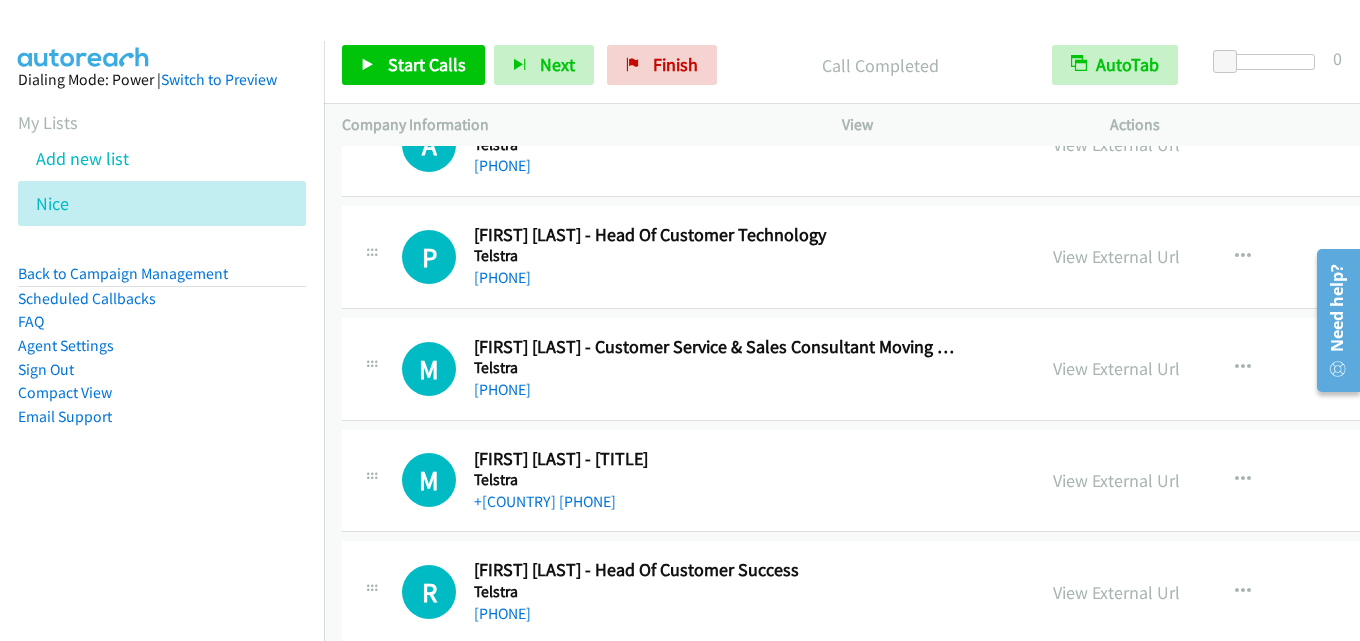 scroll, scrollTop: 19300, scrollLeft: 0, axis: vertical 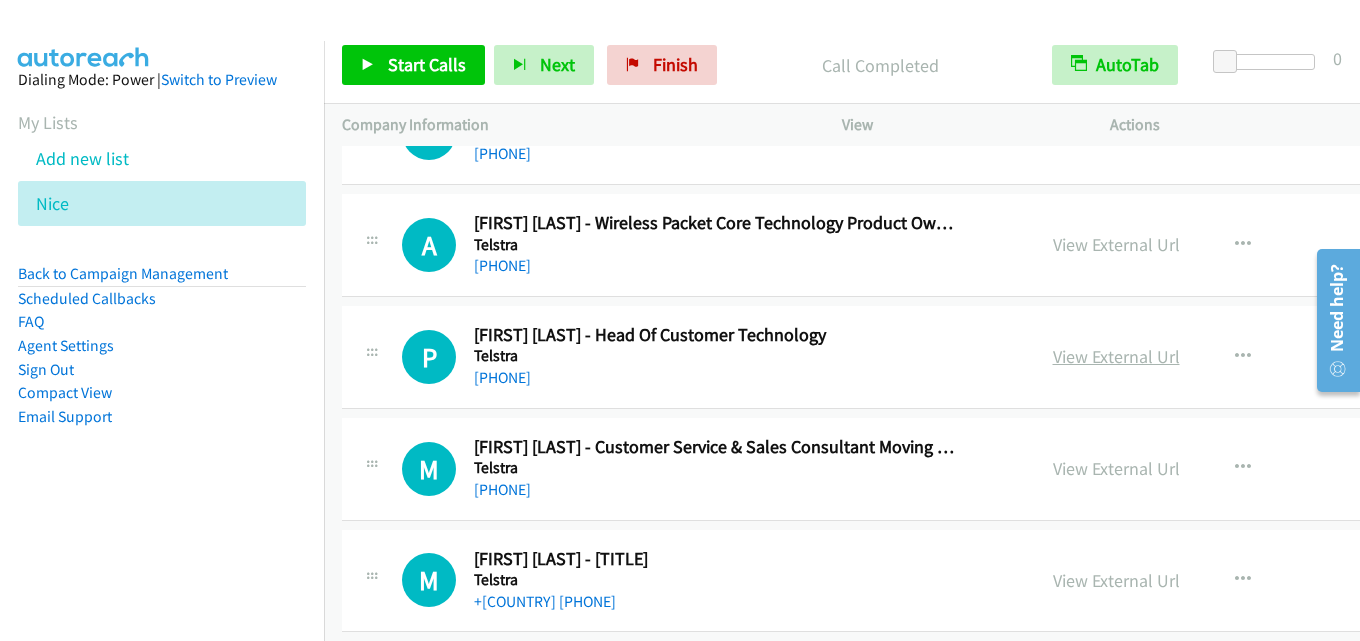 click on "View External Url" at bounding box center (1116, 356) 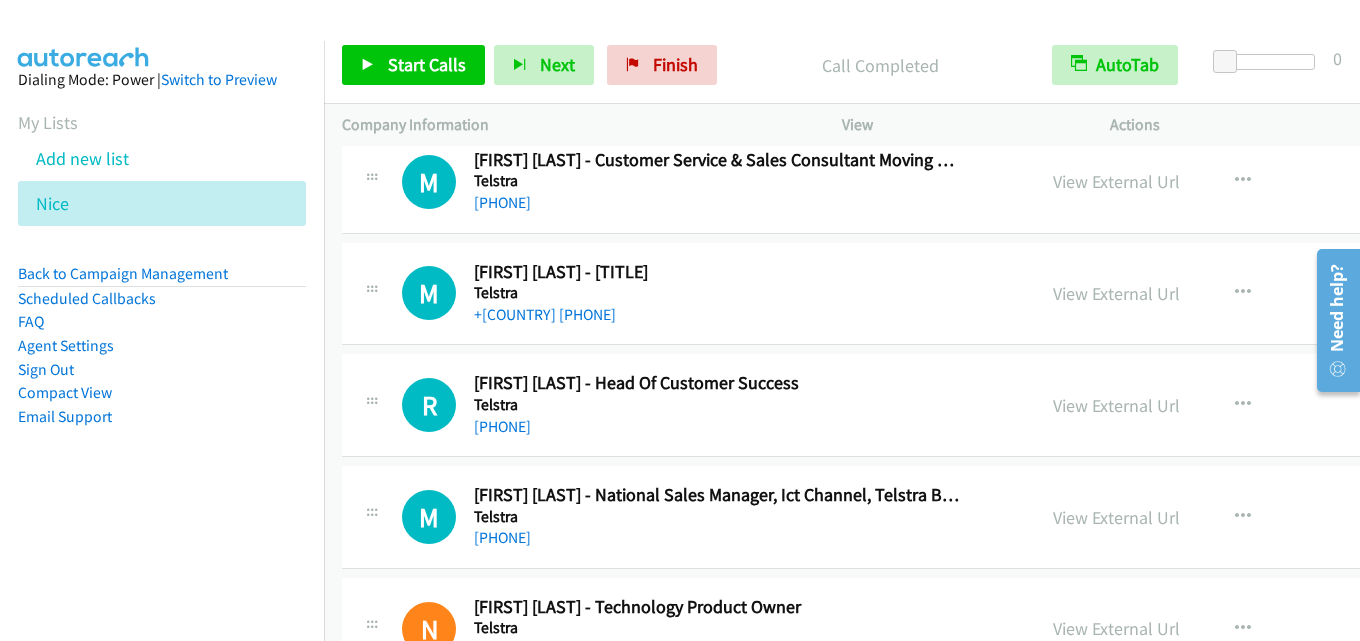 scroll, scrollTop: 19600, scrollLeft: 0, axis: vertical 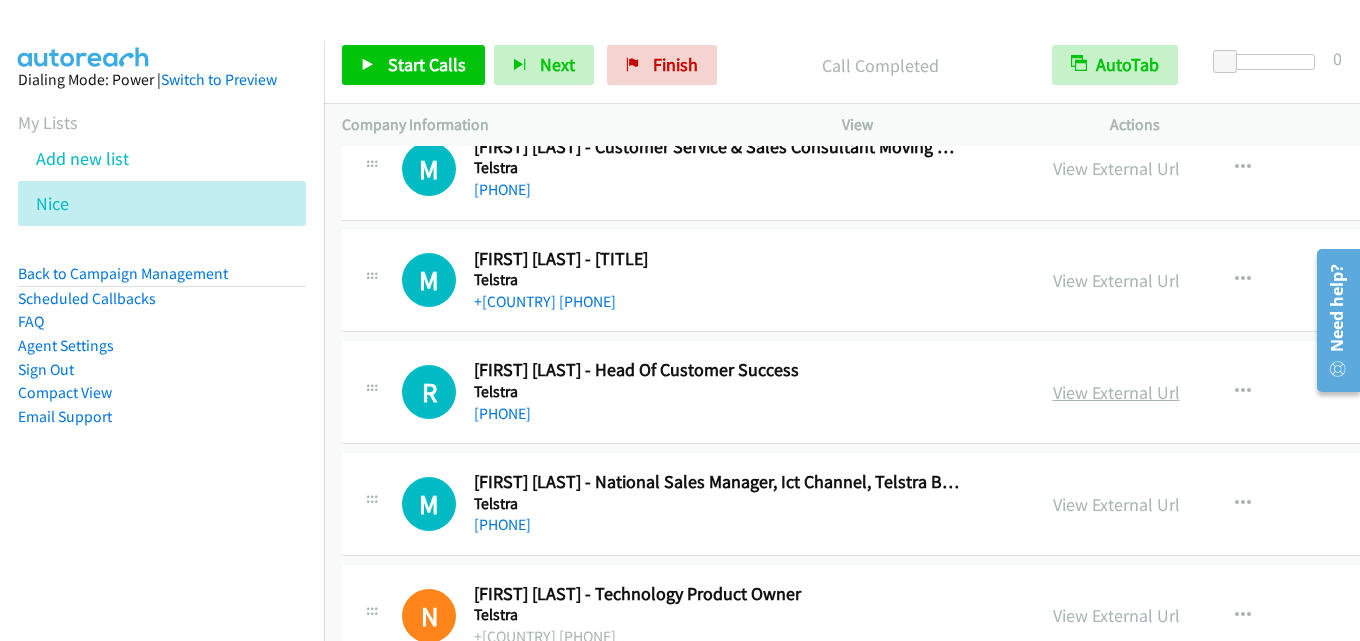 click on "View External Url" at bounding box center (1116, 392) 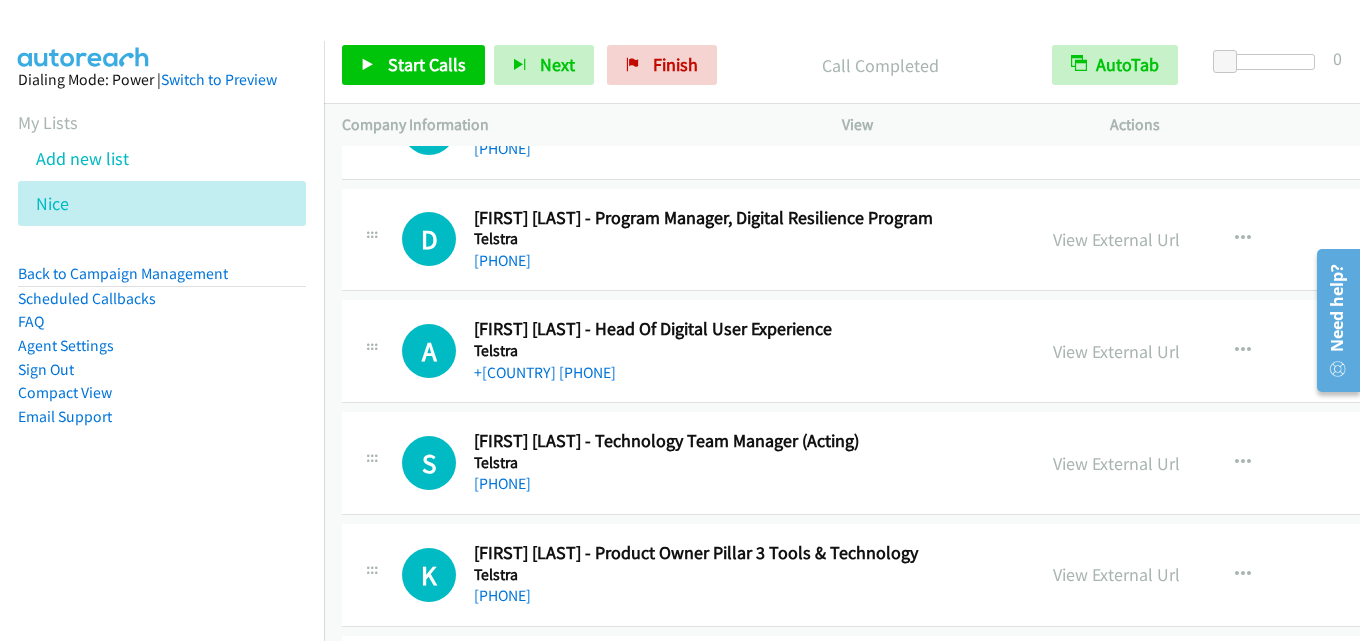 scroll, scrollTop: 20300, scrollLeft: 0, axis: vertical 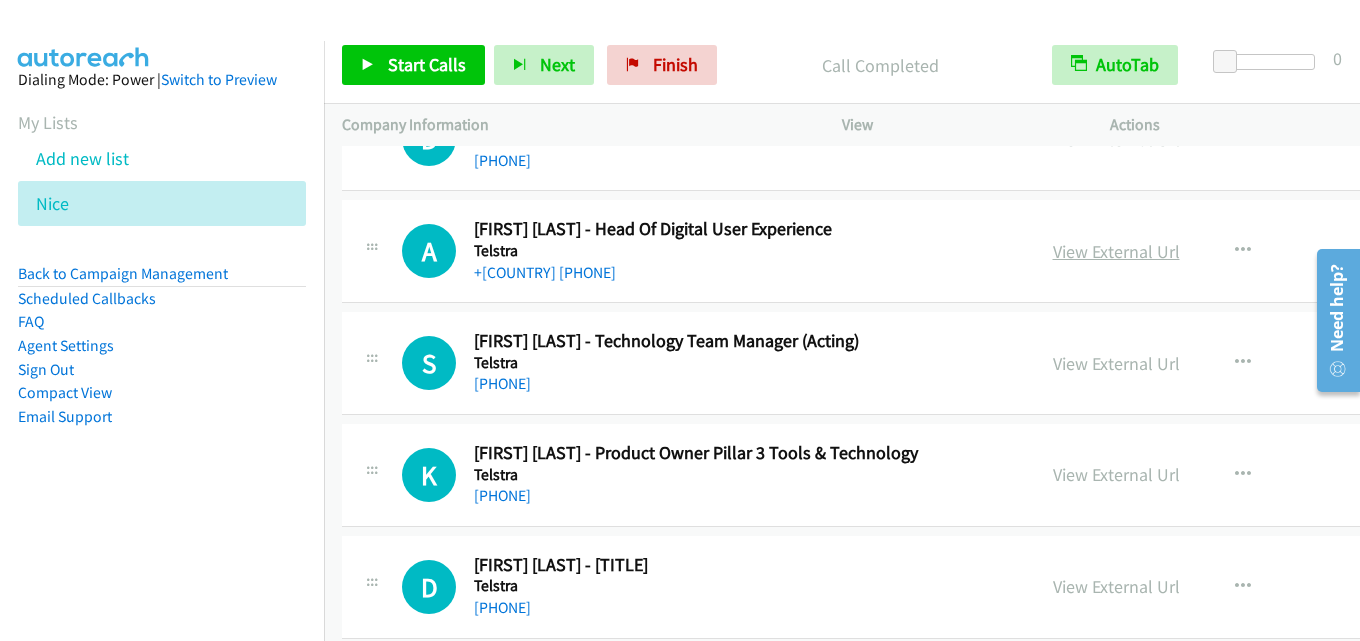 click on "View External Url" at bounding box center [1116, 251] 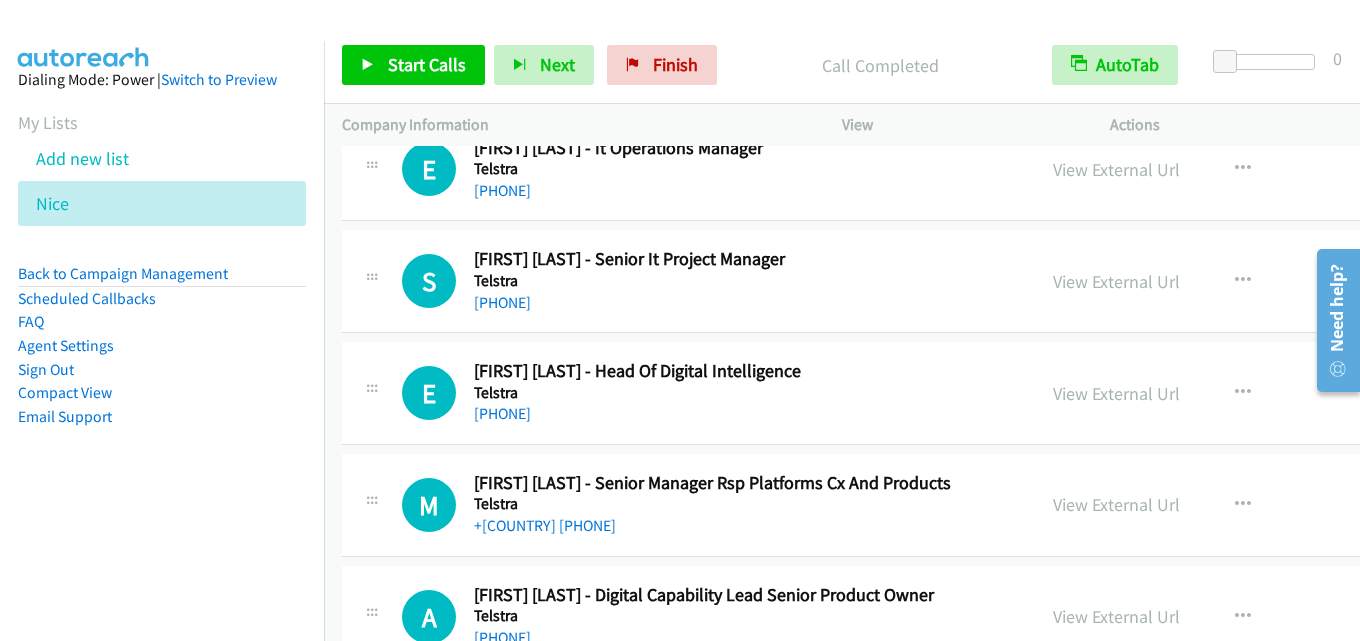 scroll, scrollTop: 21600, scrollLeft: 0, axis: vertical 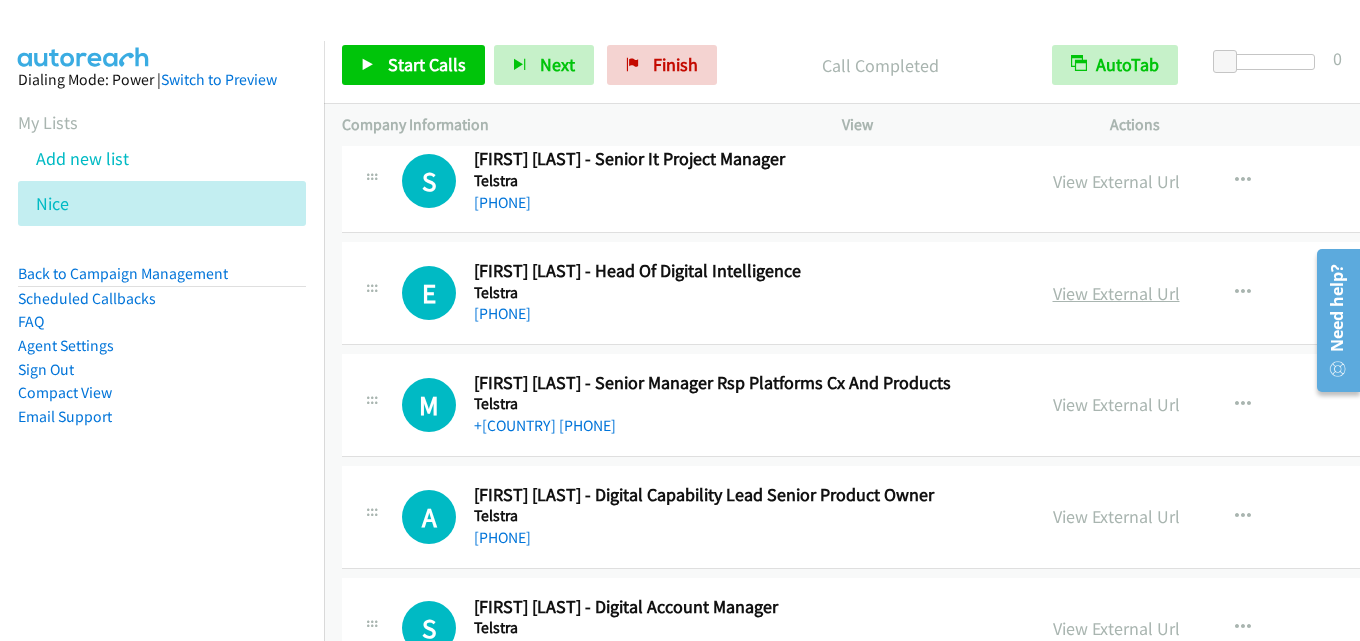 click on "View External Url" at bounding box center (1116, 293) 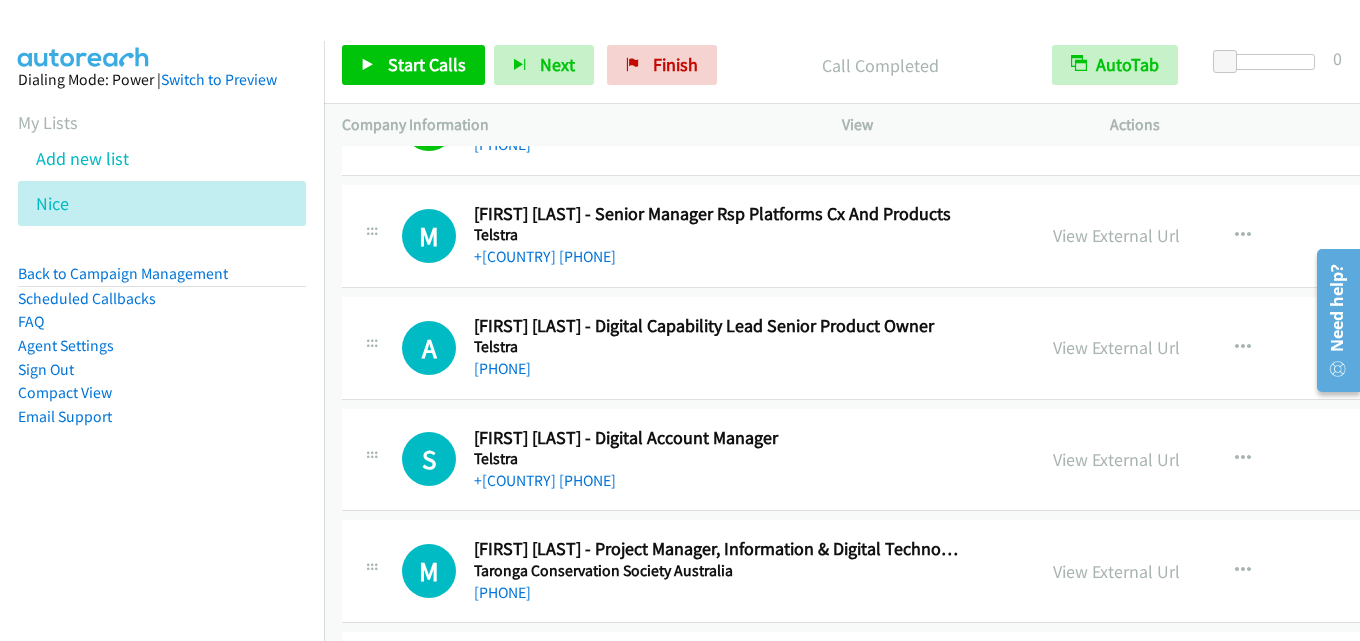 scroll, scrollTop: 21800, scrollLeft: 0, axis: vertical 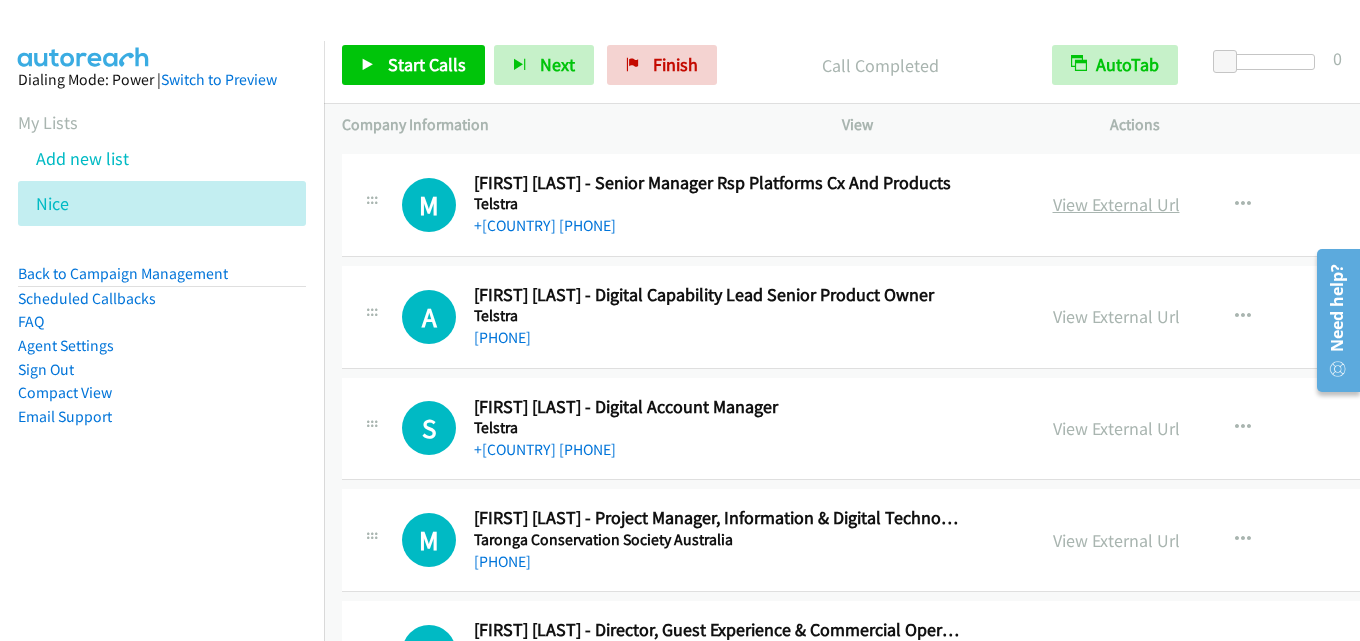 click on "View External Url" at bounding box center [1116, 204] 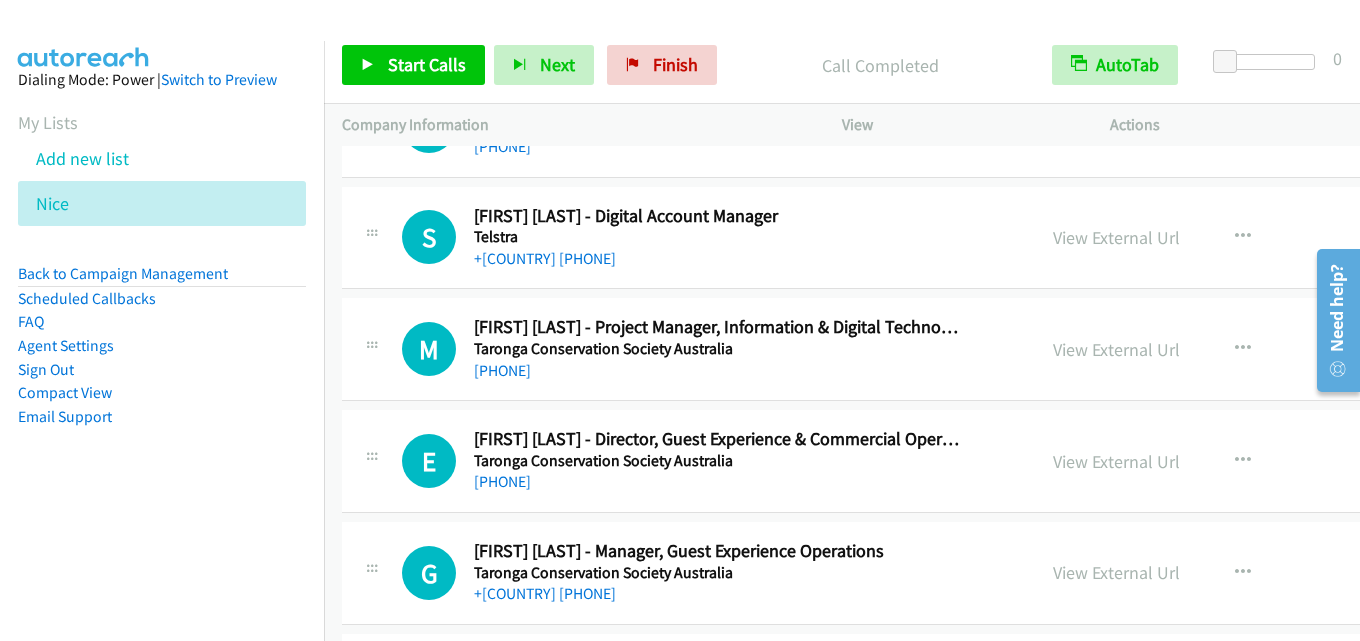 scroll, scrollTop: 22000, scrollLeft: 0, axis: vertical 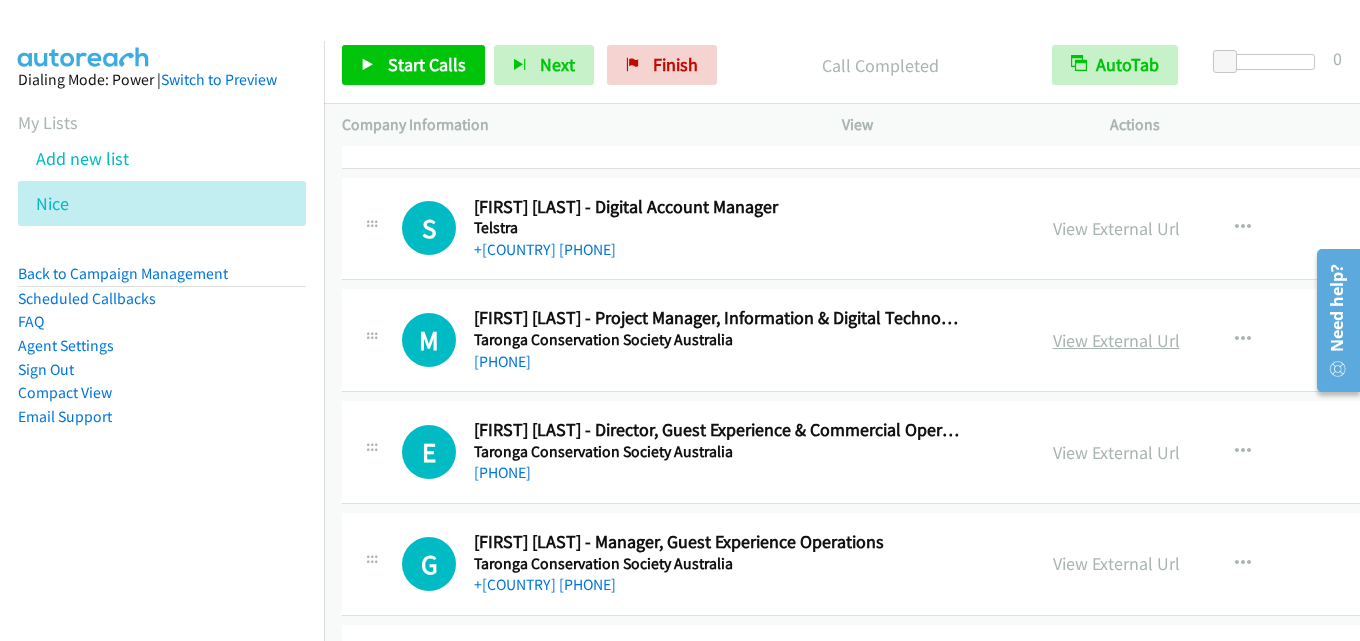 click on "View External Url" at bounding box center [1116, 340] 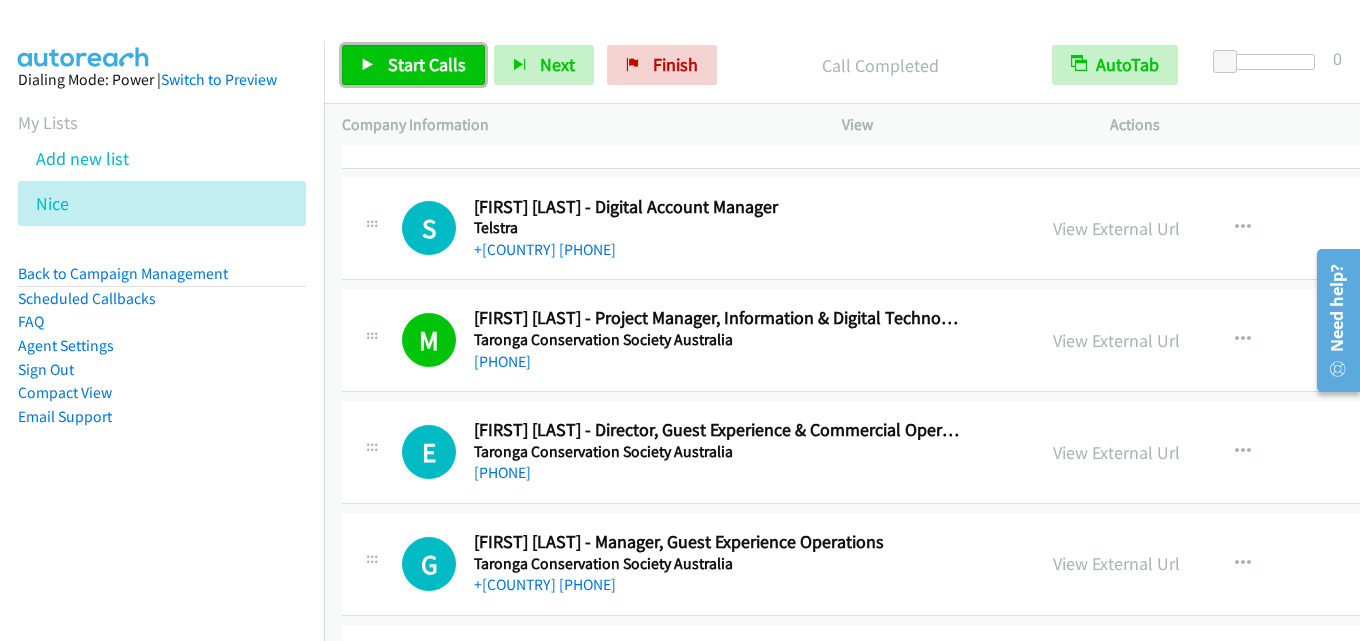 click on "Start Calls" at bounding box center [427, 64] 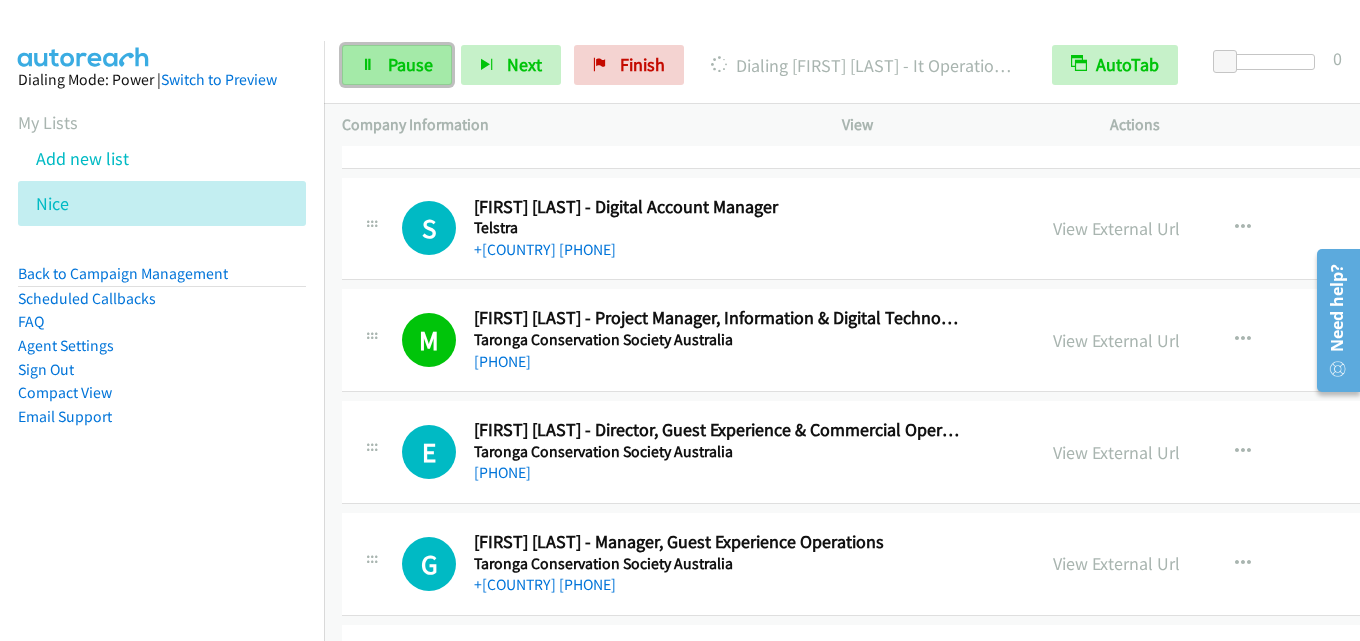 click on "Pause" at bounding box center (410, 64) 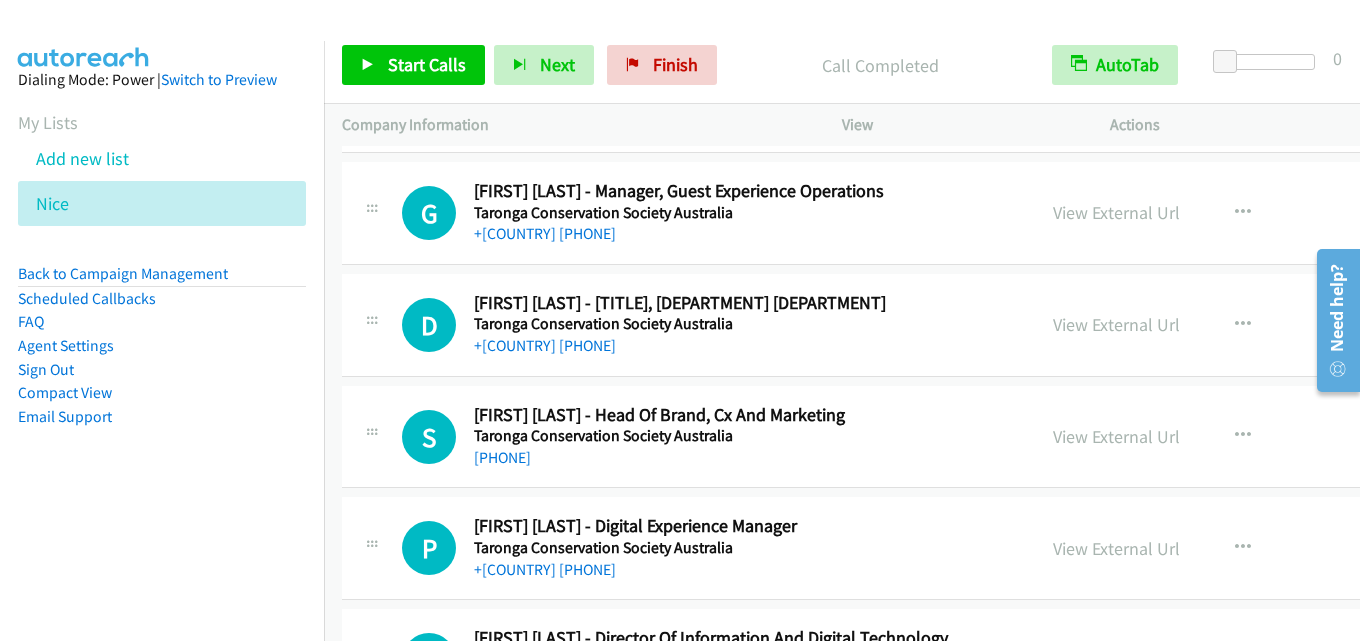 scroll, scrollTop: 22400, scrollLeft: 0, axis: vertical 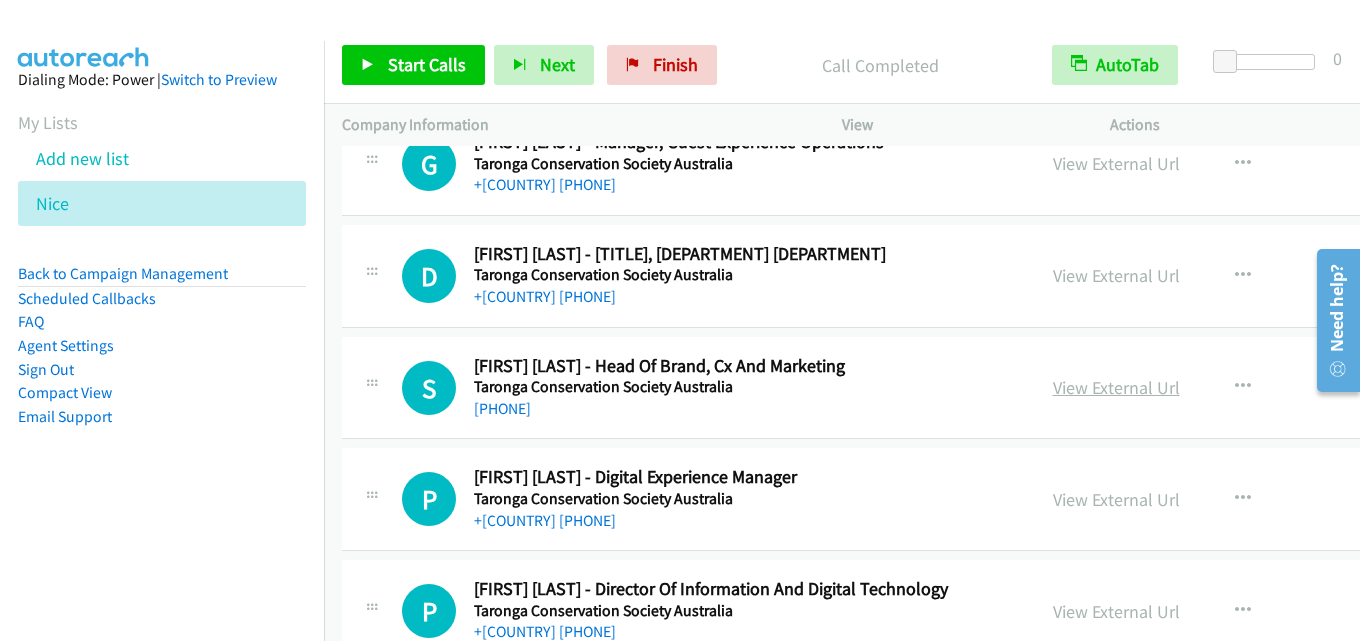 click on "View External Url" at bounding box center (1116, 387) 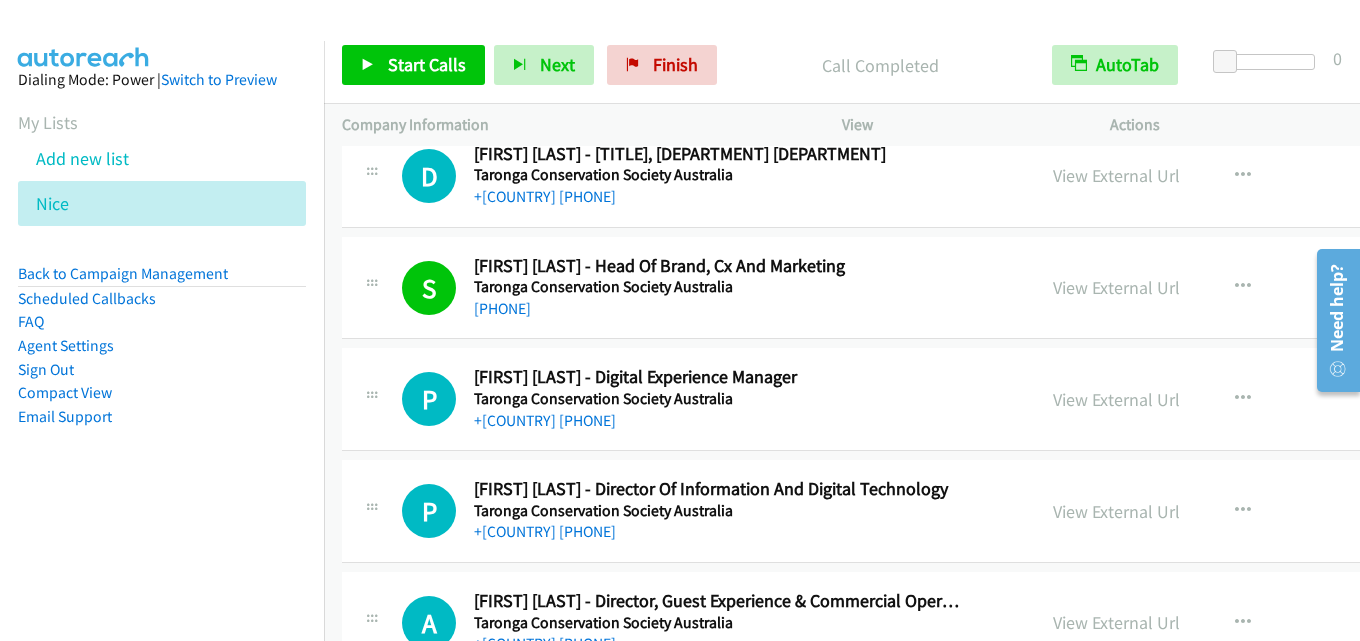 scroll, scrollTop: 22600, scrollLeft: 0, axis: vertical 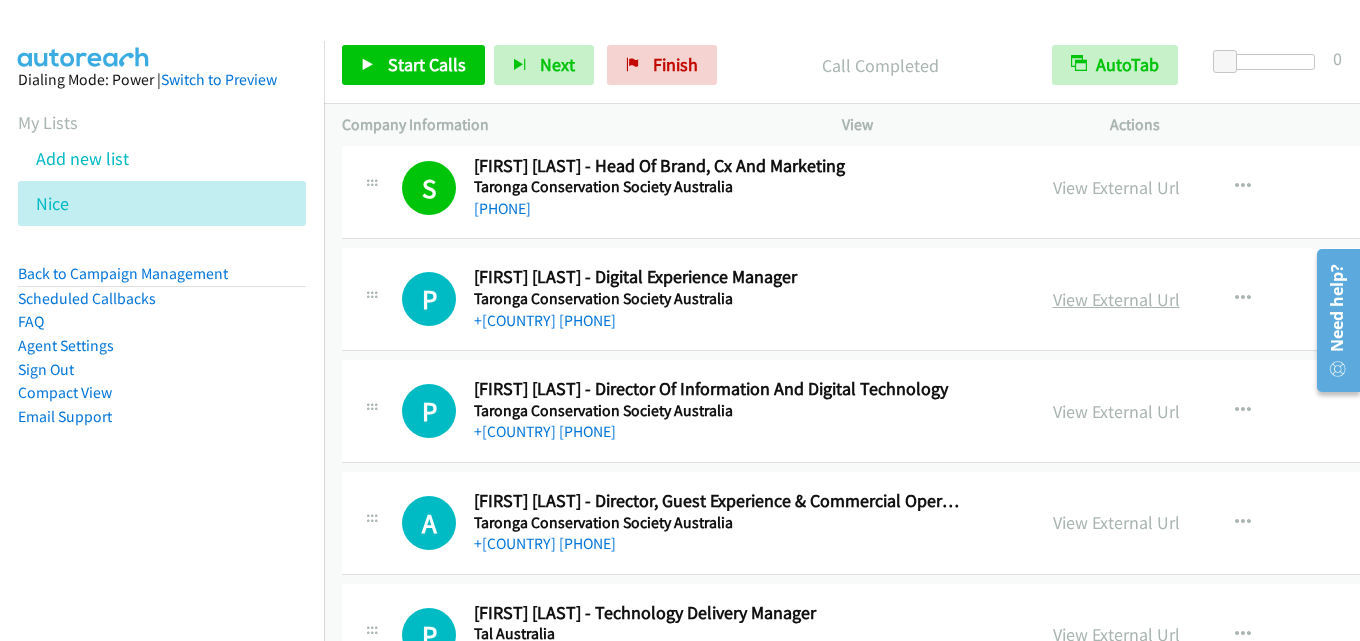 click on "View External Url" at bounding box center (1116, 299) 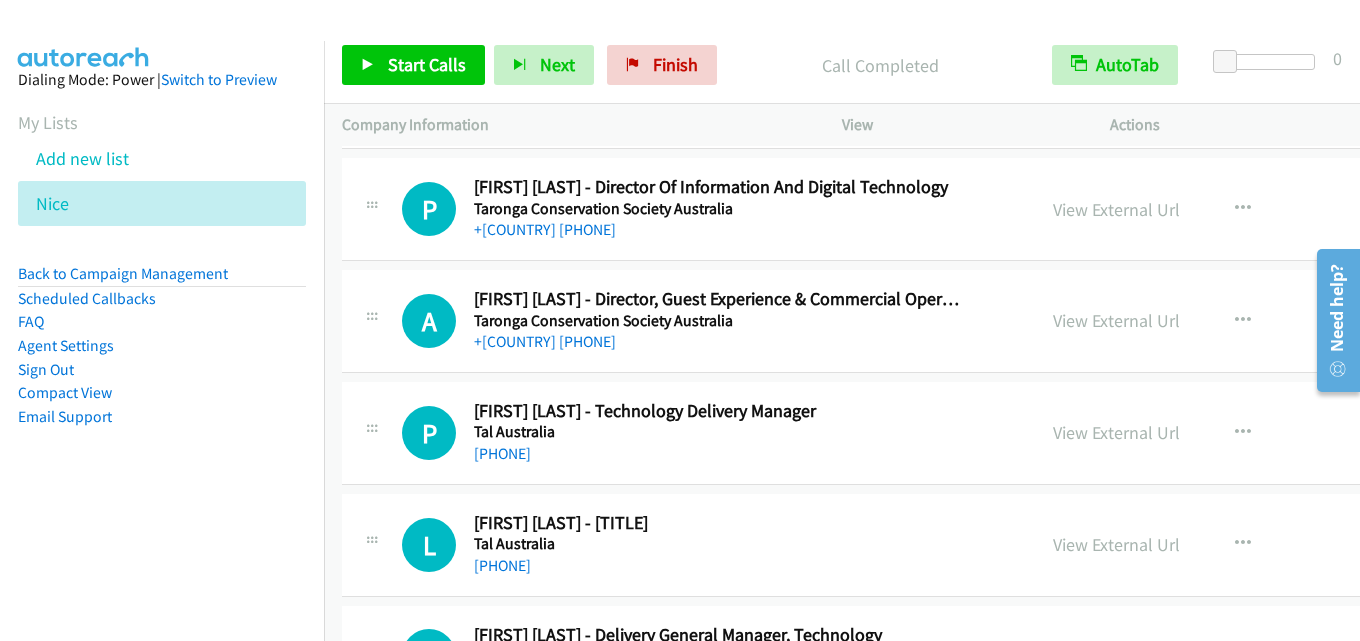 scroll, scrollTop: 22700, scrollLeft: 0, axis: vertical 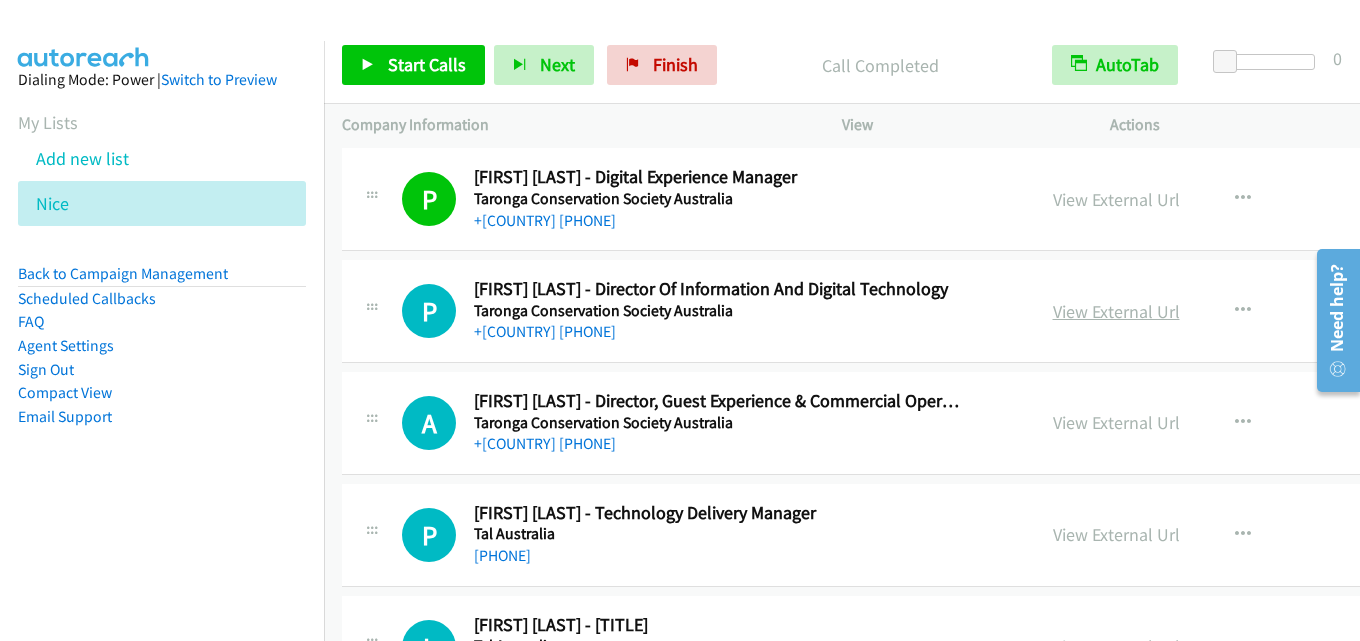 click on "View External Url" at bounding box center [1116, 311] 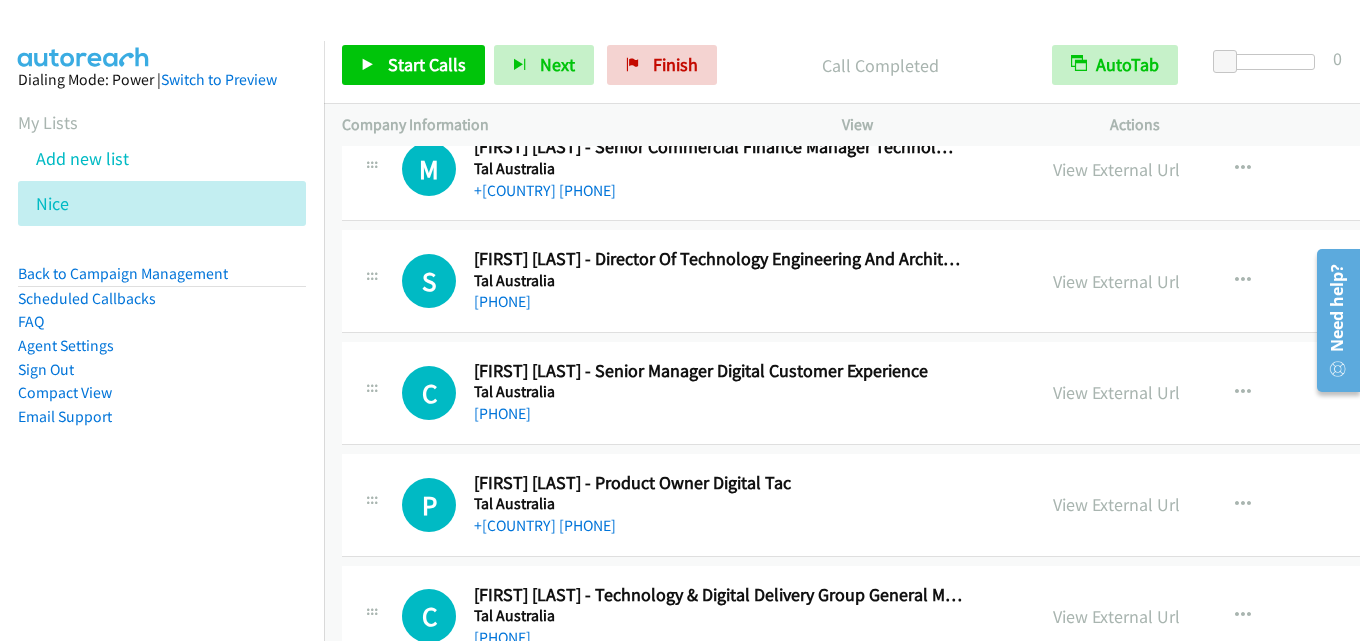 scroll, scrollTop: 23500, scrollLeft: 0, axis: vertical 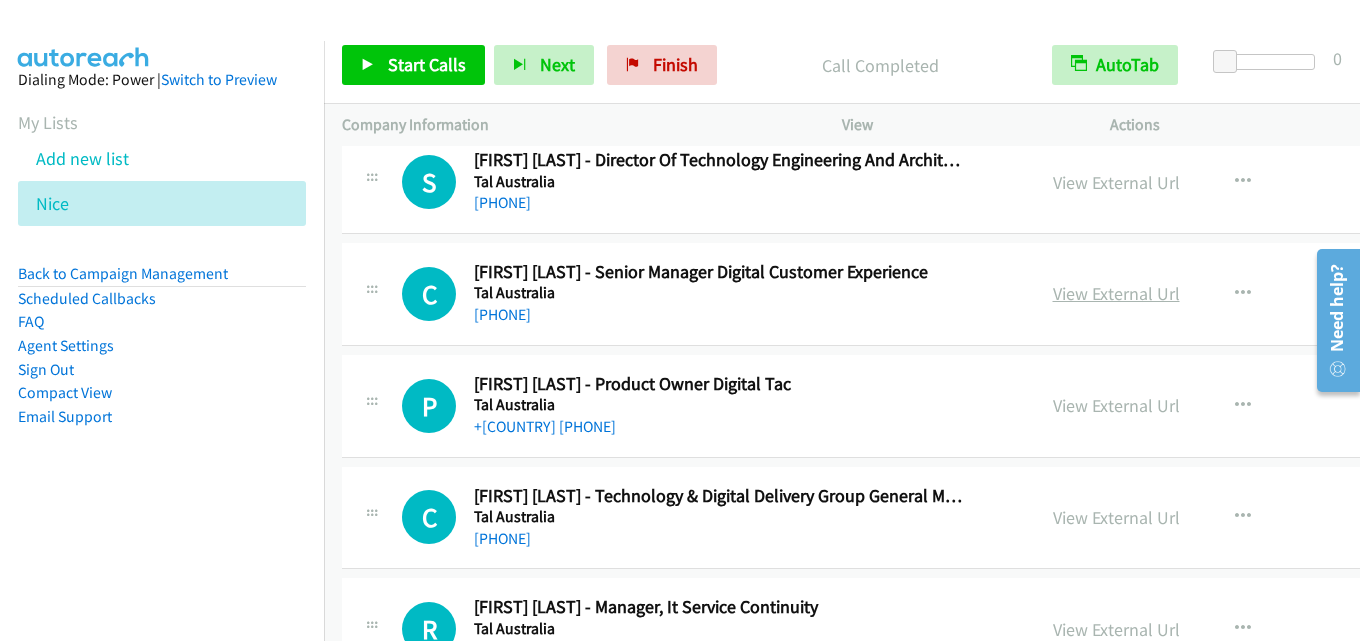 click on "View External Url" at bounding box center (1116, 293) 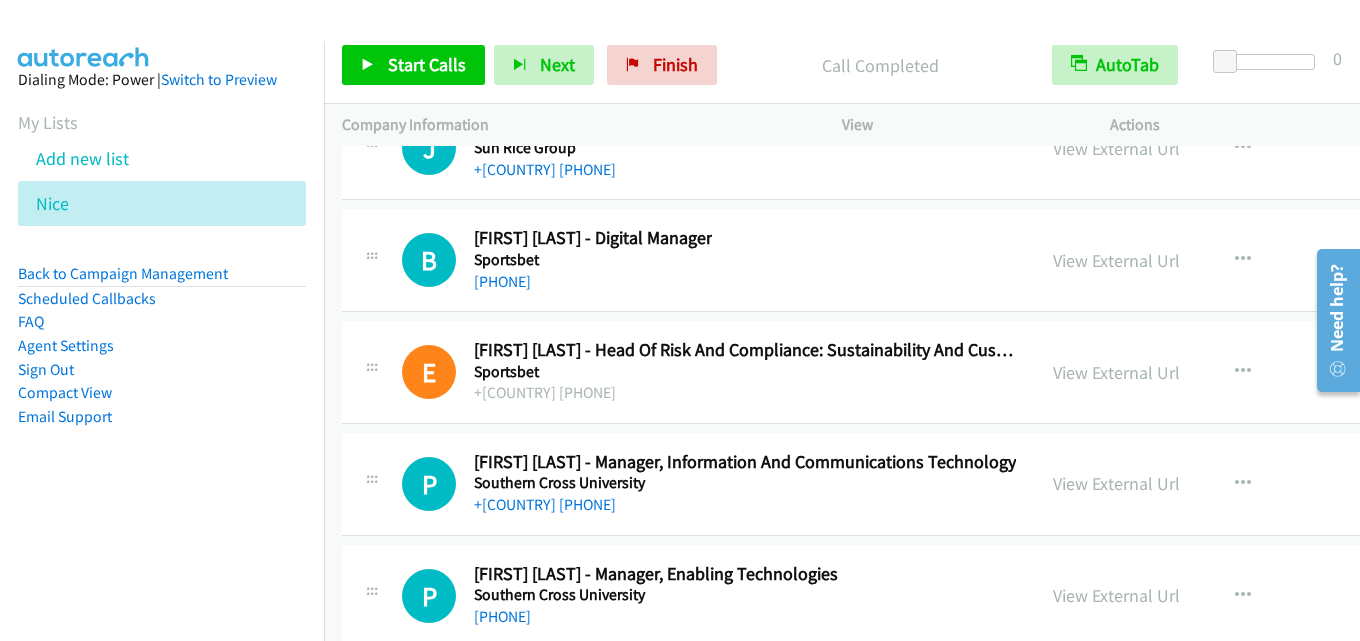 scroll, scrollTop: 25100, scrollLeft: 0, axis: vertical 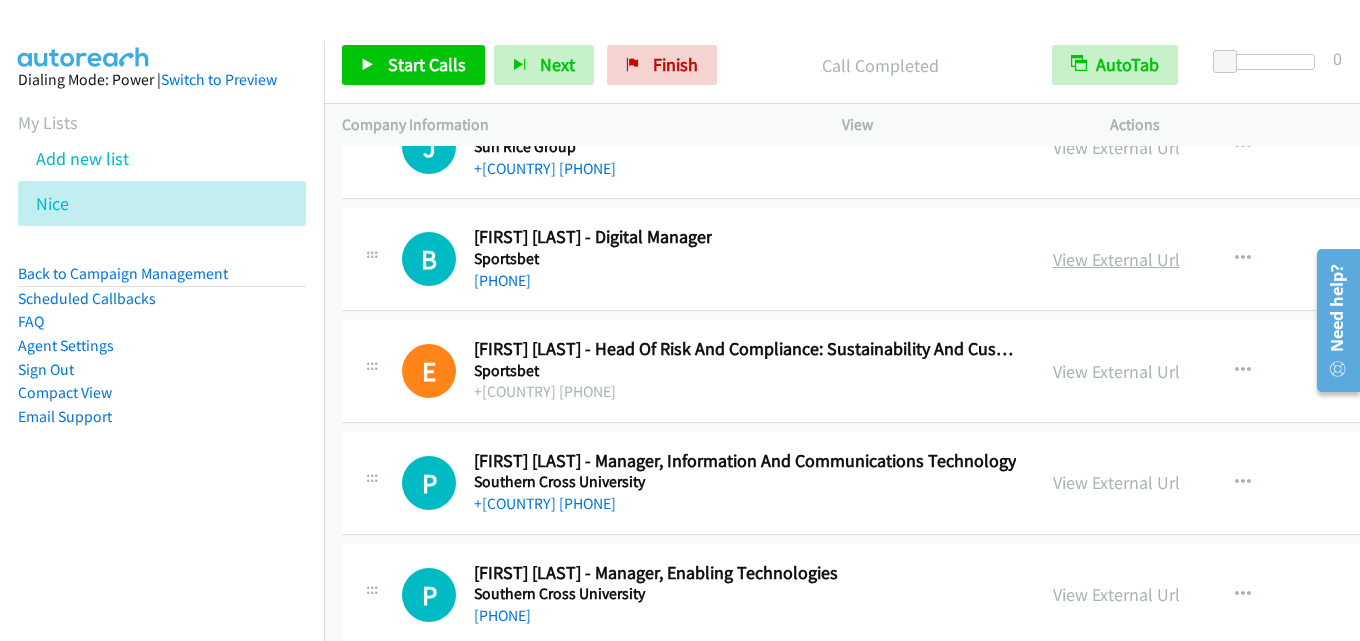 click on "View External Url" at bounding box center (1116, 259) 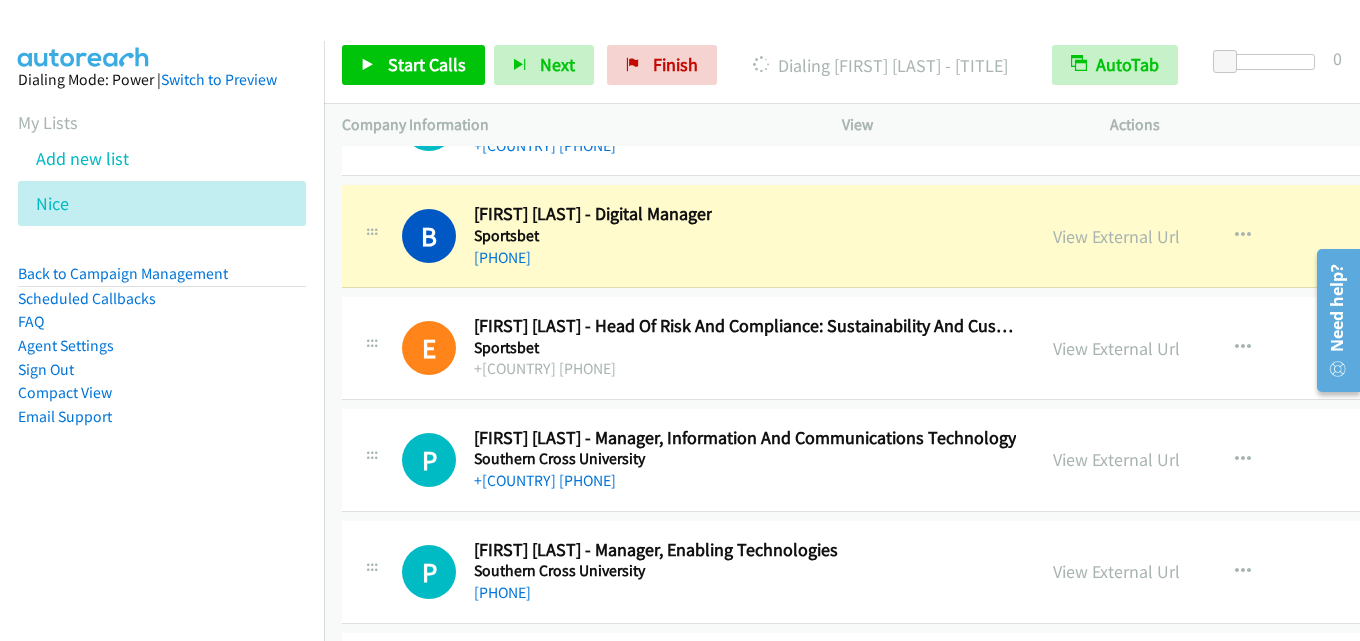 scroll, scrollTop: 25100, scrollLeft: 0, axis: vertical 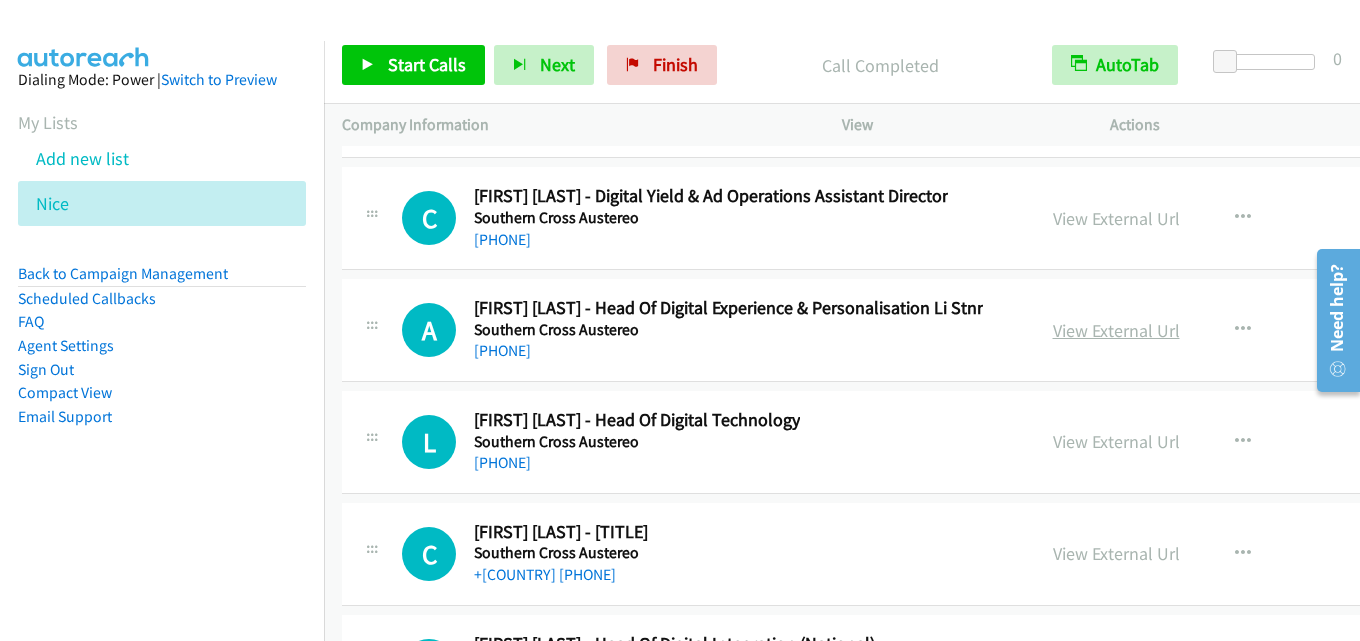 click on "View External Url" at bounding box center (1116, 330) 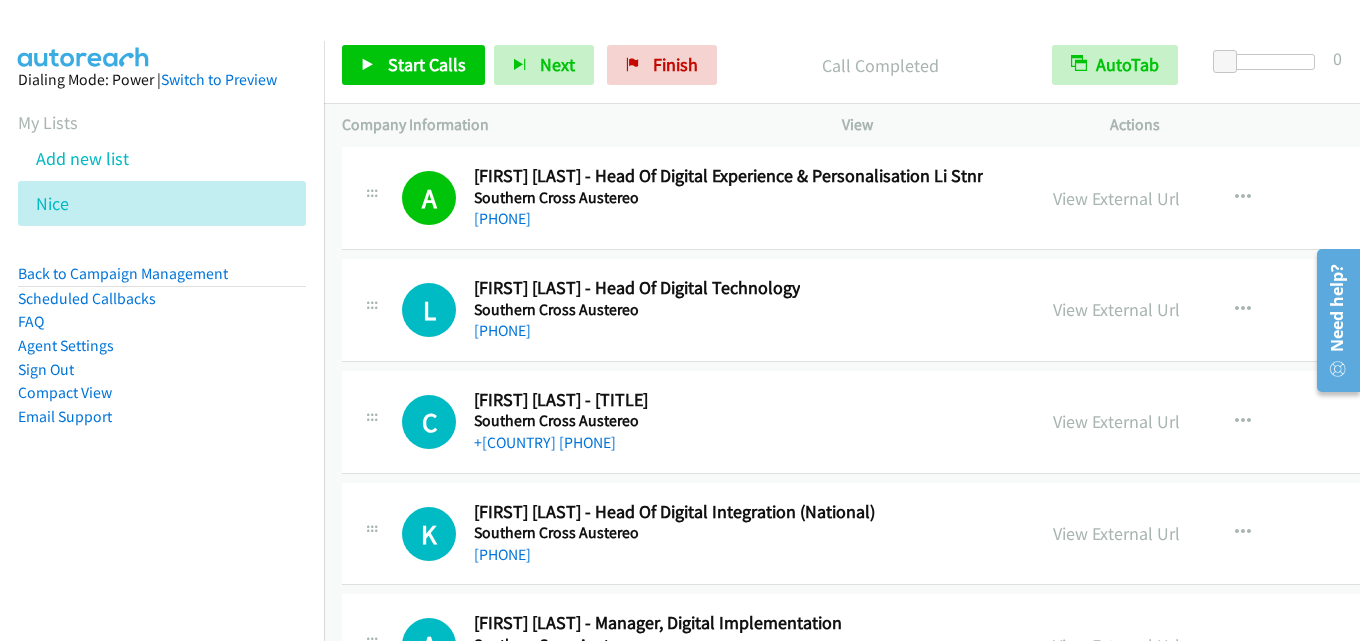 scroll, scrollTop: 25800, scrollLeft: 0, axis: vertical 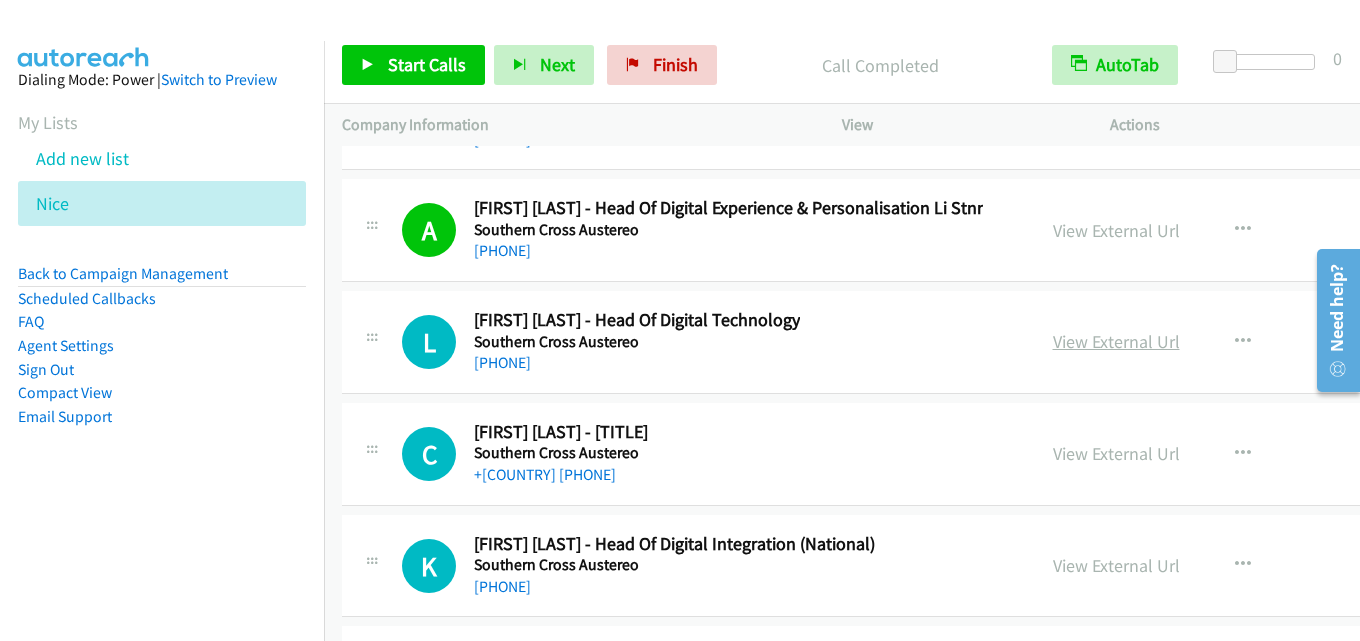 click on "View External Url" at bounding box center [1116, 341] 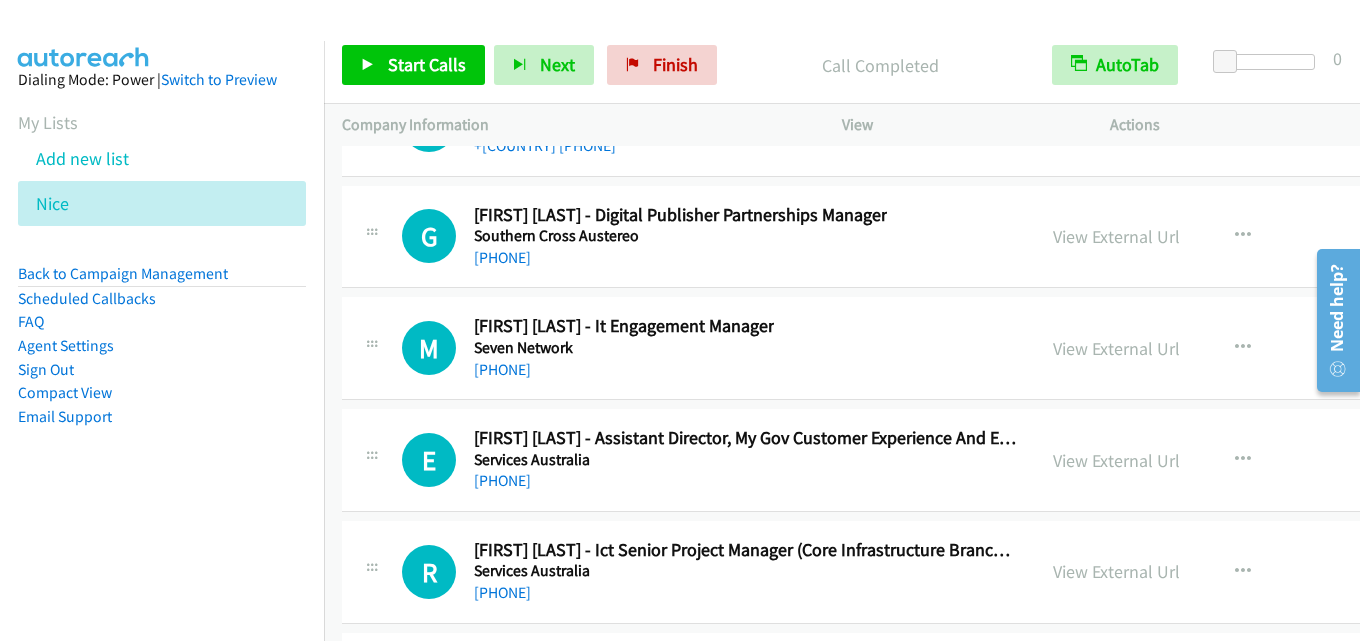 scroll, scrollTop: 26900, scrollLeft: 0, axis: vertical 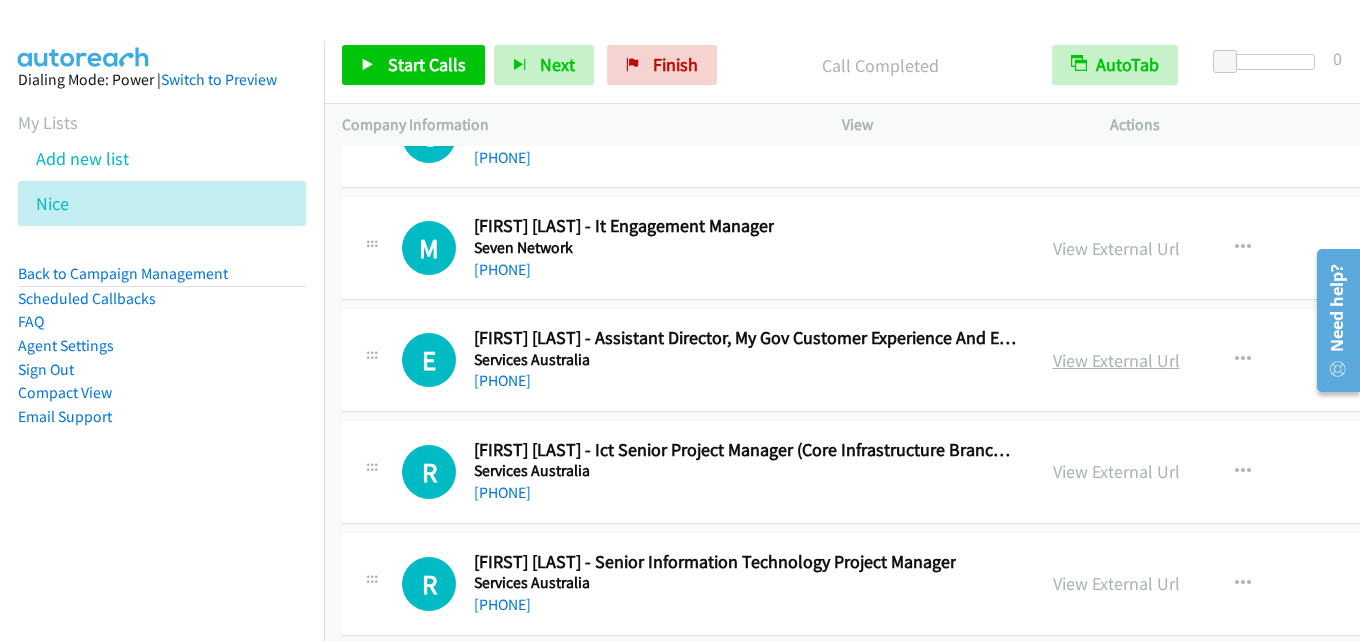 click on "View External Url" at bounding box center [1116, 360] 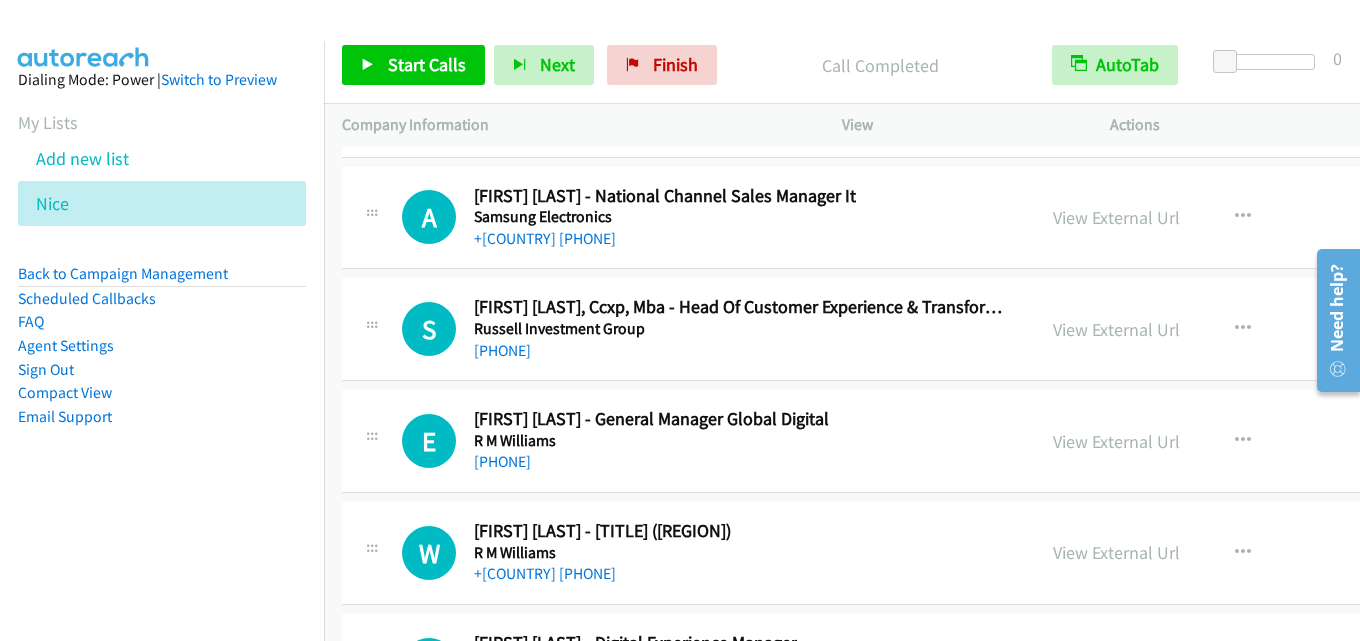 scroll, scrollTop: 27400, scrollLeft: 0, axis: vertical 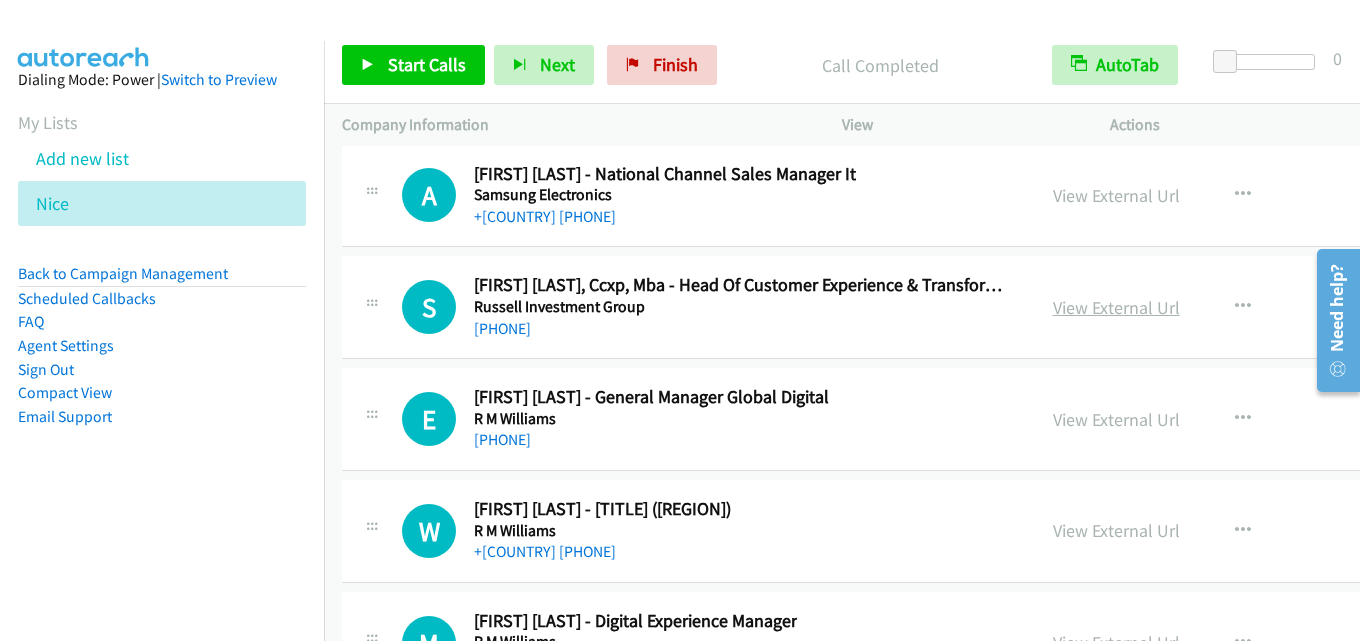 click on "View External Url" at bounding box center (1116, 307) 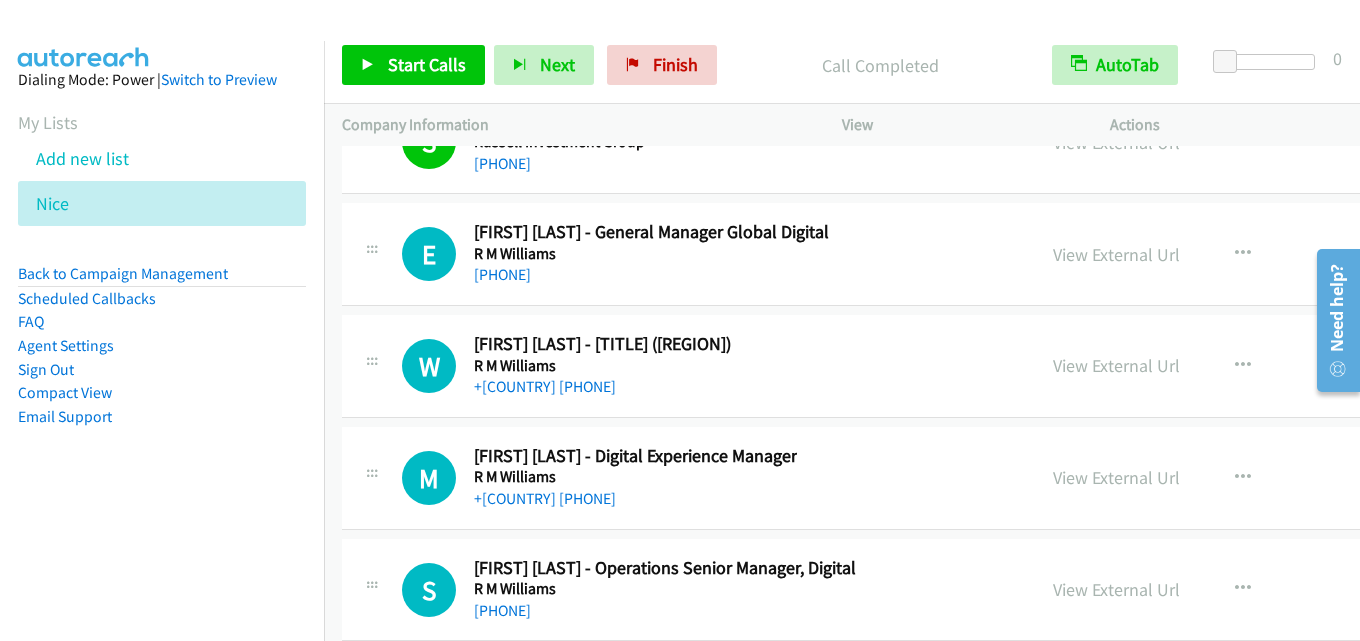 scroll, scrollTop: 27600, scrollLeft: 0, axis: vertical 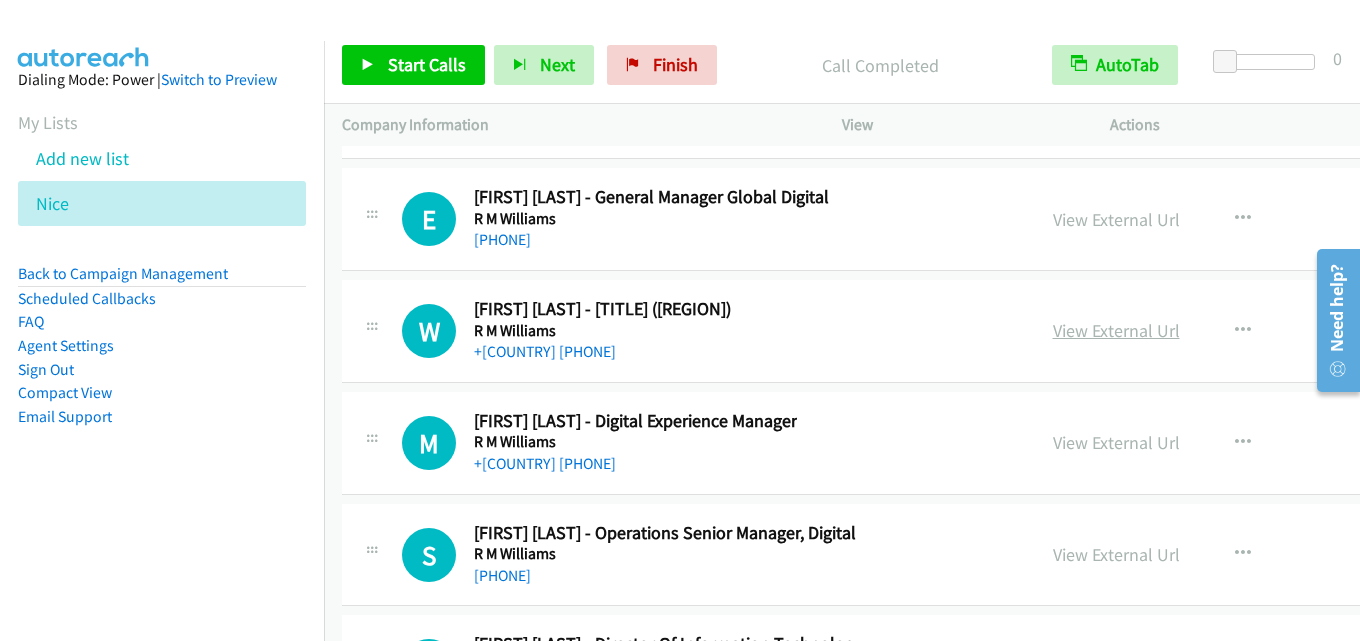 click on "View External Url" at bounding box center [1116, 330] 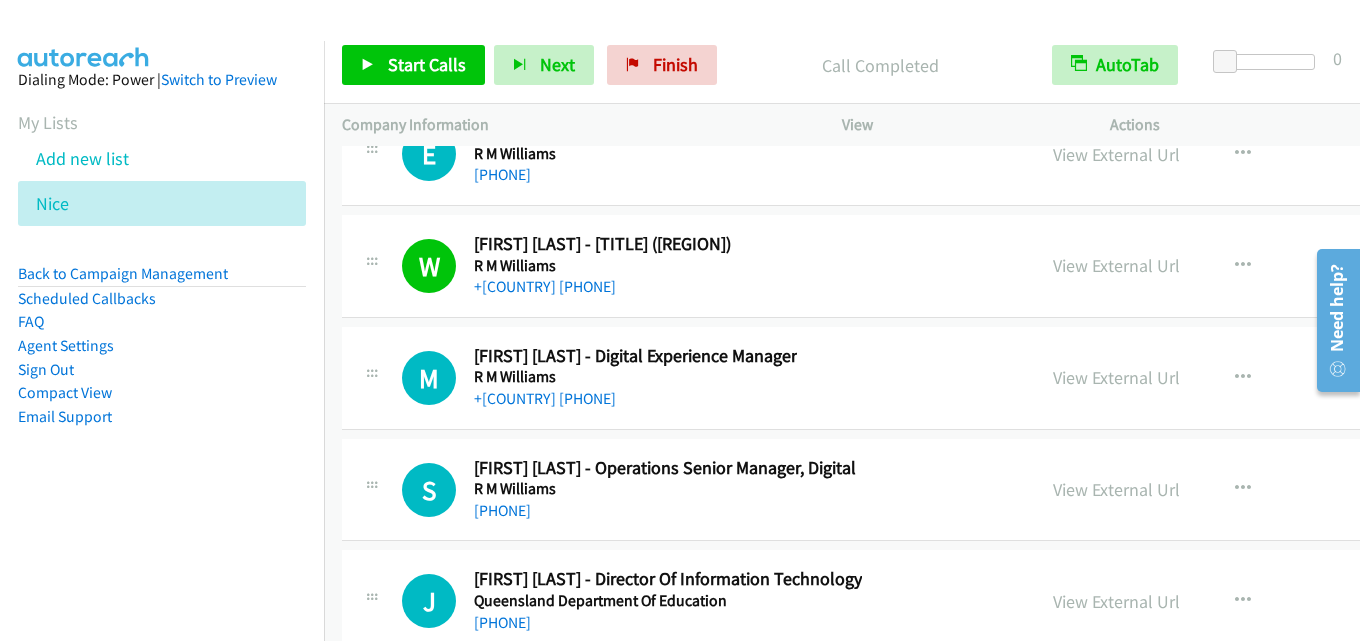 scroll, scrollTop: 27700, scrollLeft: 0, axis: vertical 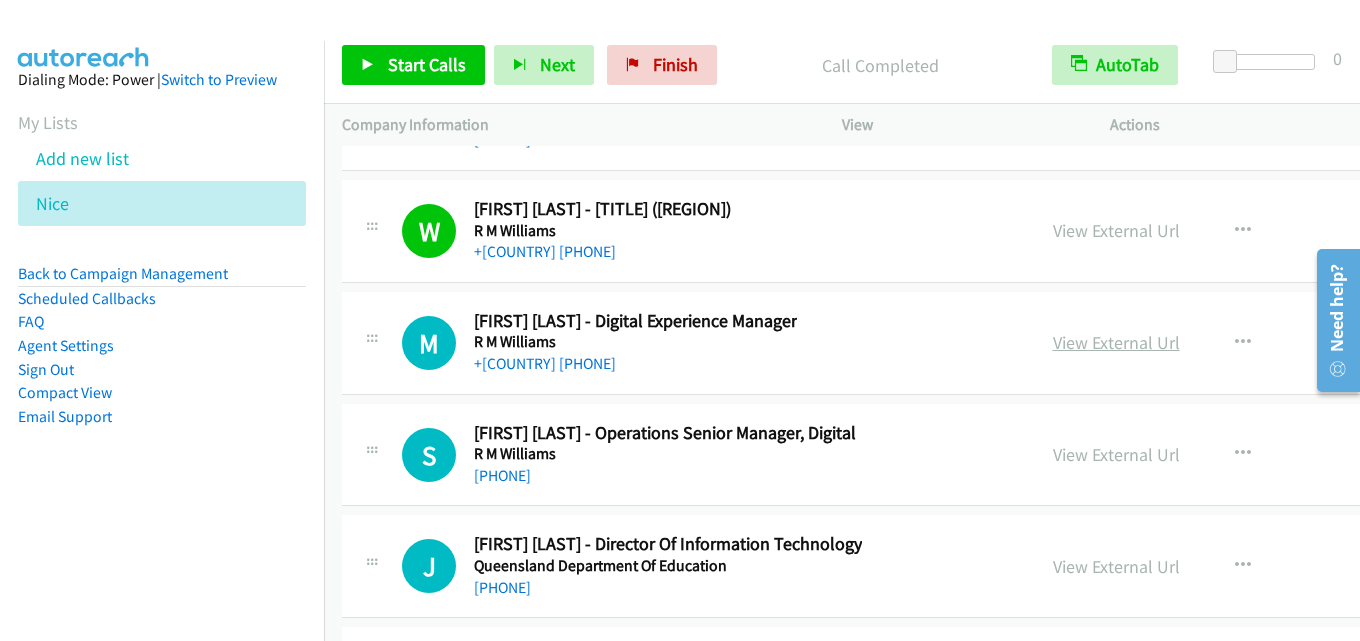 click on "View External Url" at bounding box center (1116, 342) 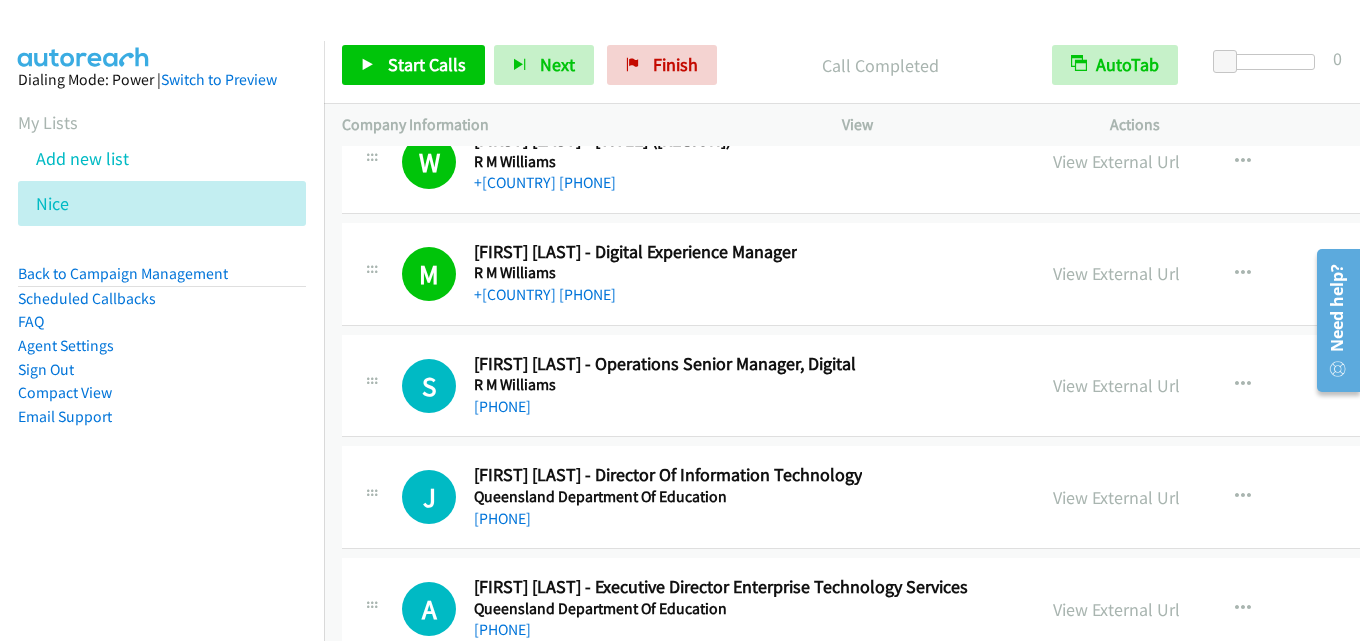 scroll, scrollTop: 27800, scrollLeft: 0, axis: vertical 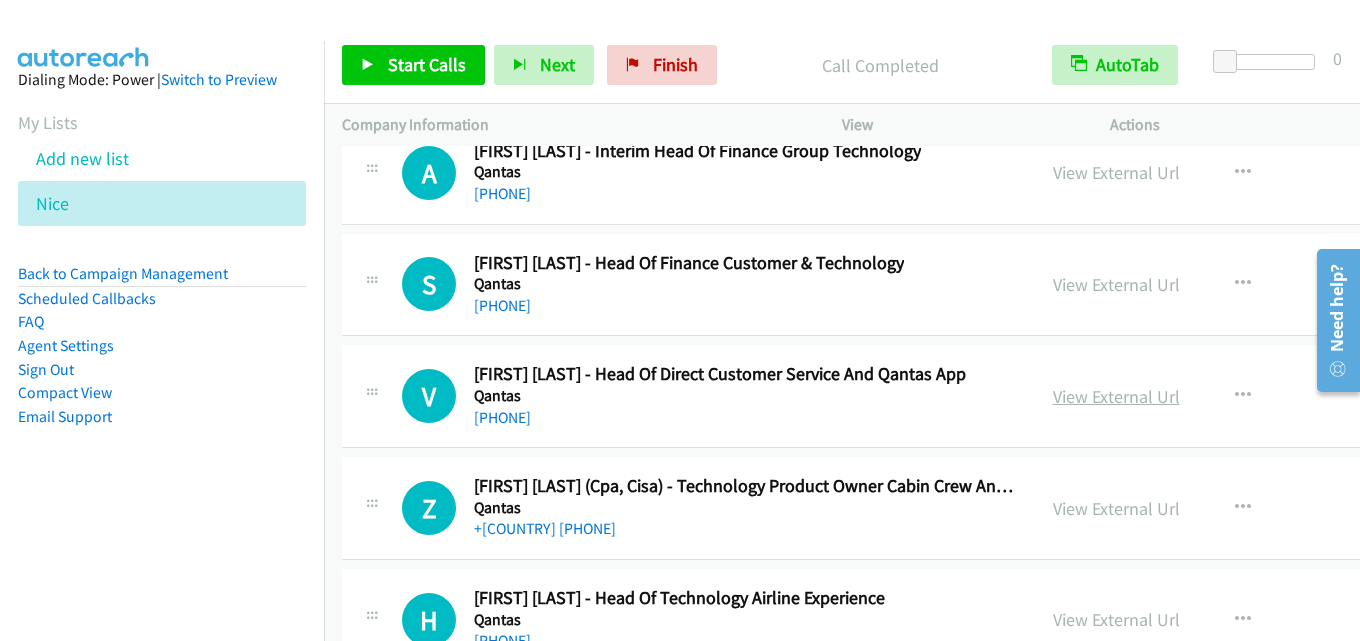 drag, startPoint x: 1079, startPoint y: 397, endPoint x: 1061, endPoint y: 393, distance: 18.439089 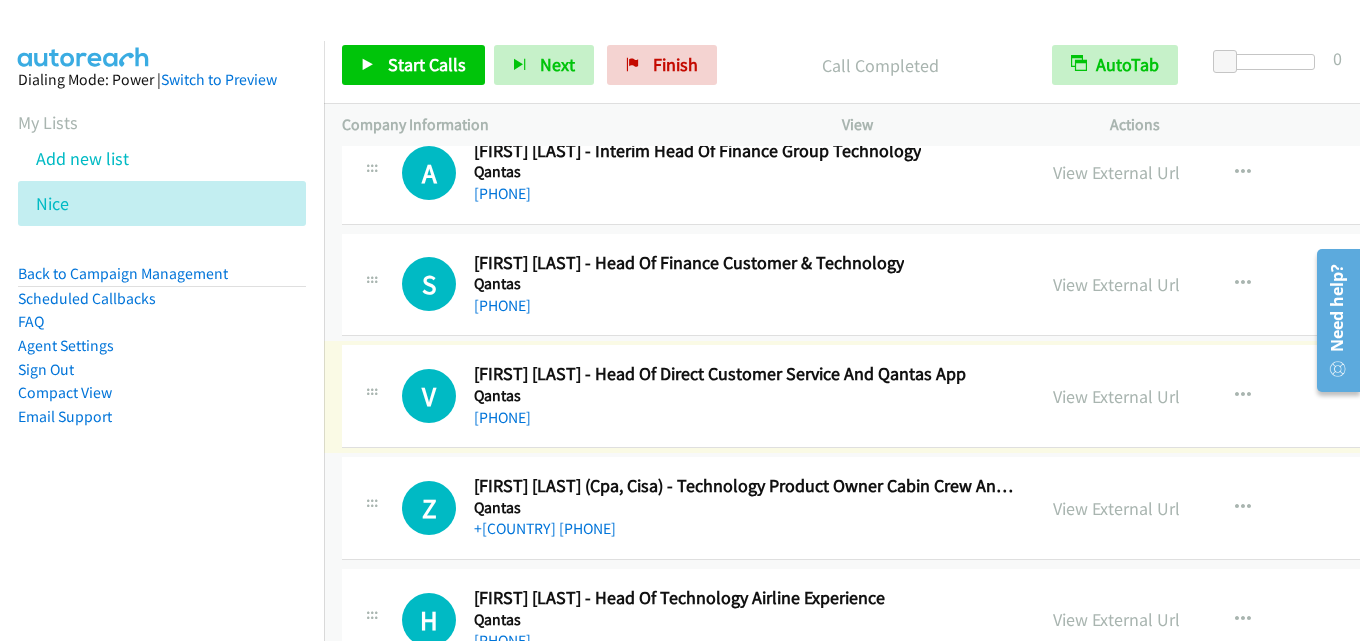 click on "V
Callback Scheduled
[FIRST] [LAST] - Head Of Direct Customer Service And Qantas App
Qantas
[COUNTRY]/[CITY]
[PHONE]" at bounding box center (709, 396) 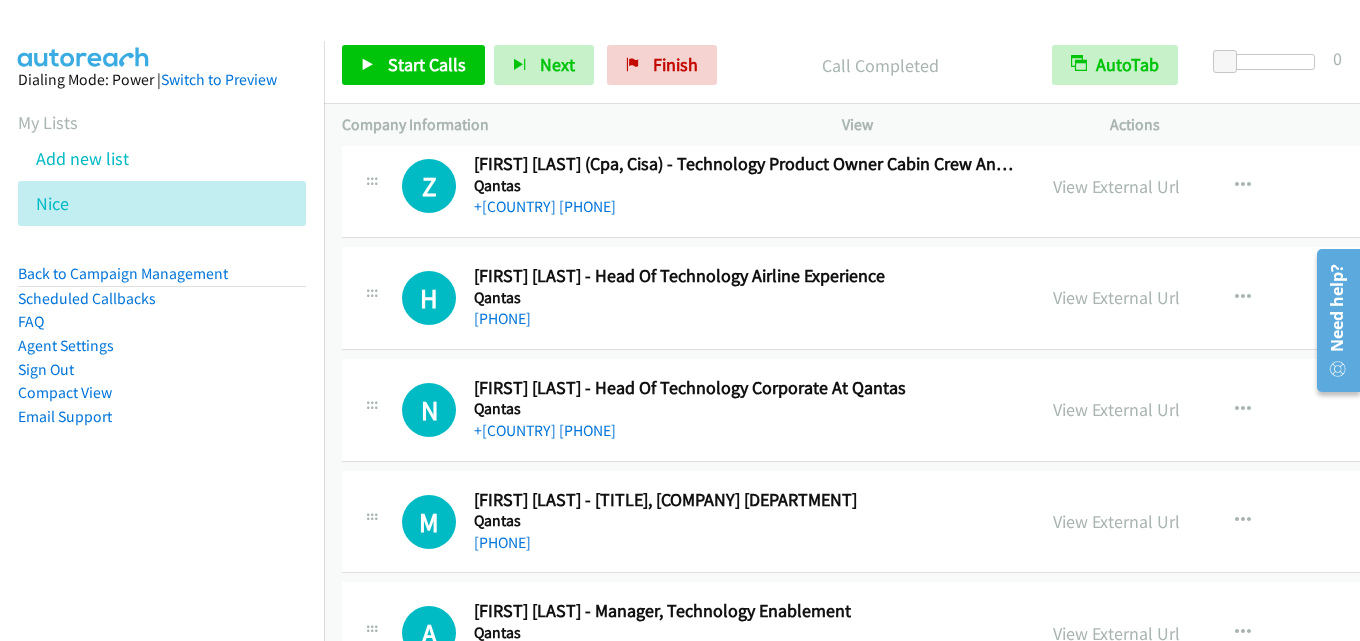 scroll, scrollTop: 29400, scrollLeft: 0, axis: vertical 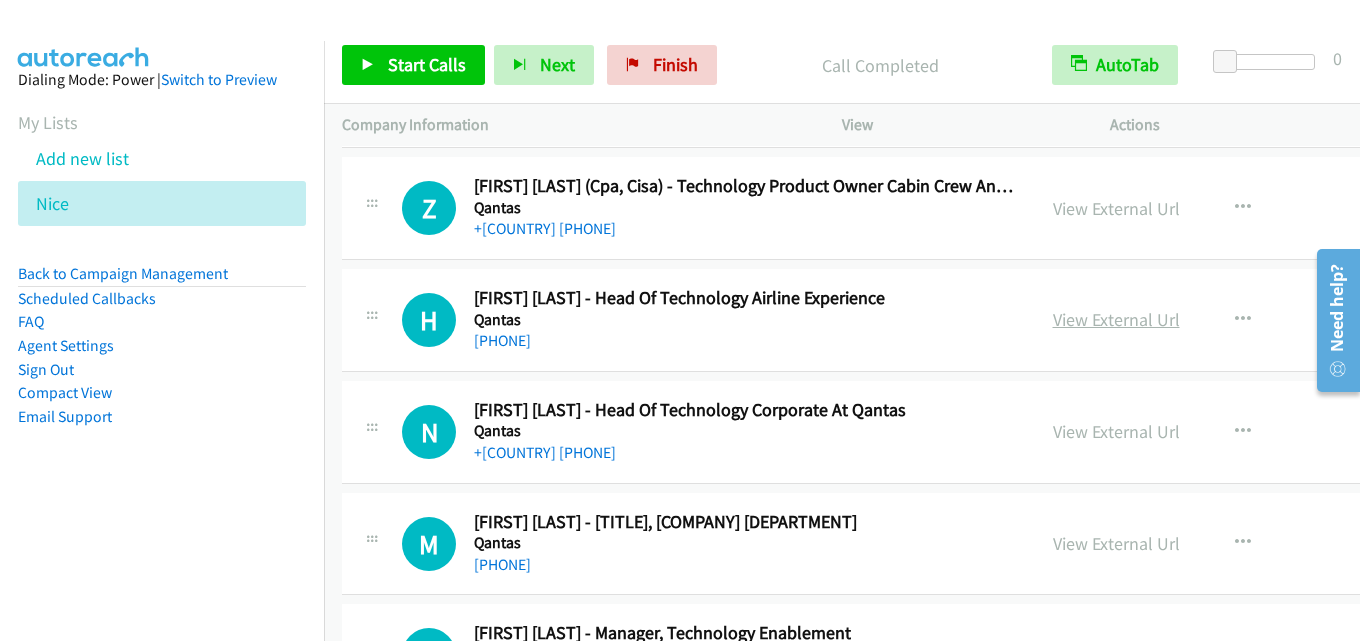 click on "View External Url" at bounding box center (1116, 319) 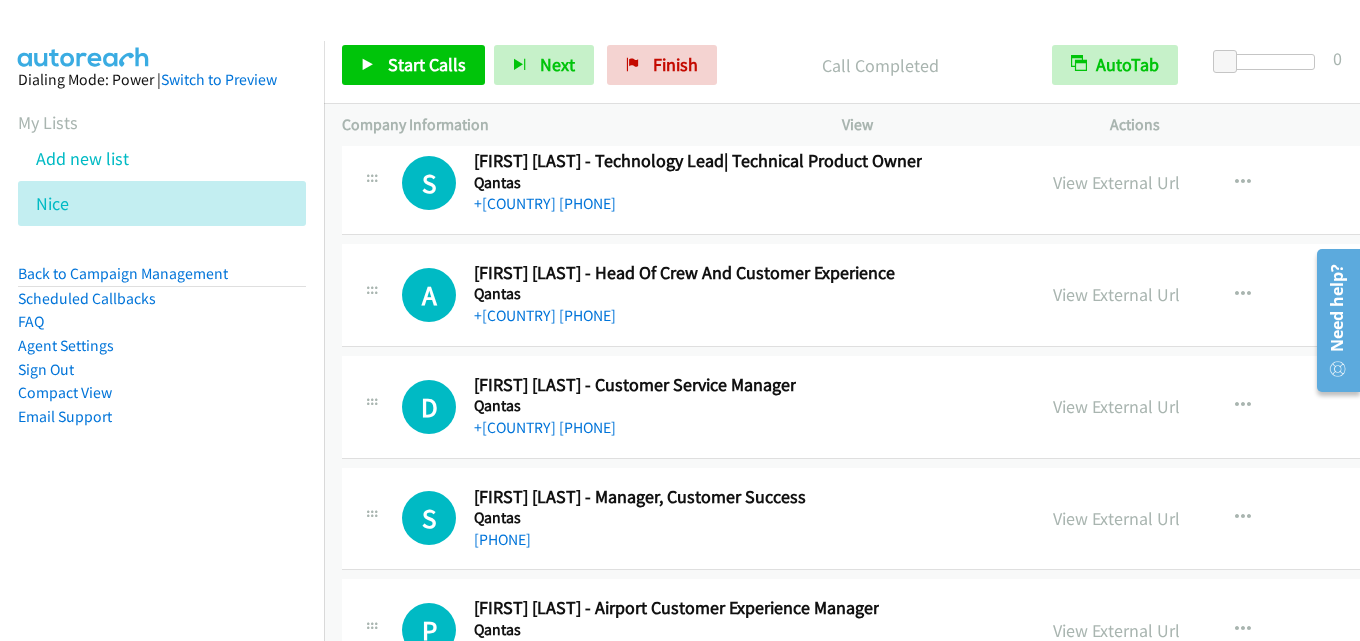 scroll, scrollTop: 30100, scrollLeft: 0, axis: vertical 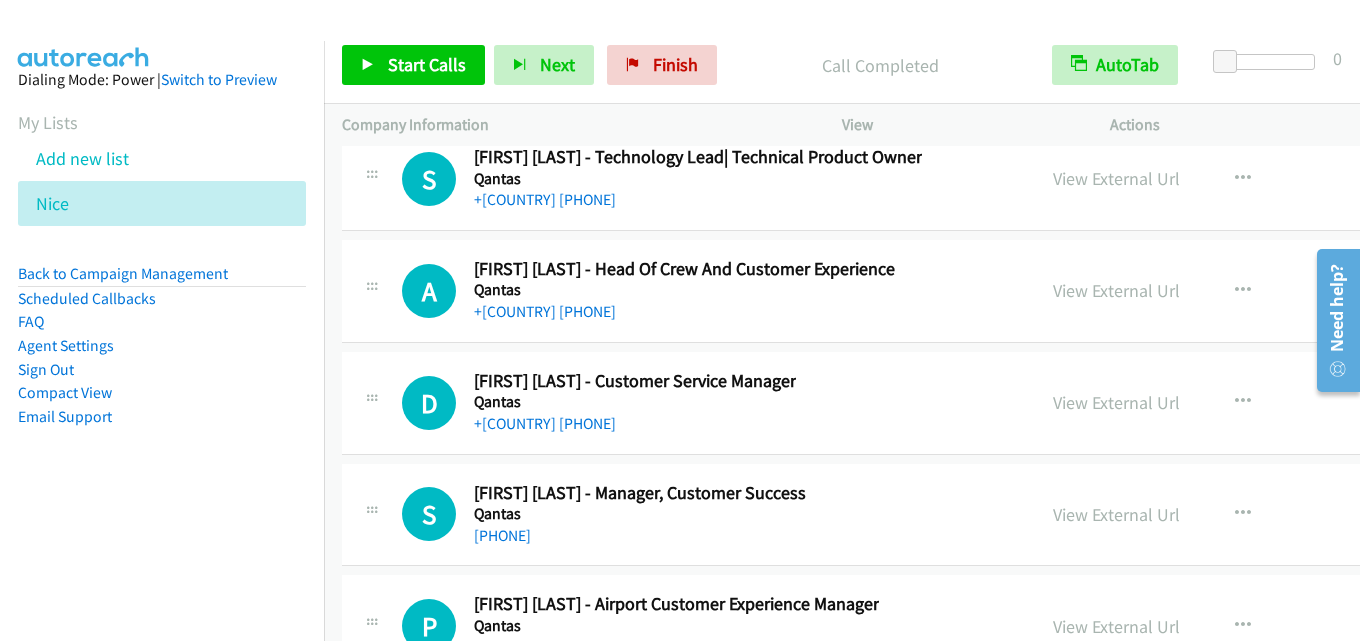 drag, startPoint x: 1117, startPoint y: 292, endPoint x: 789, endPoint y: 305, distance: 328.2575 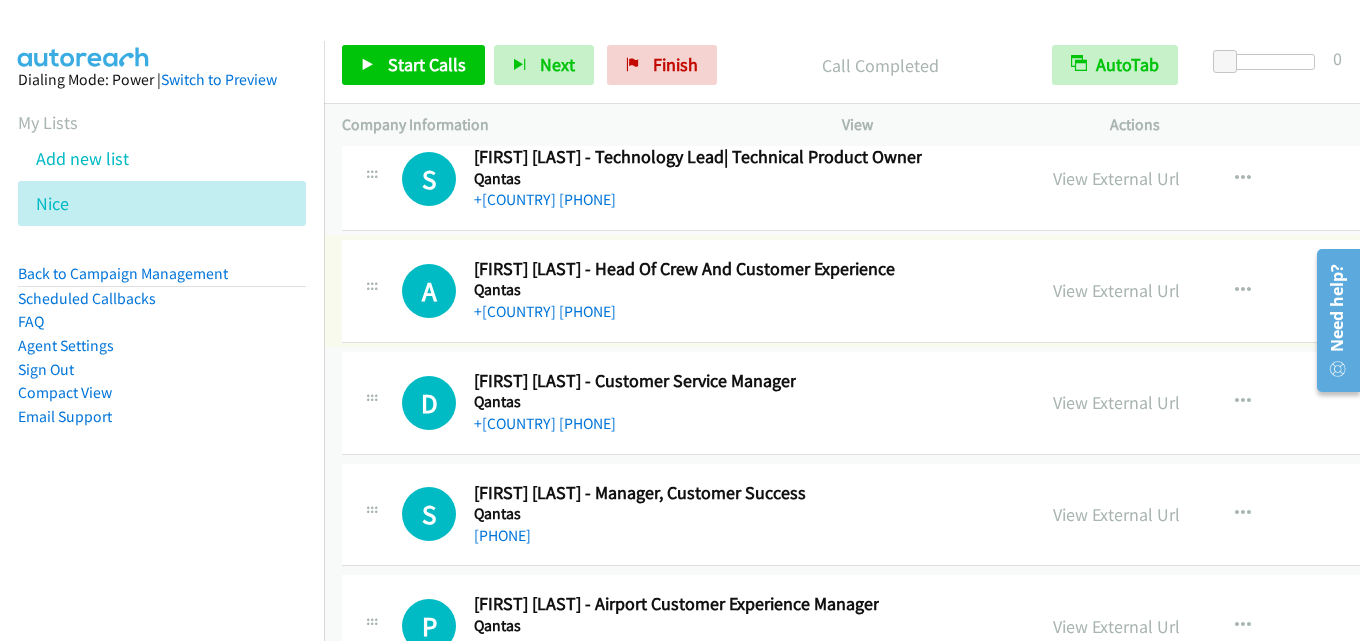 click on "View External Url" at bounding box center (1116, 290) 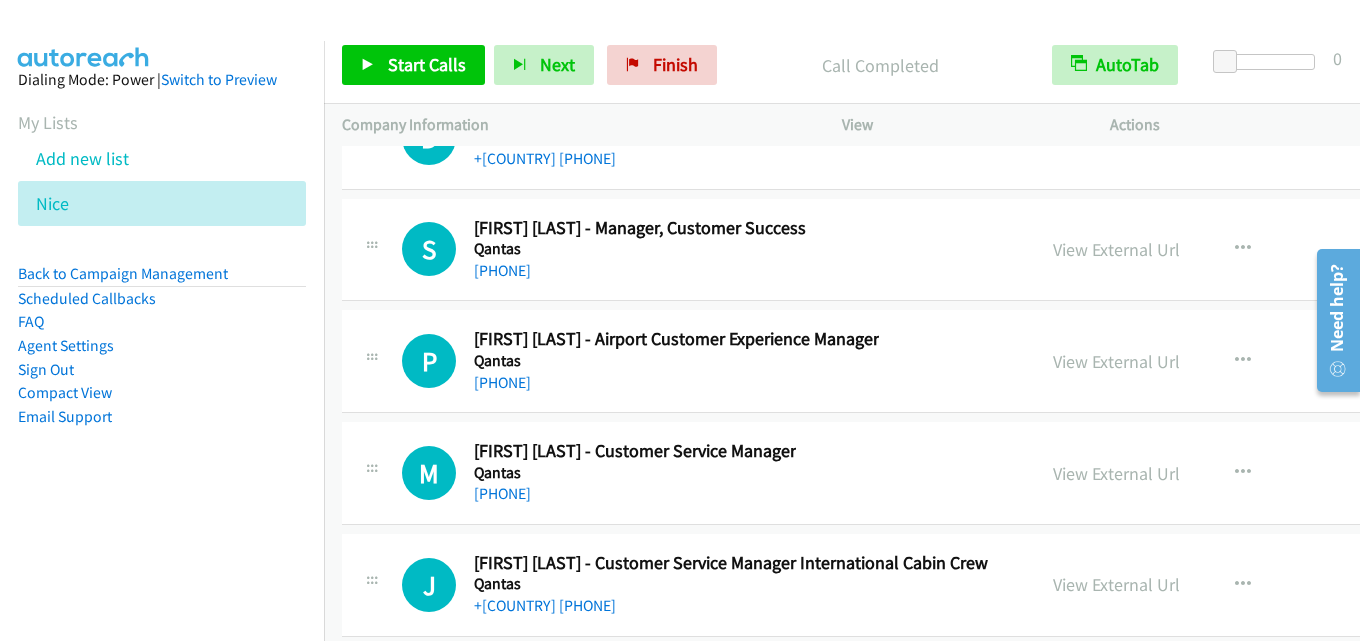 scroll, scrollTop: 30400, scrollLeft: 0, axis: vertical 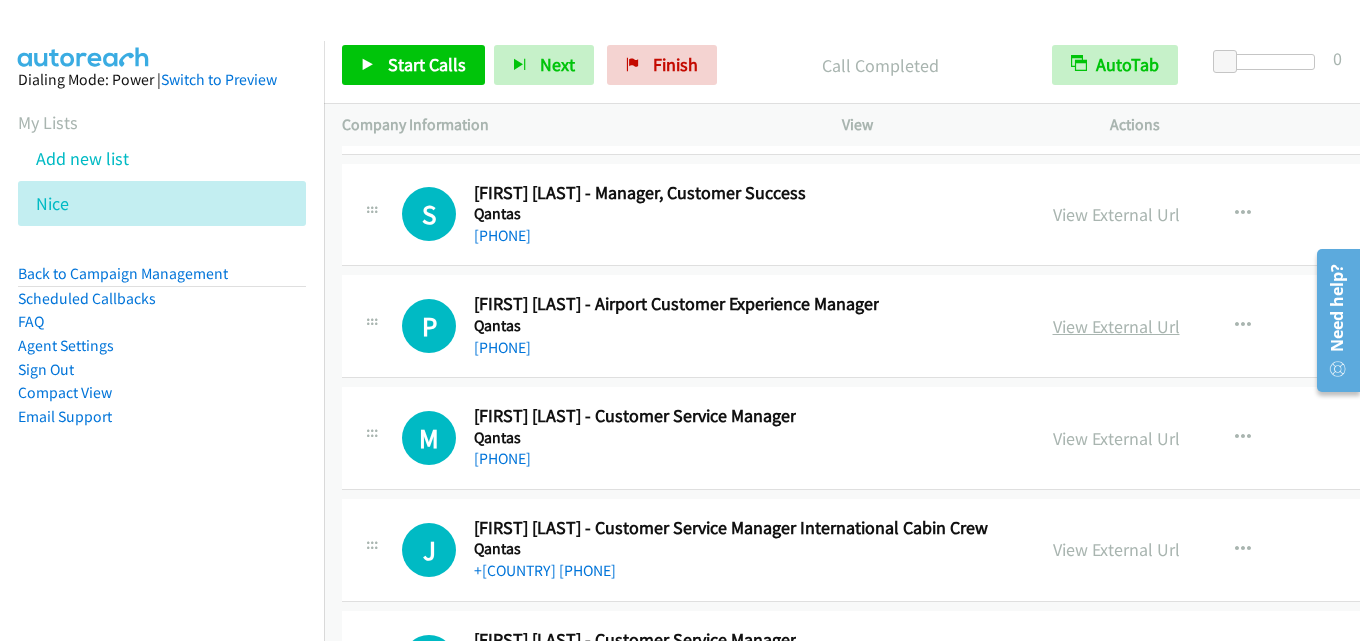click on "View External Url" at bounding box center [1116, 326] 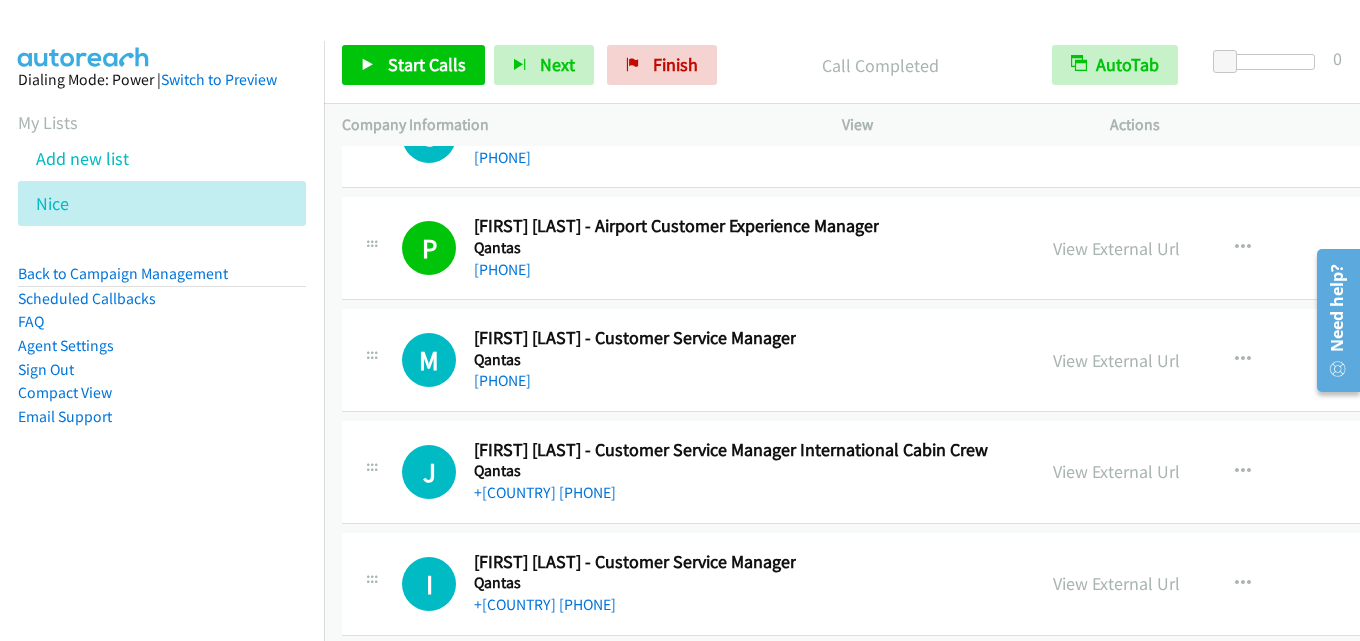 scroll, scrollTop: 30500, scrollLeft: 0, axis: vertical 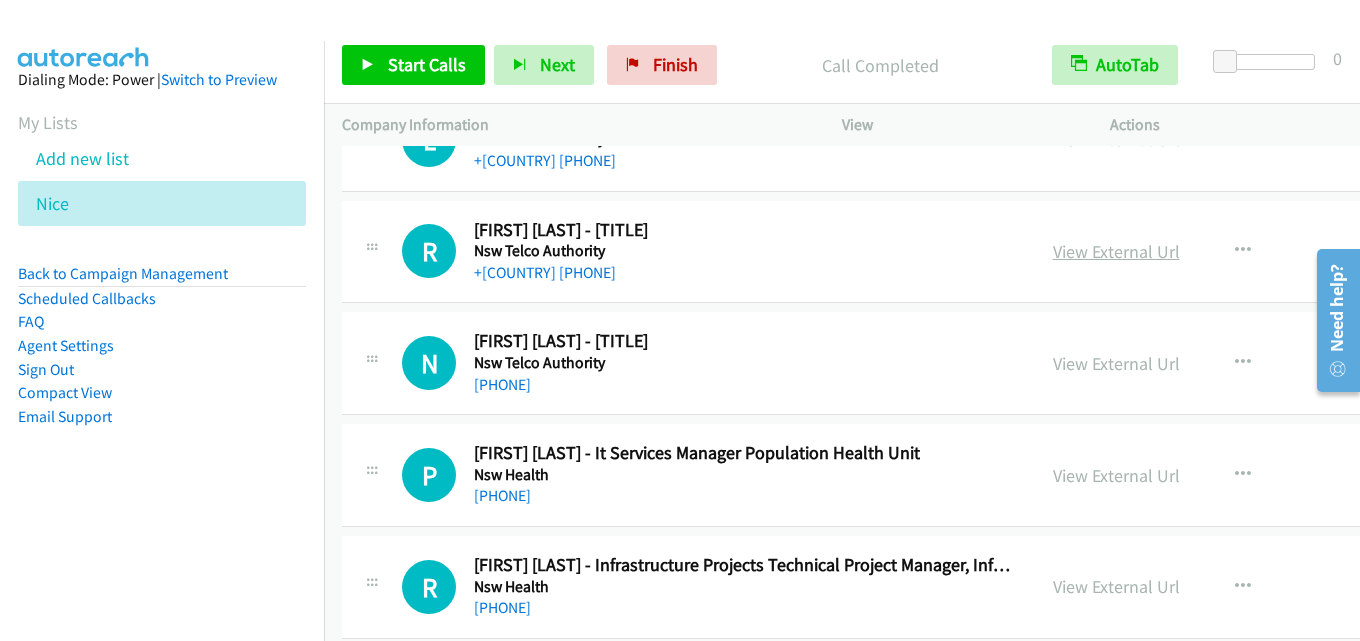 click on "View External Url" at bounding box center (1116, 251) 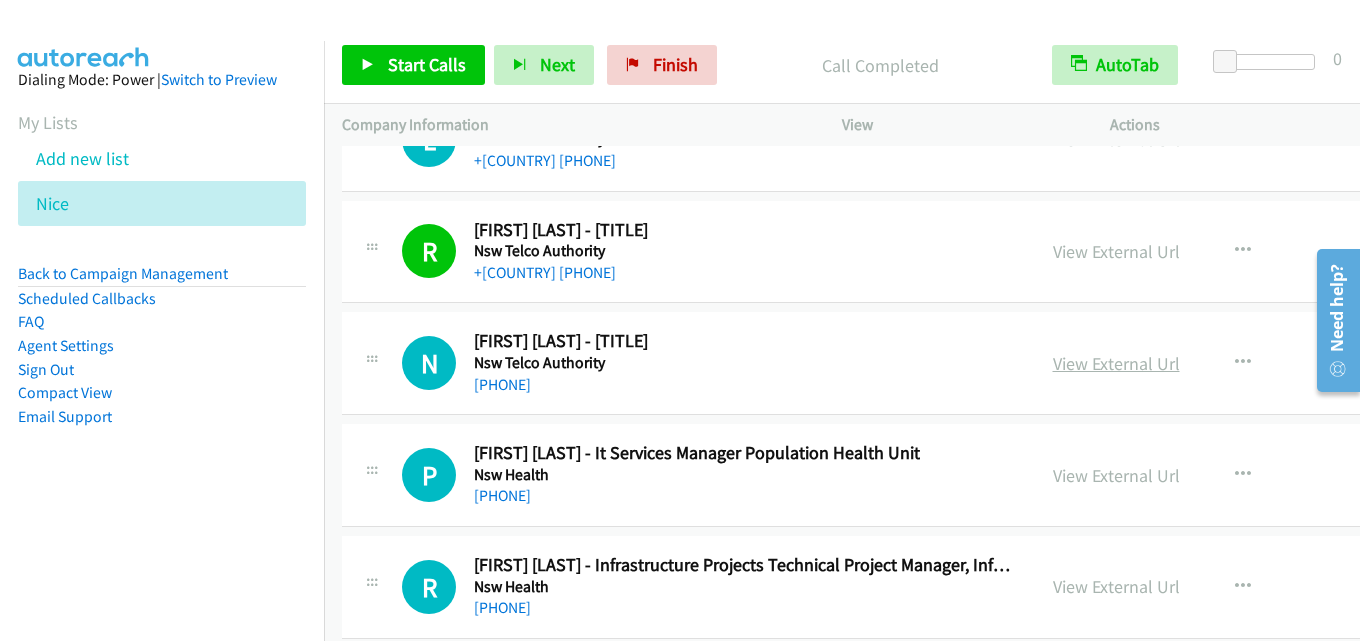 click on "View External Url" at bounding box center (1116, 363) 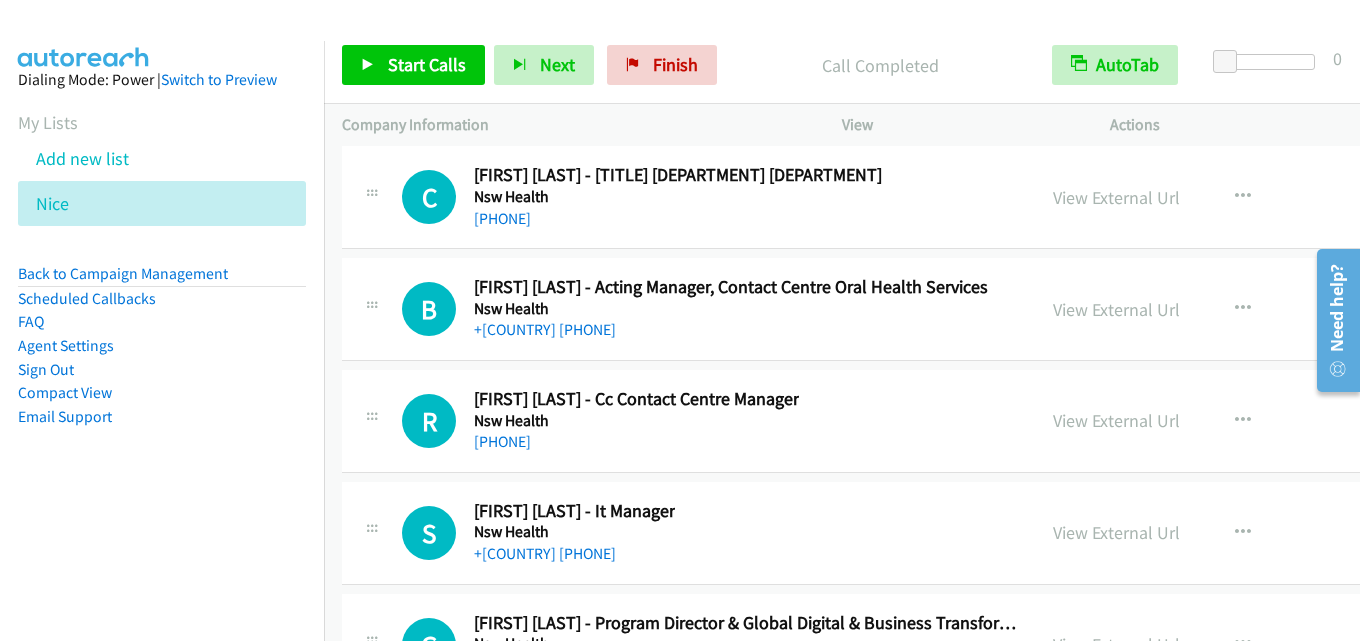 scroll, scrollTop: 40600, scrollLeft: 0, axis: vertical 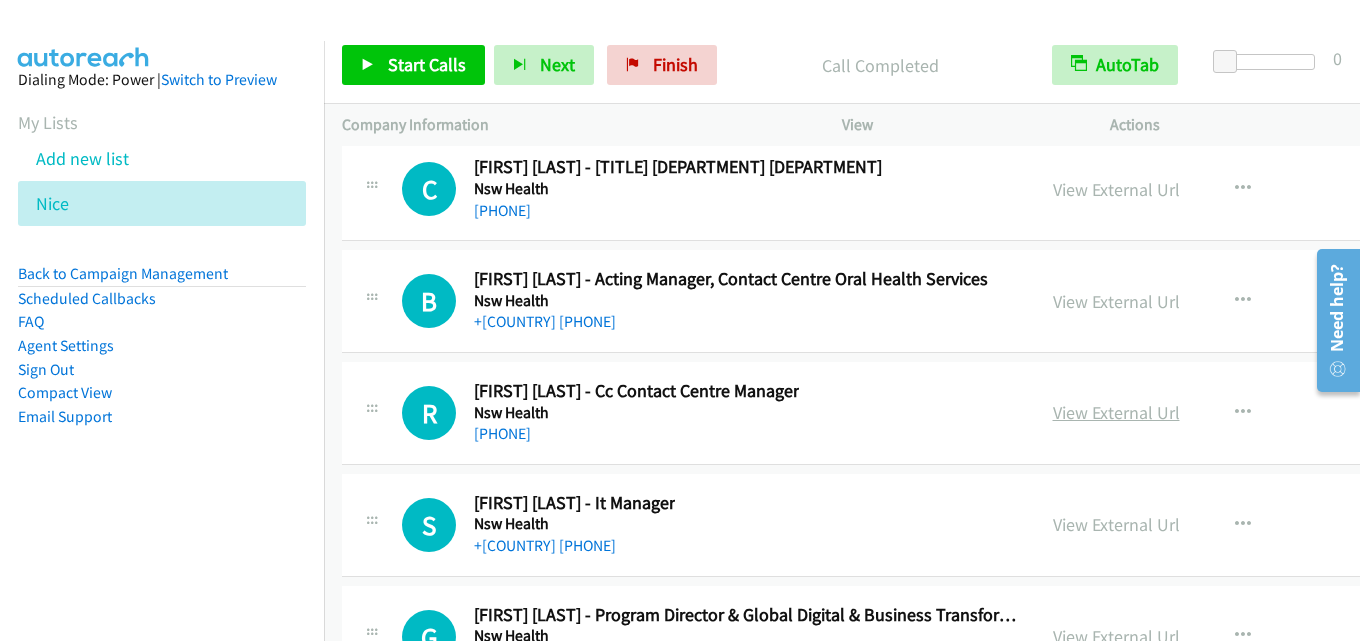click on "View External Url" at bounding box center (1116, 412) 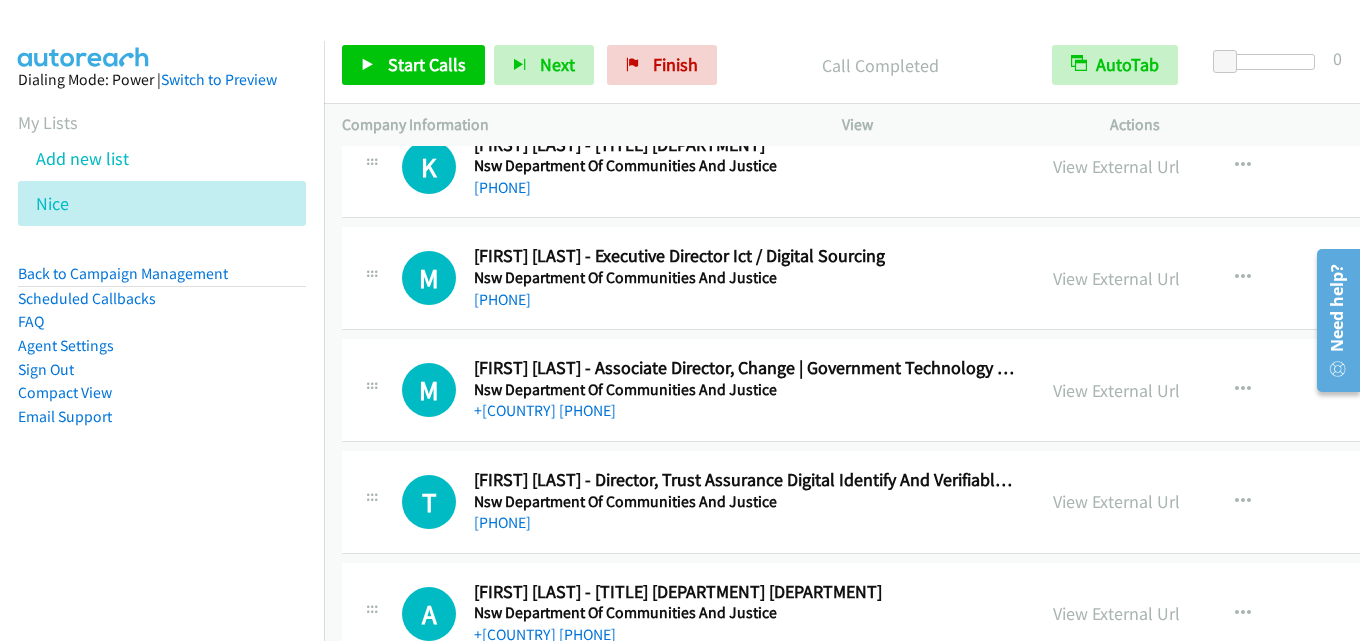 scroll, scrollTop: 42400, scrollLeft: 0, axis: vertical 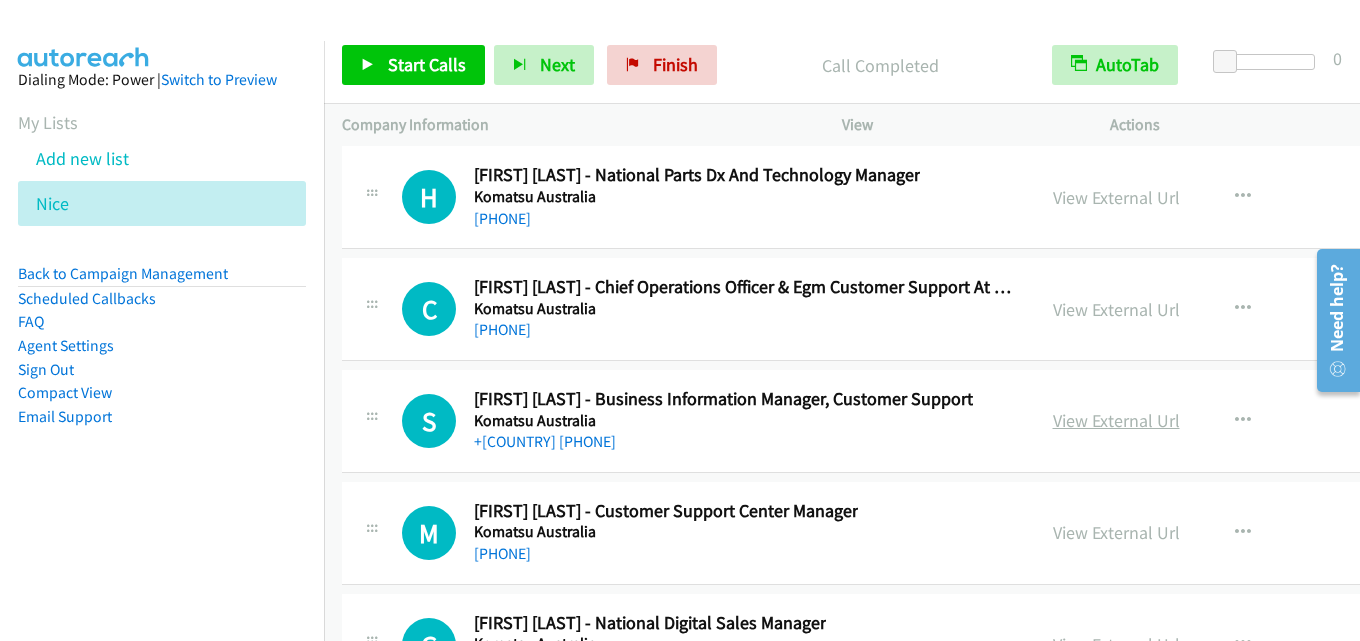 click on "View External Url" at bounding box center [1116, 420] 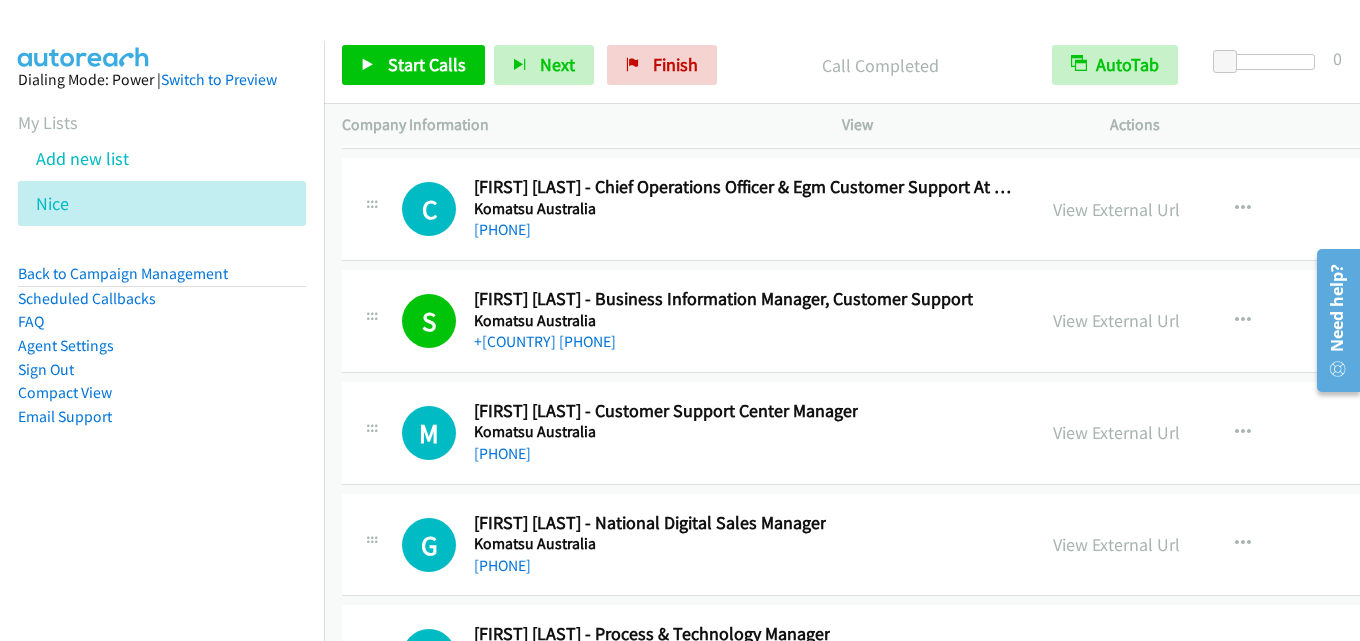 scroll, scrollTop: 45600, scrollLeft: 0, axis: vertical 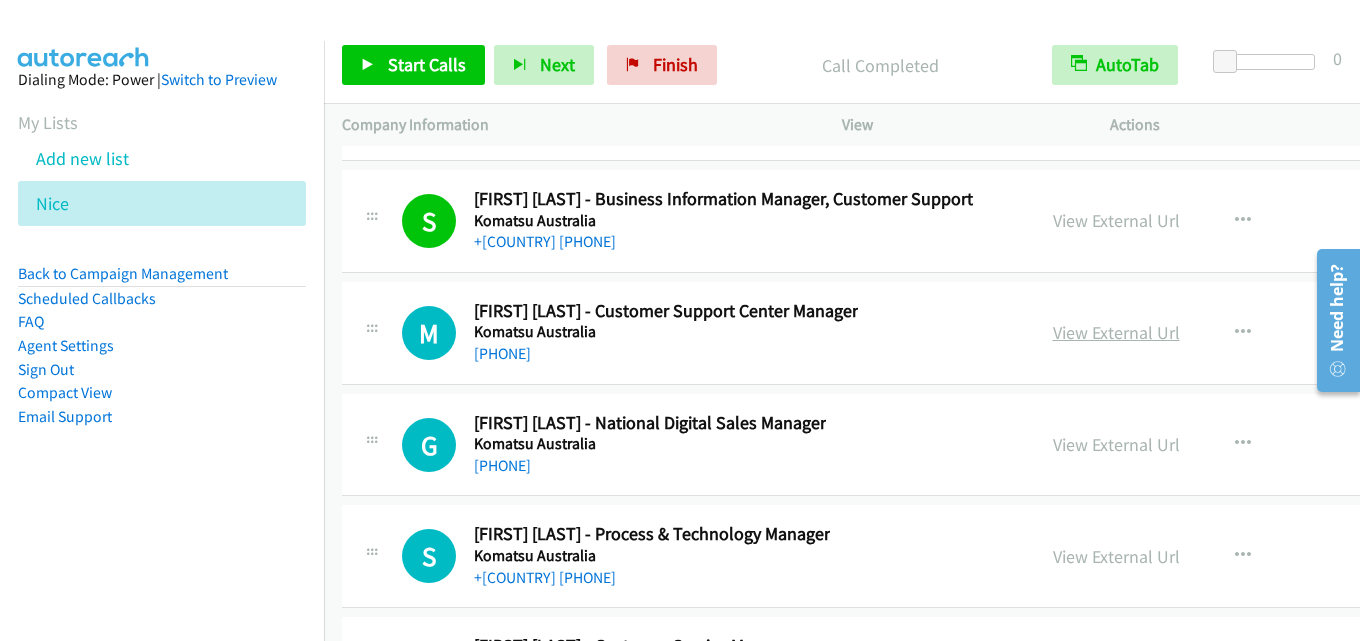 click on "View External Url" at bounding box center [1116, 332] 